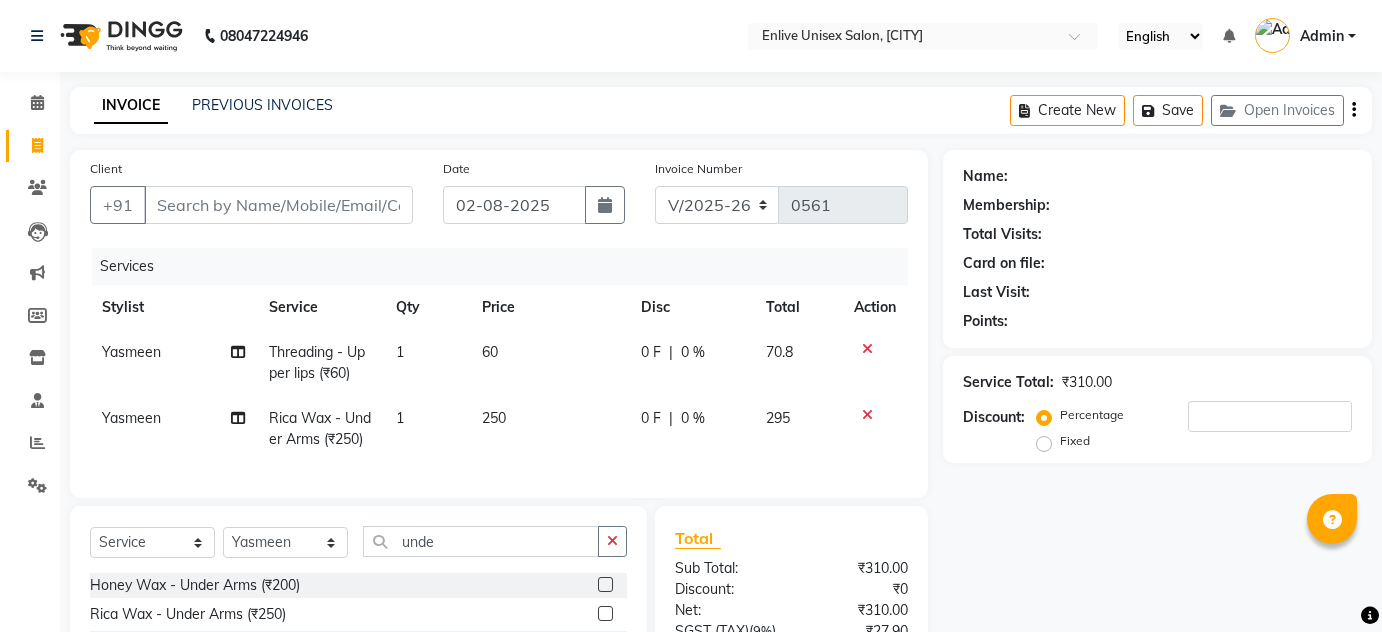 select on "145" 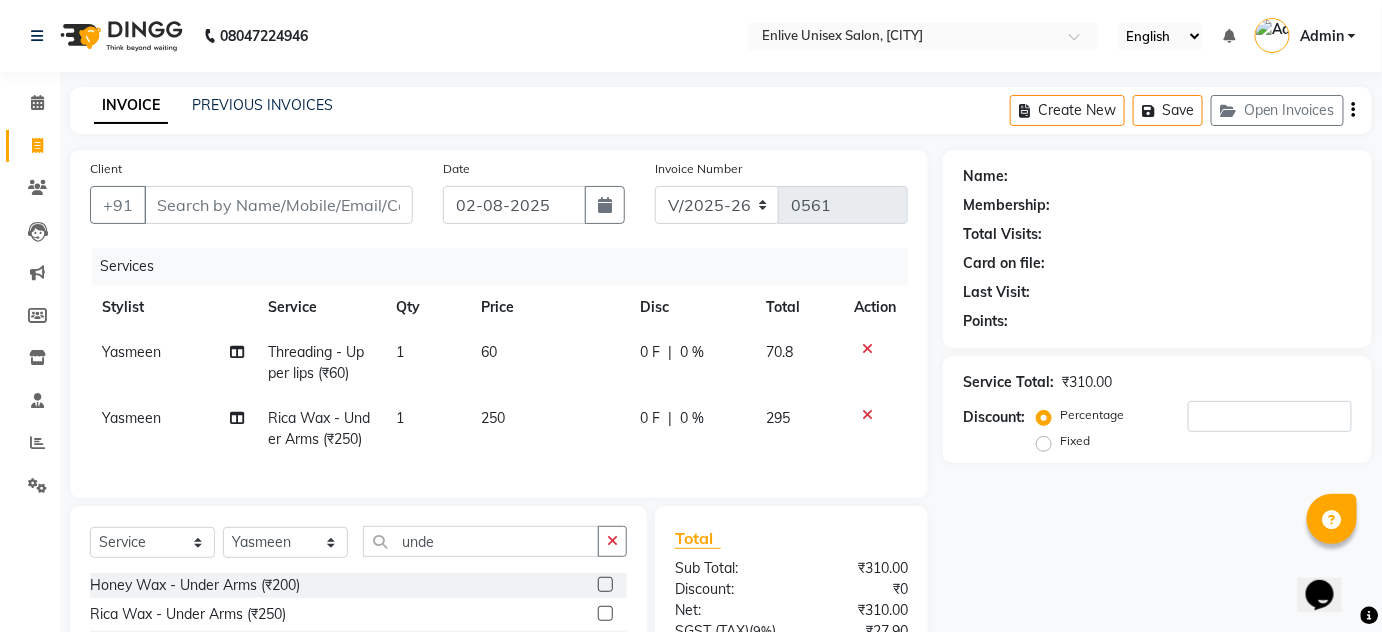 scroll, scrollTop: 0, scrollLeft: 0, axis: both 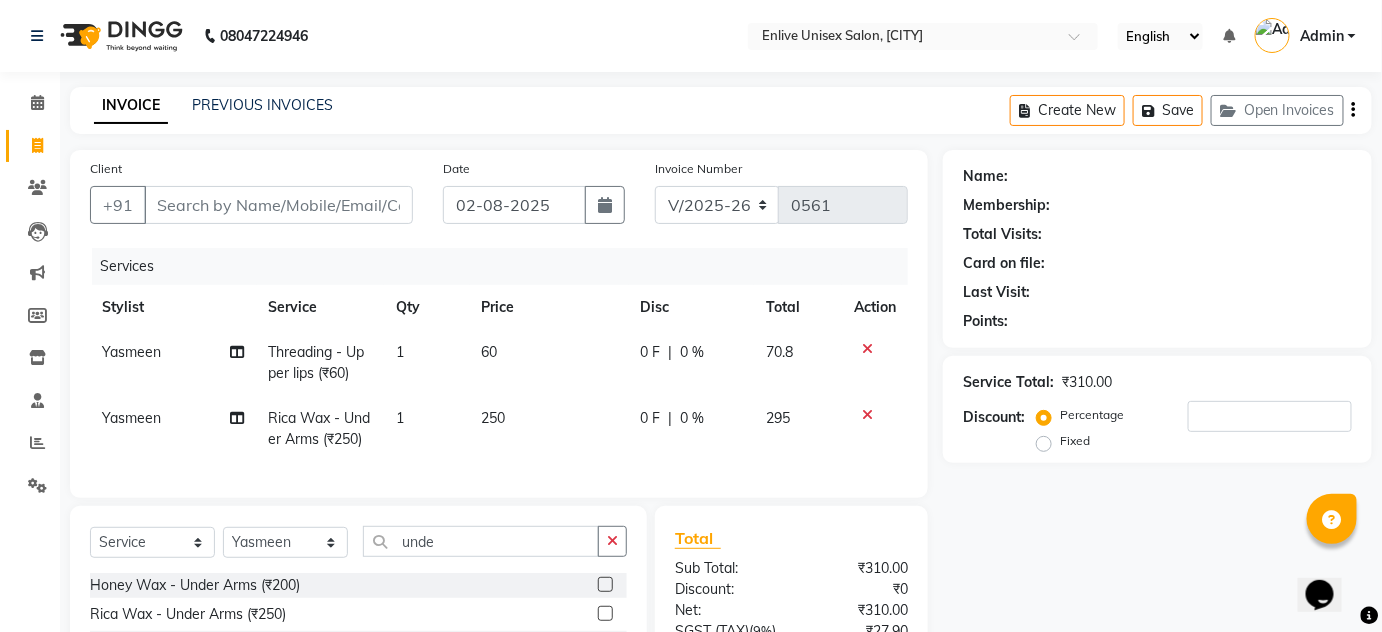 click 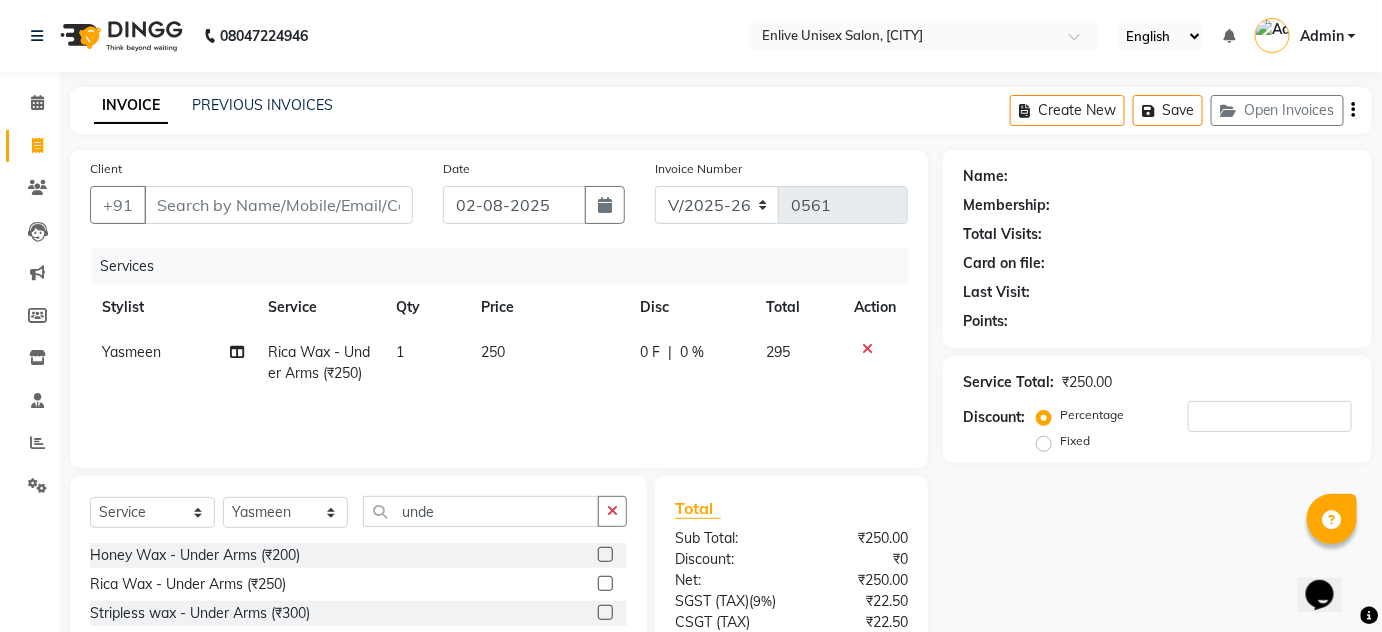 click 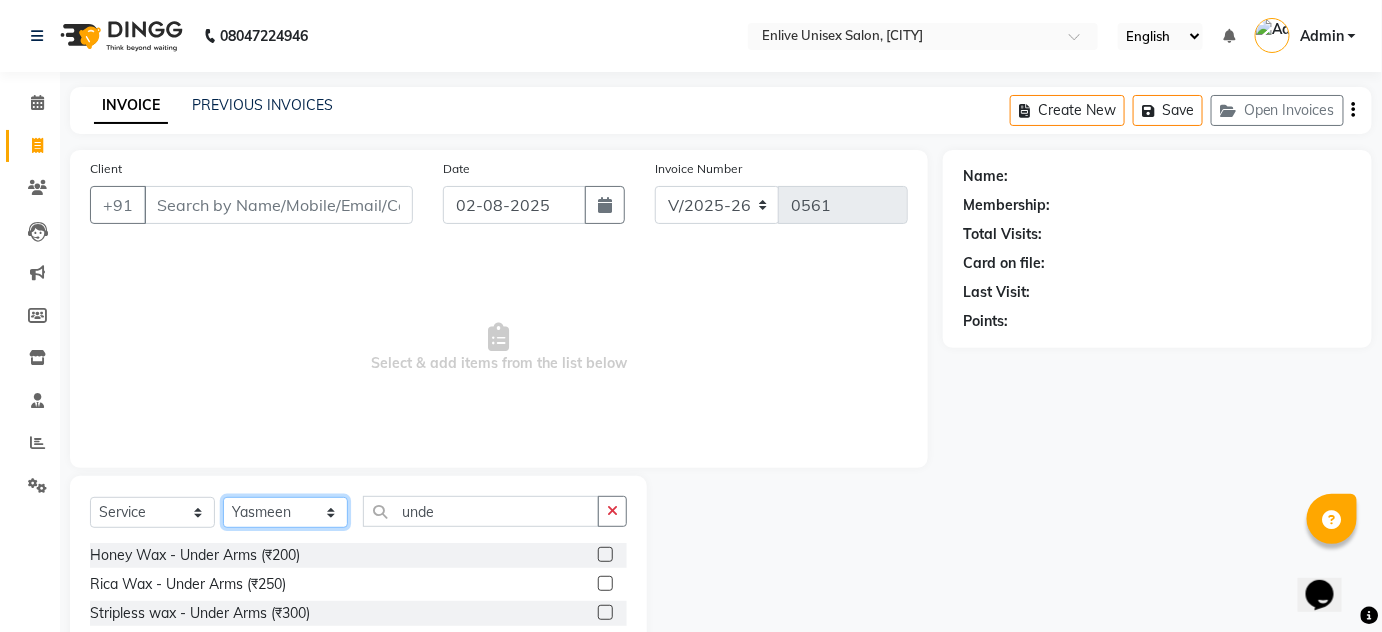 drag, startPoint x: 303, startPoint y: 518, endPoint x: 308, endPoint y: 508, distance: 11.18034 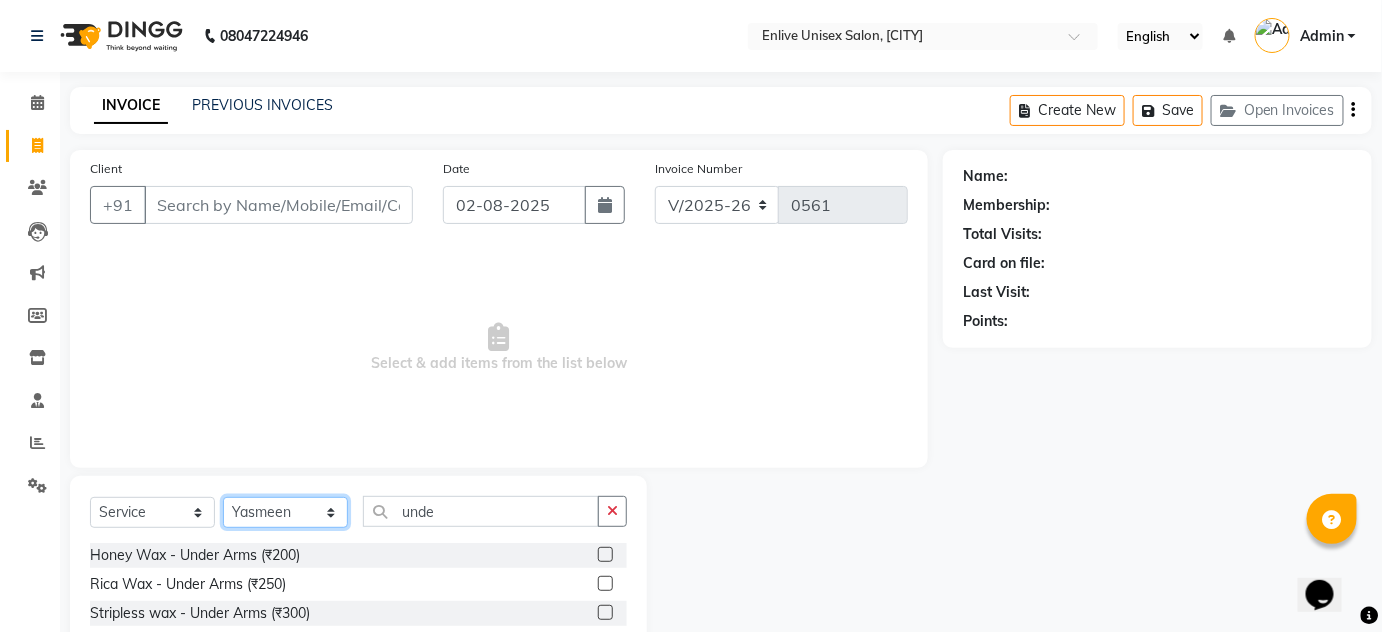 select on "84223" 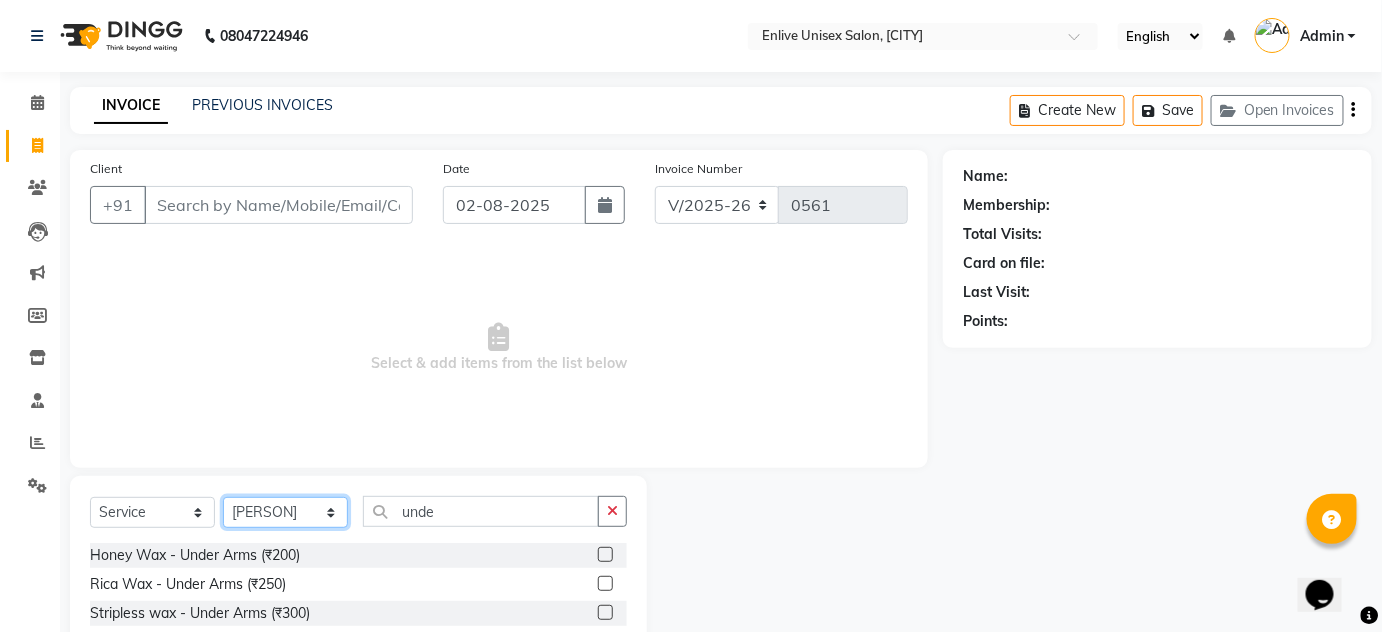 click on "Select Stylist [FIRST] [LAST] [FIRST] [LAST] [FIRST] [FIRST] [FIRST] [FIRST] [FIRST]" 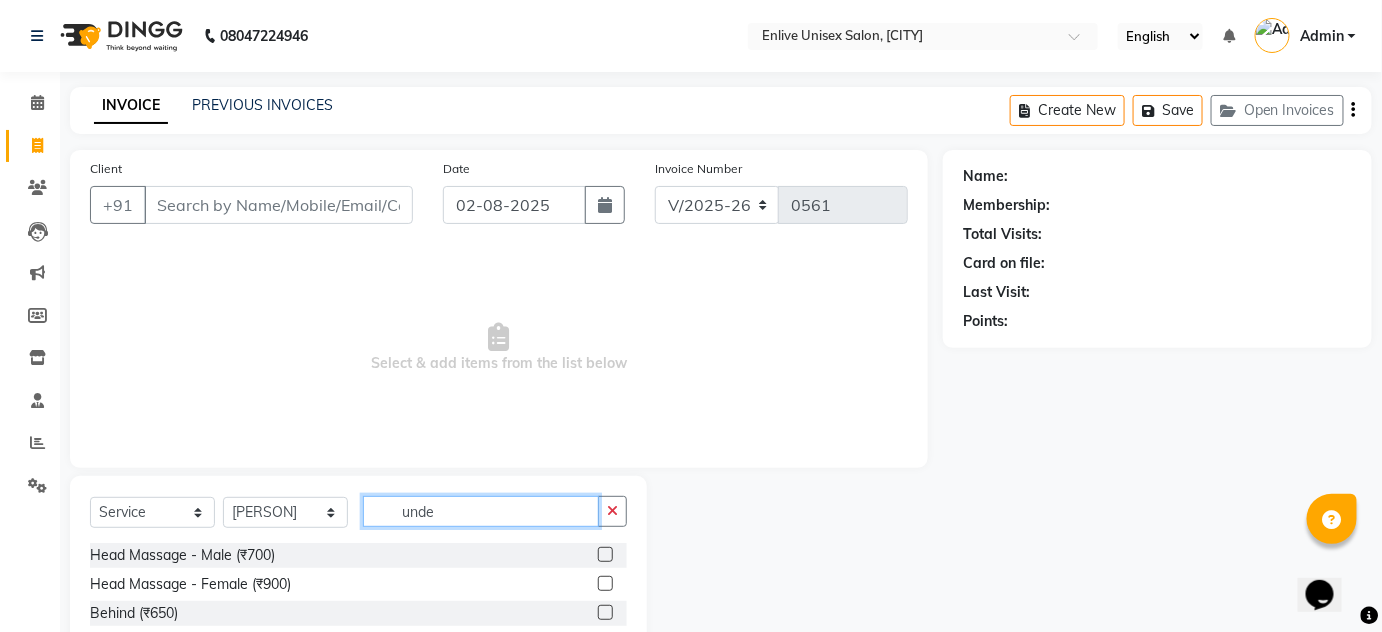 drag, startPoint x: 485, startPoint y: 527, endPoint x: 184, endPoint y: 520, distance: 301.0814 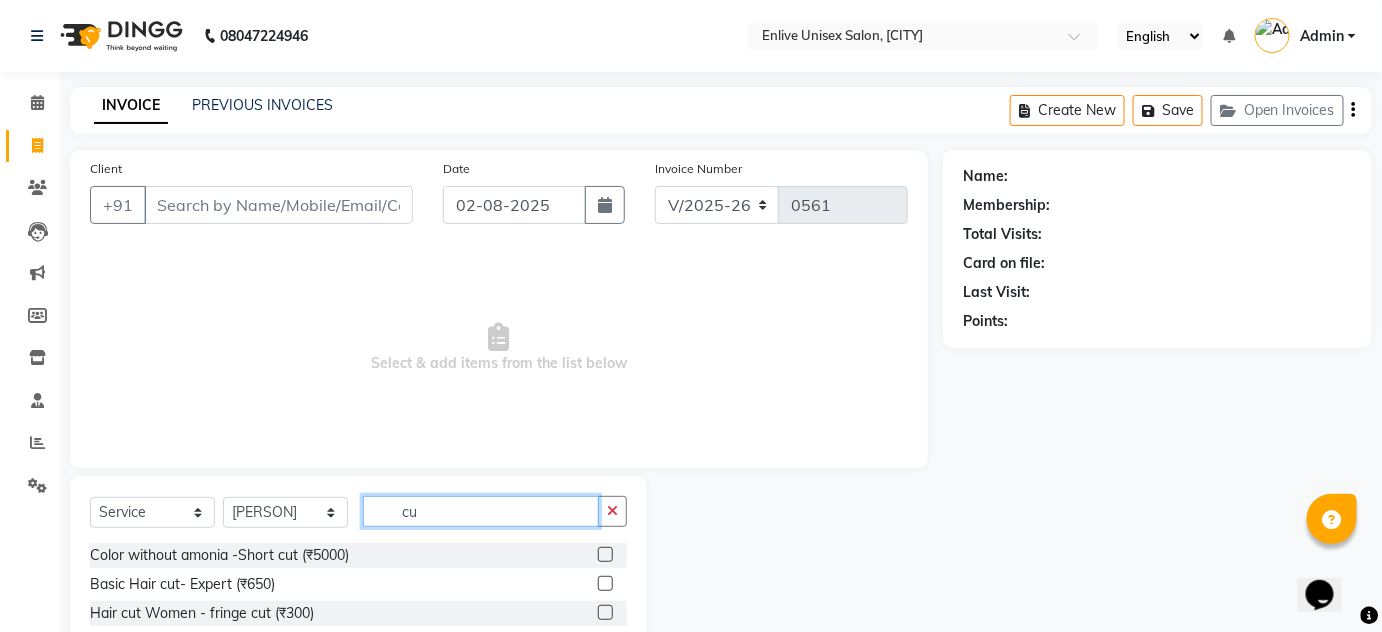 type on "c" 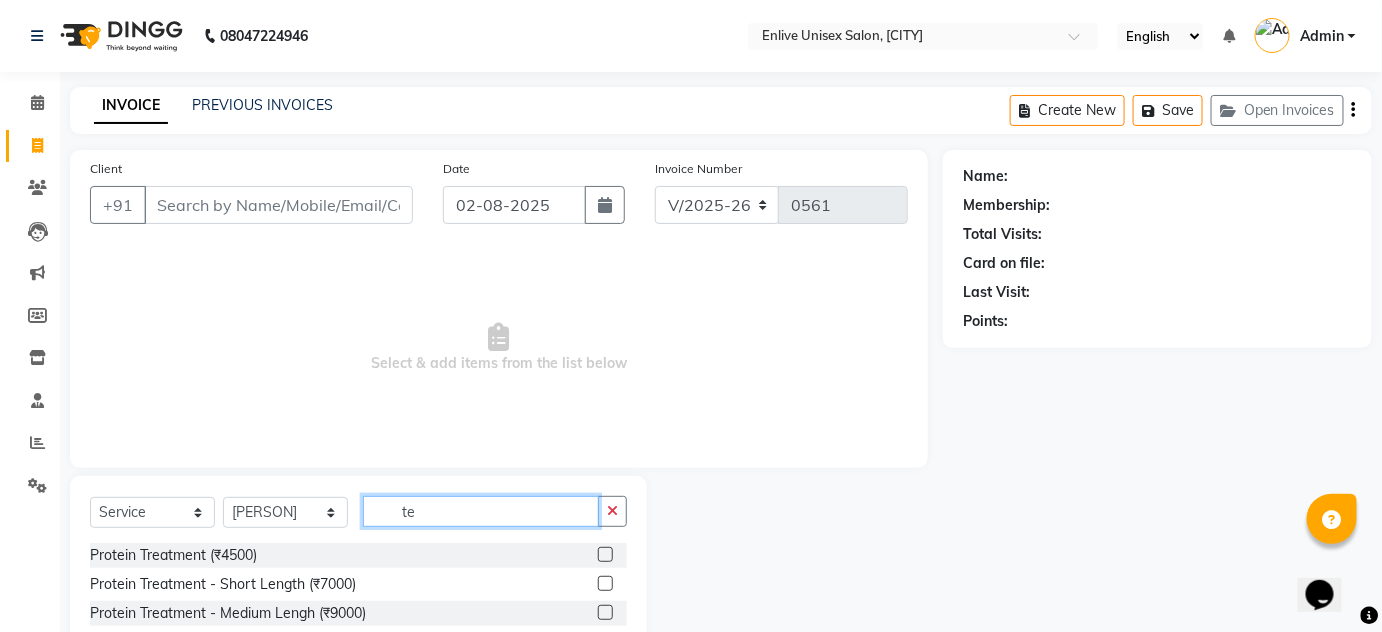 type on "t" 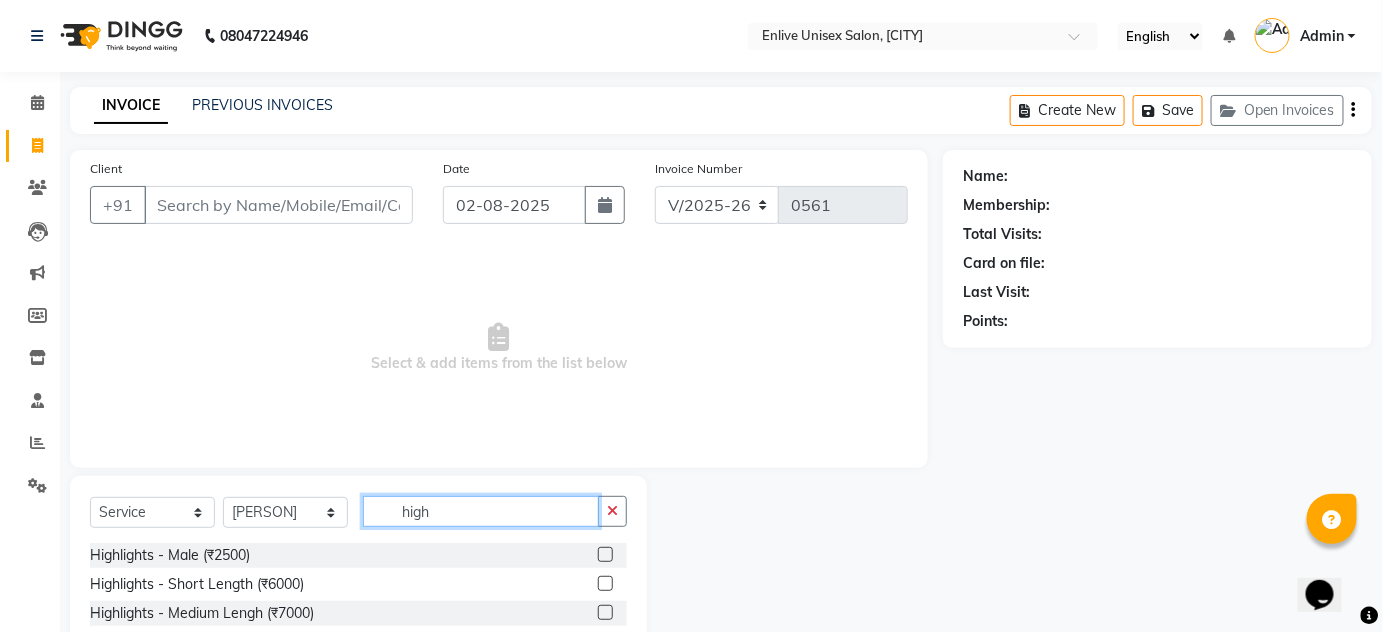 scroll, scrollTop: 142, scrollLeft: 0, axis: vertical 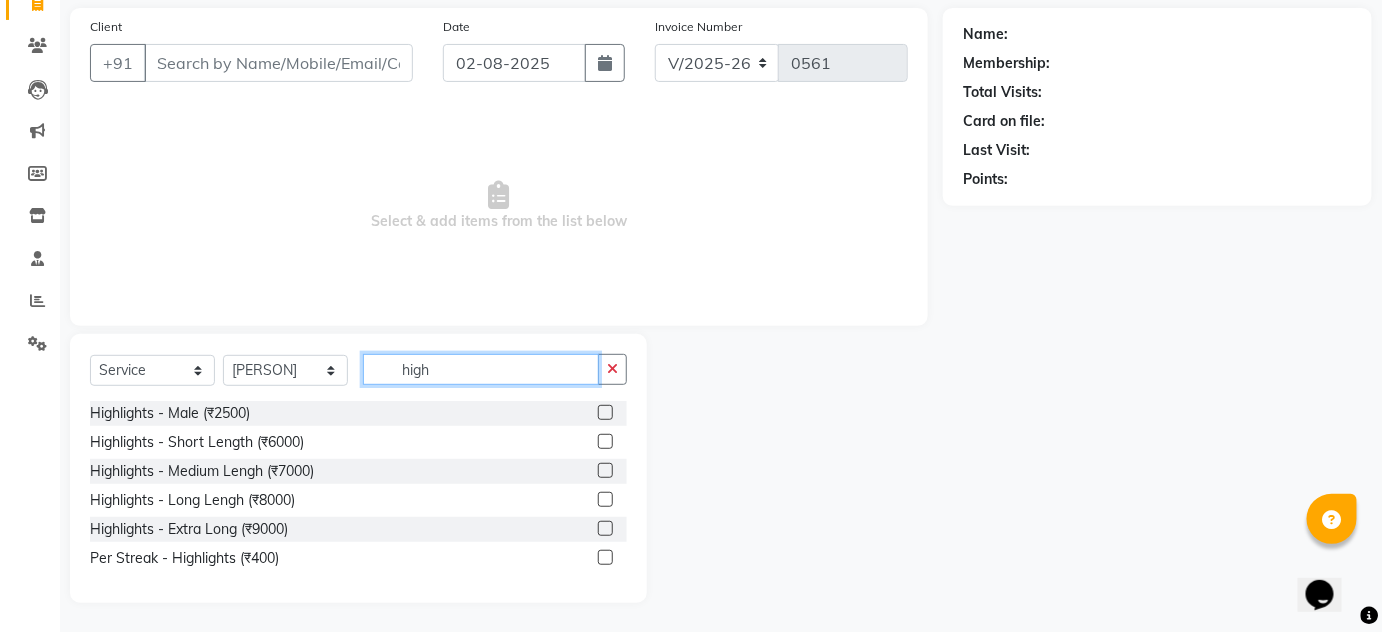 type on "high" 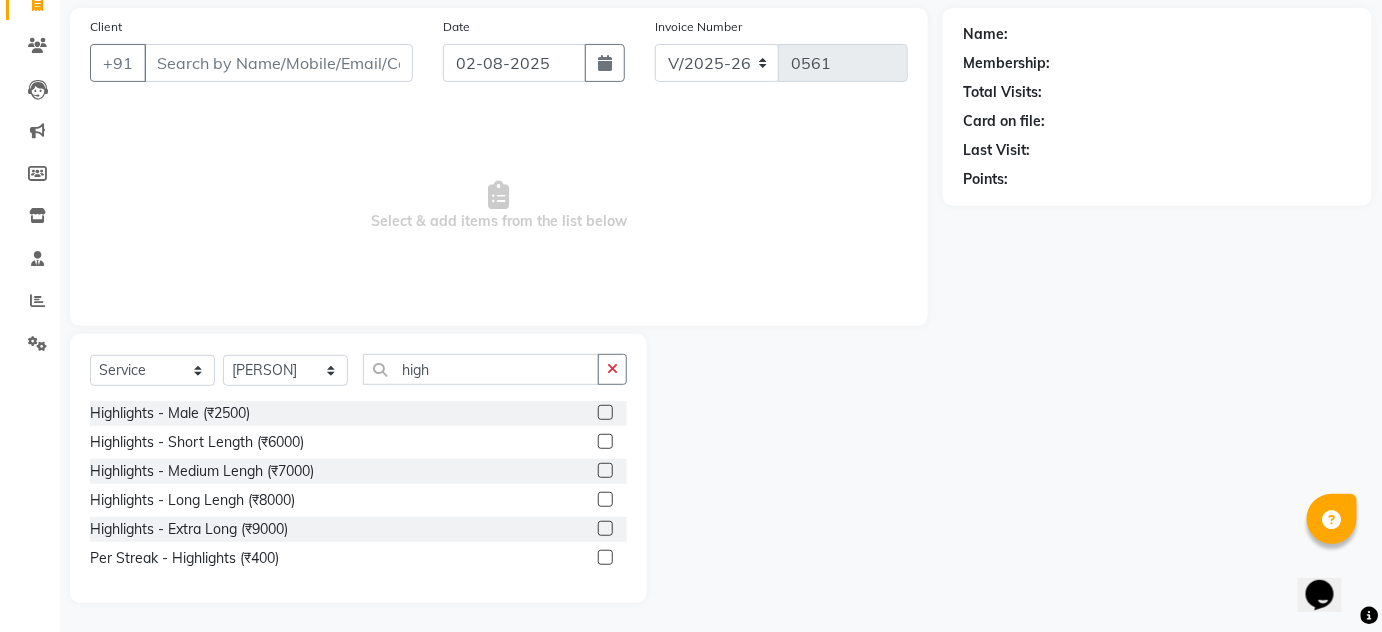 click 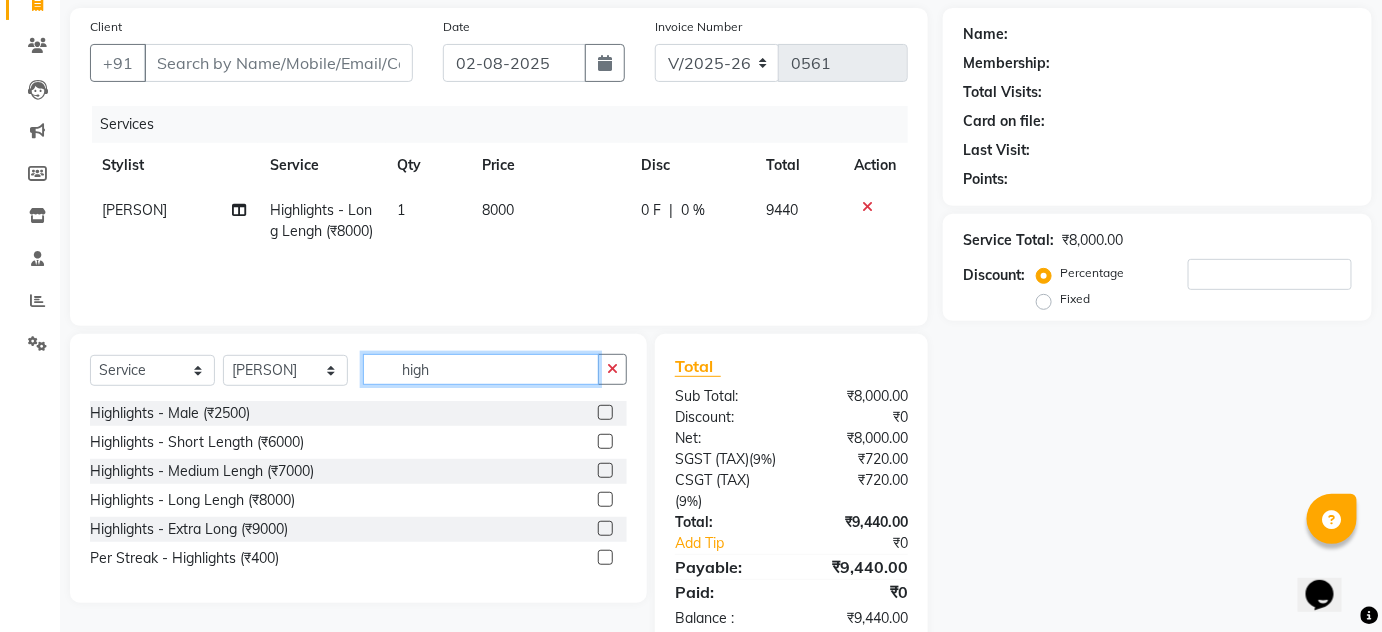 checkbox on "false" 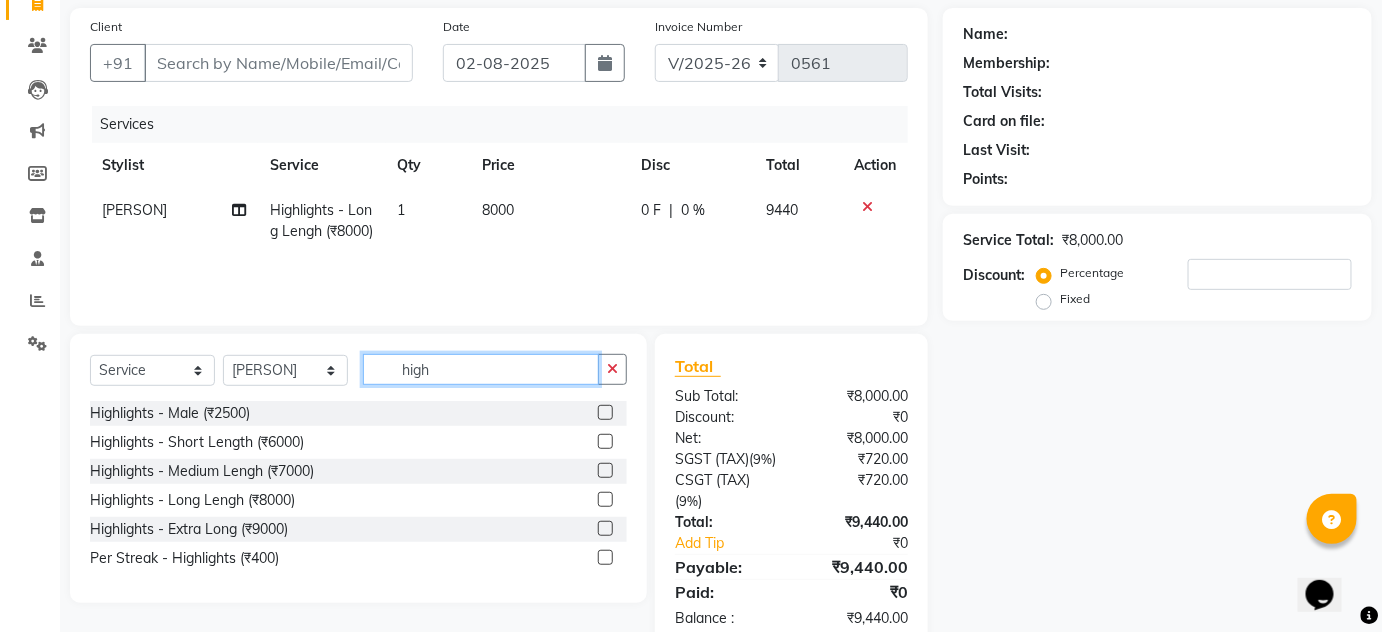 drag, startPoint x: 450, startPoint y: 370, endPoint x: 29, endPoint y: 364, distance: 421.04276 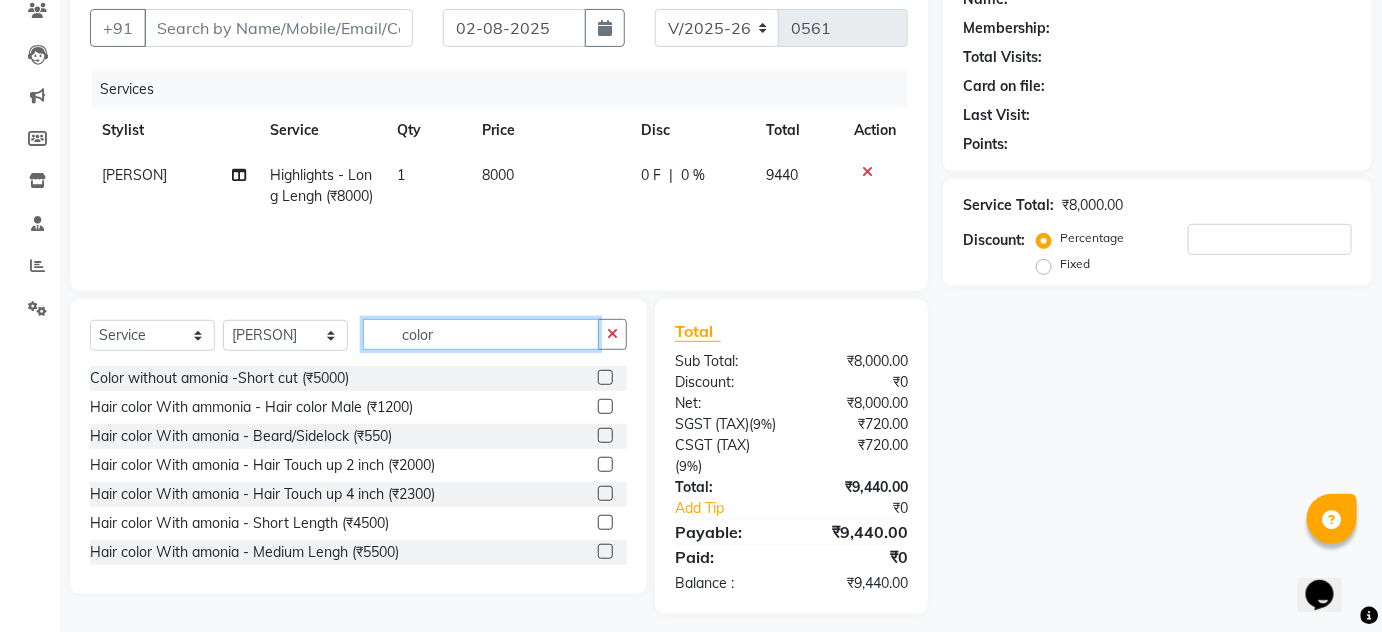 scroll, scrollTop: 209, scrollLeft: 0, axis: vertical 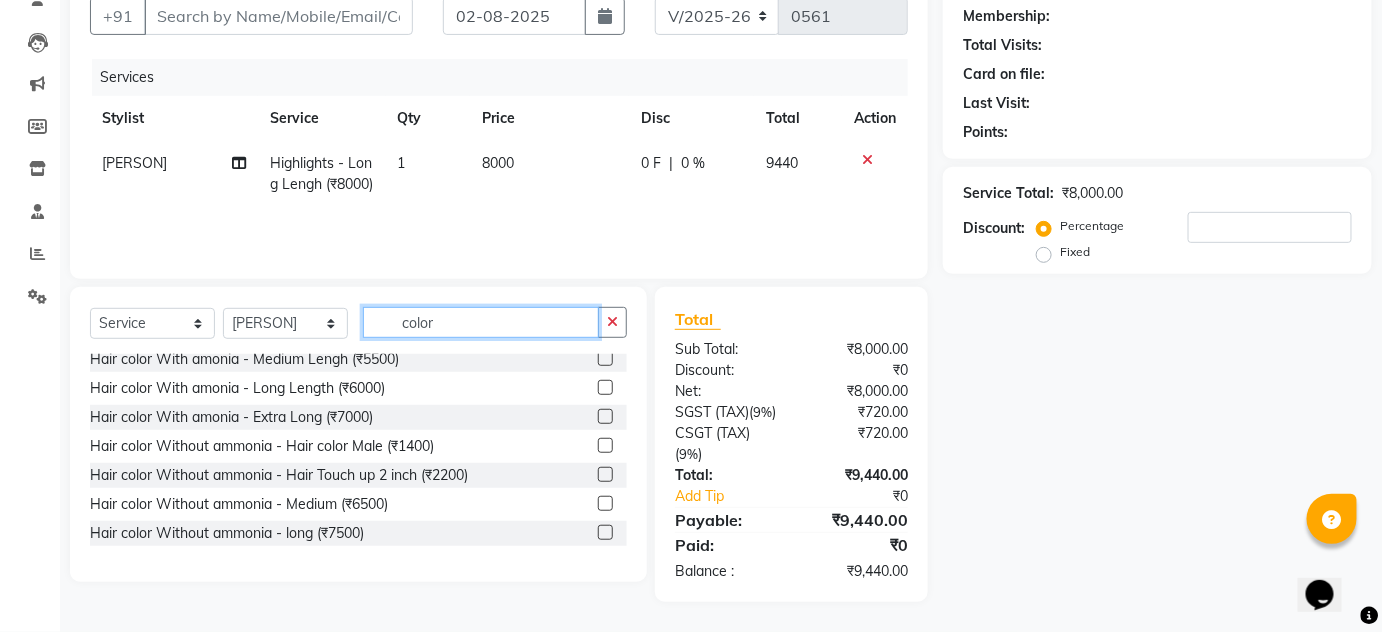 type on "color" 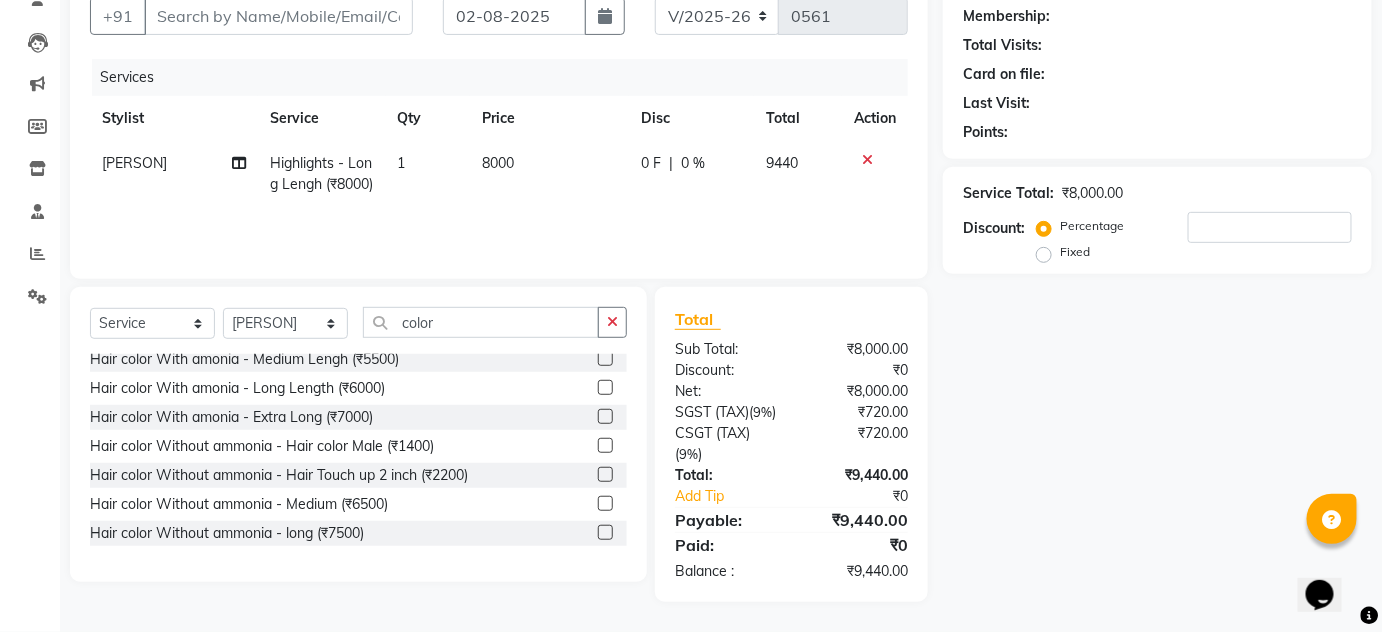 click 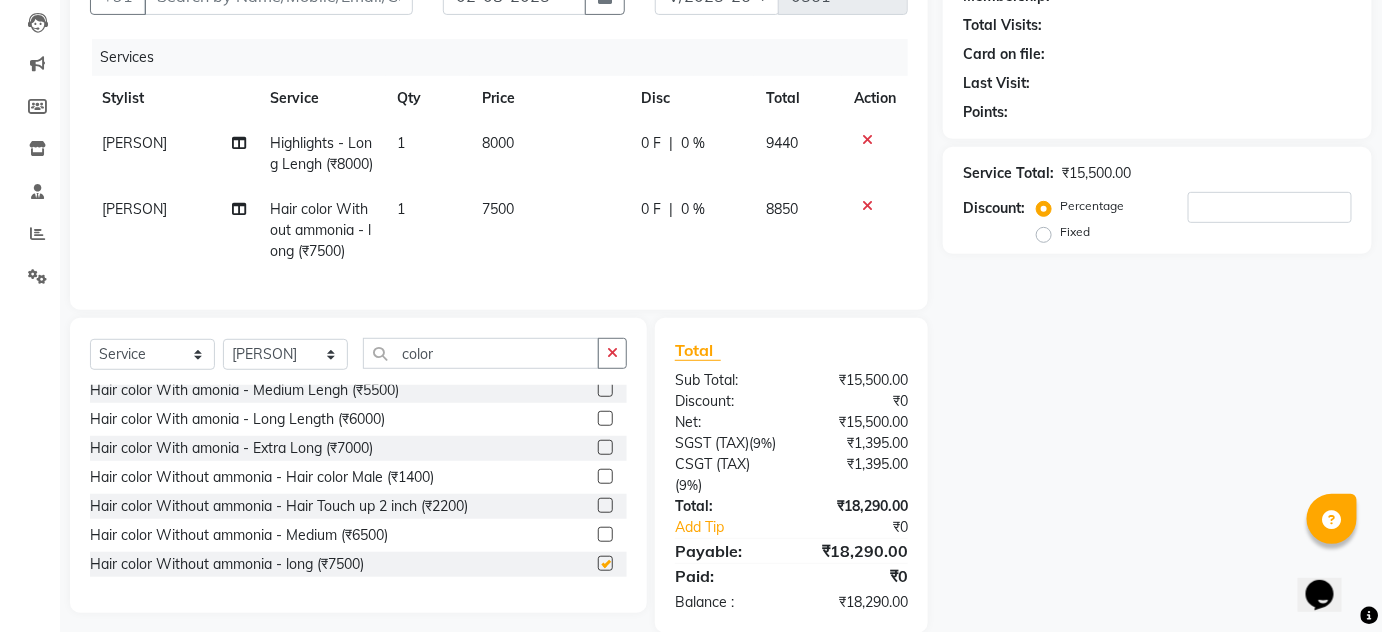 checkbox on "false" 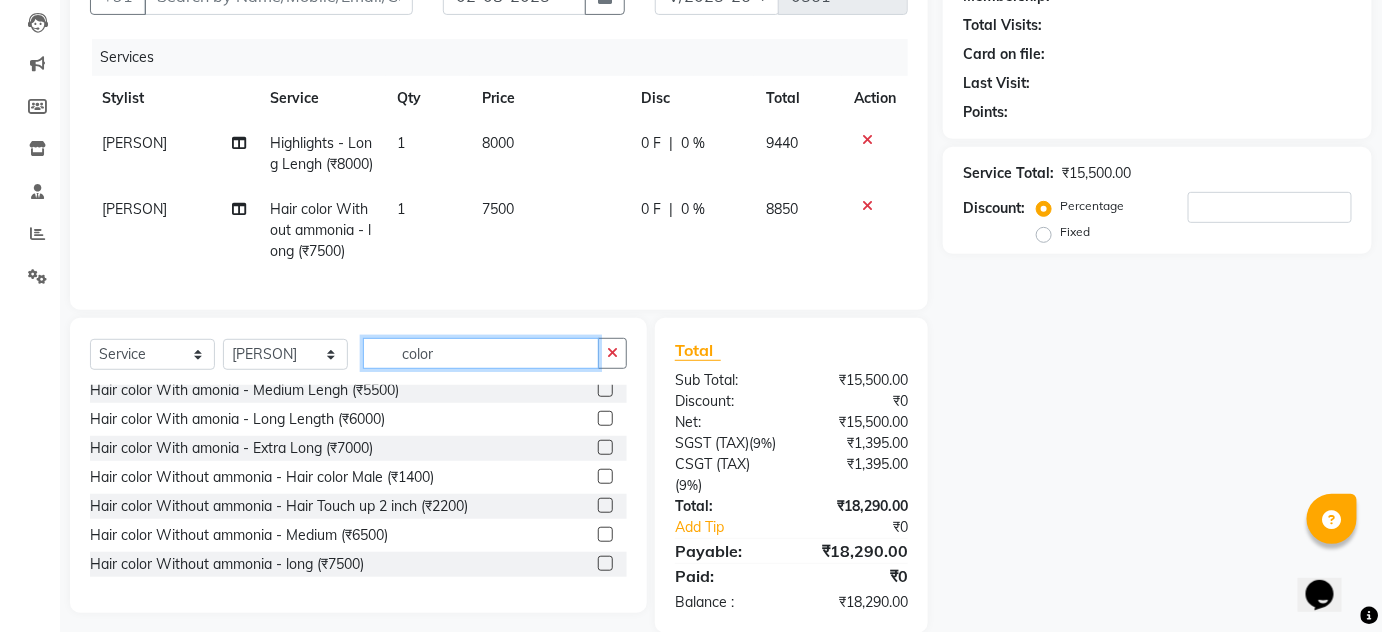 drag, startPoint x: 491, startPoint y: 391, endPoint x: 16, endPoint y: 399, distance: 475.06735 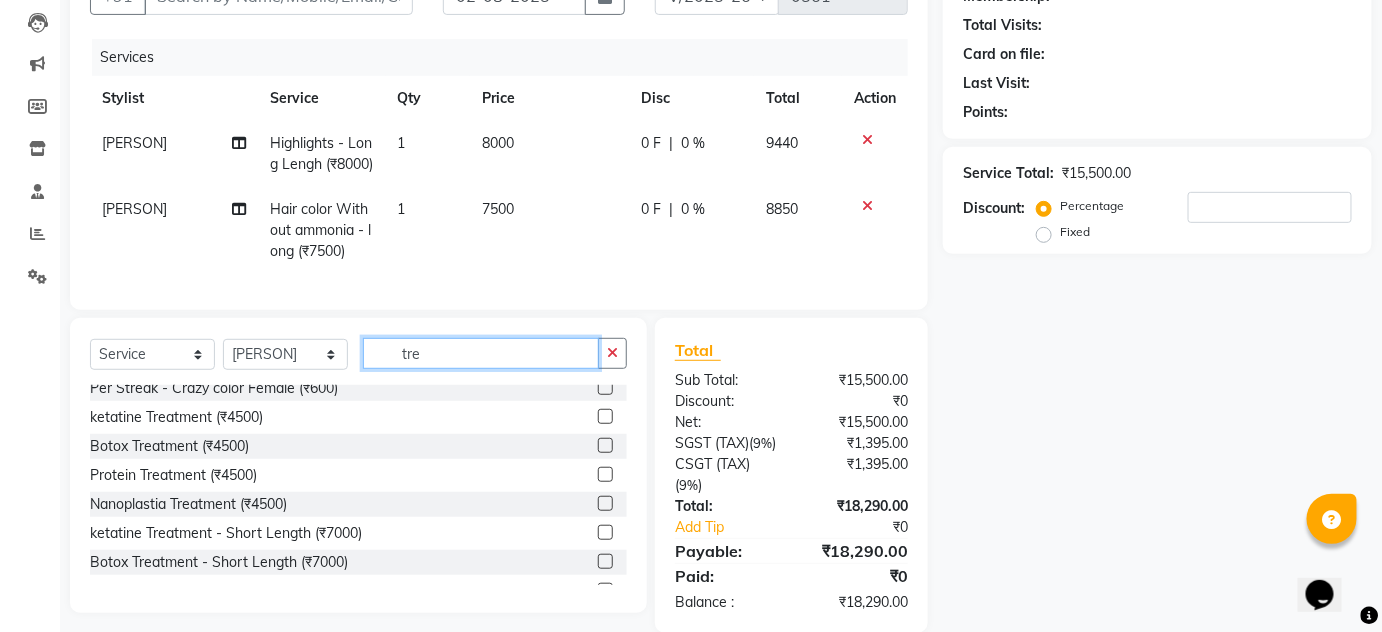 scroll, scrollTop: 272, scrollLeft: 0, axis: vertical 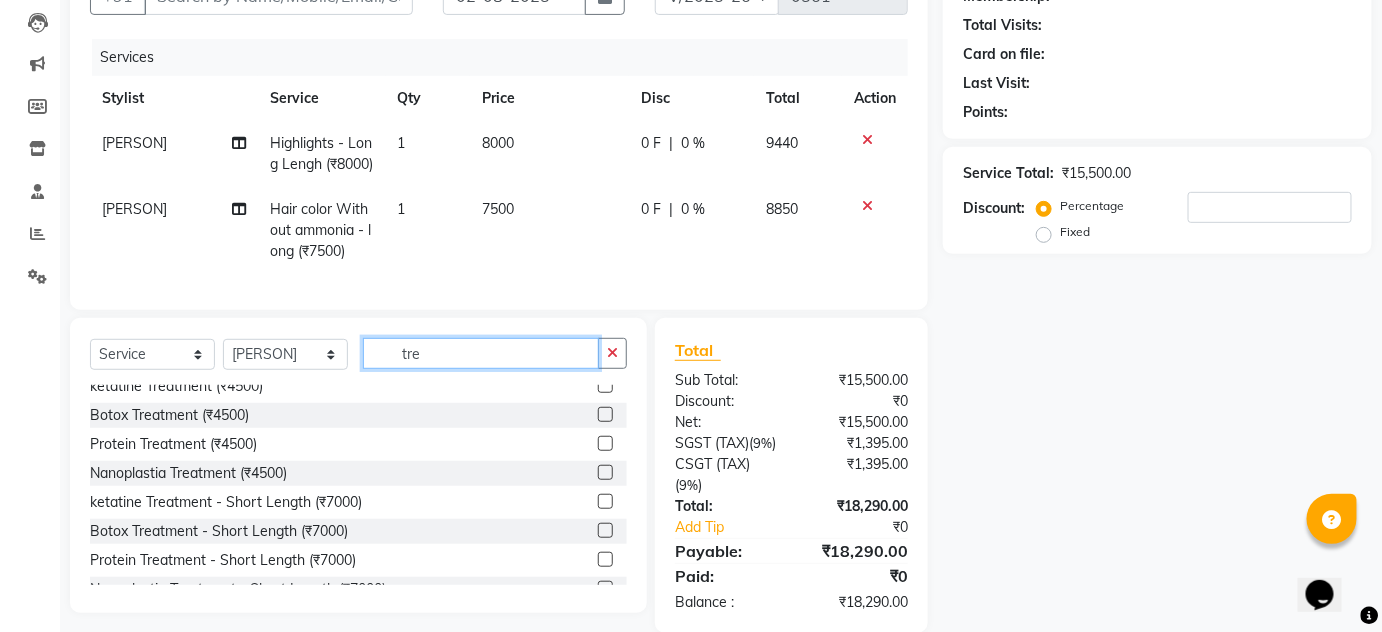 click on "08047224946 Select Location × Enlive Unisex Salon, Viman Nagar English ENGLISH Español العربية मराठी हिंदी ગુજરાતી தமிழ் 中文 Notifications nothing to show Admin Manage Profile Change Password Sign out  Version:3.15.11  ☀ Enlive Unisex Salon, Viman Nagar  Calendar  Invoice  Clients  Leads   Marketing  Members  Inventory  Staff  Reports  Settings Completed InProgress Upcoming Dropped Tentative Check-In Confirm Bookings Generate Report Segments Page Builder INVOICE PREVIOUS INVOICES Create New   Save   Open Invoices  Client +91 Date 02-08-2025 Invoice Number V/2025 V/2025-26 0561 Services Stylist Service Qty Price Disc Total Action Amin Shaikh Highlights - Long Lengh (₹8000) 1 8000 0 F | 0 % 9440 Amin Shaikh Hair color Without ammonia - long (₹7500) 1 7500 0 F | 0 % 8850 Select  Service  Product  Membership  Package Voucher Prepaid Gift Card  Select Stylist Amin Shaikh Arti lohar Jyoti Namrata Nitin Sir Roshani sameer Shubhangi Vikas Yasmeen tre Total" 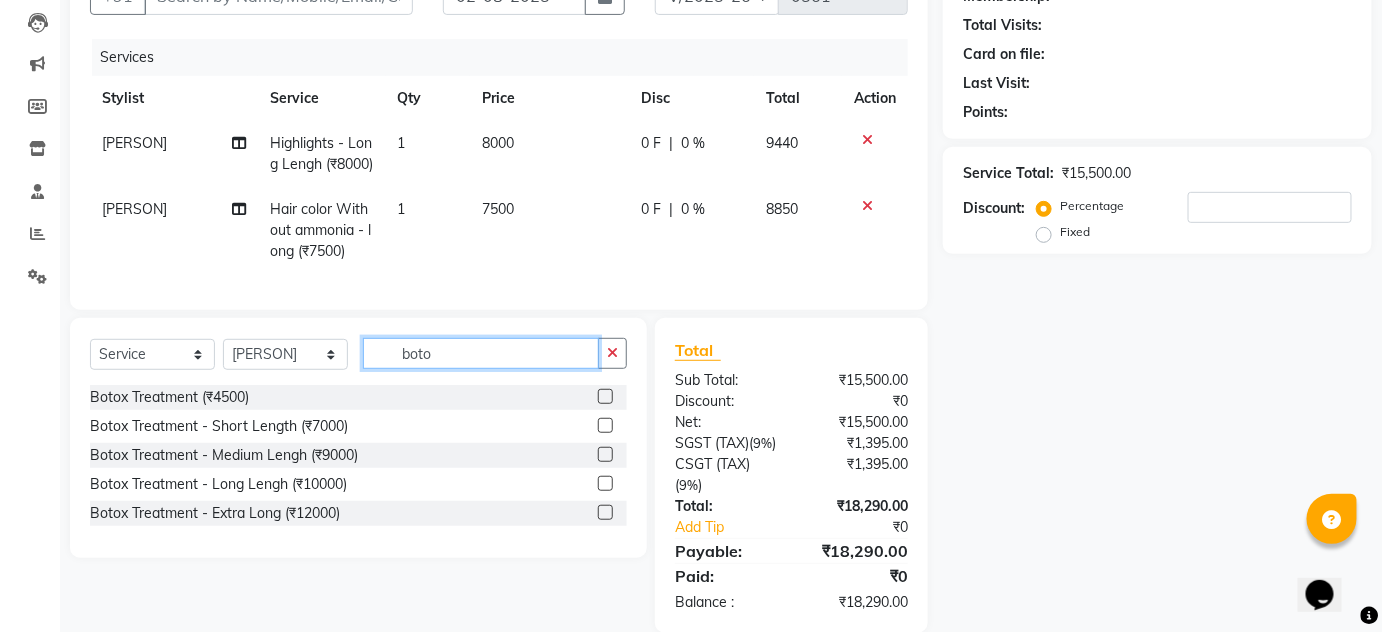 scroll, scrollTop: 0, scrollLeft: 0, axis: both 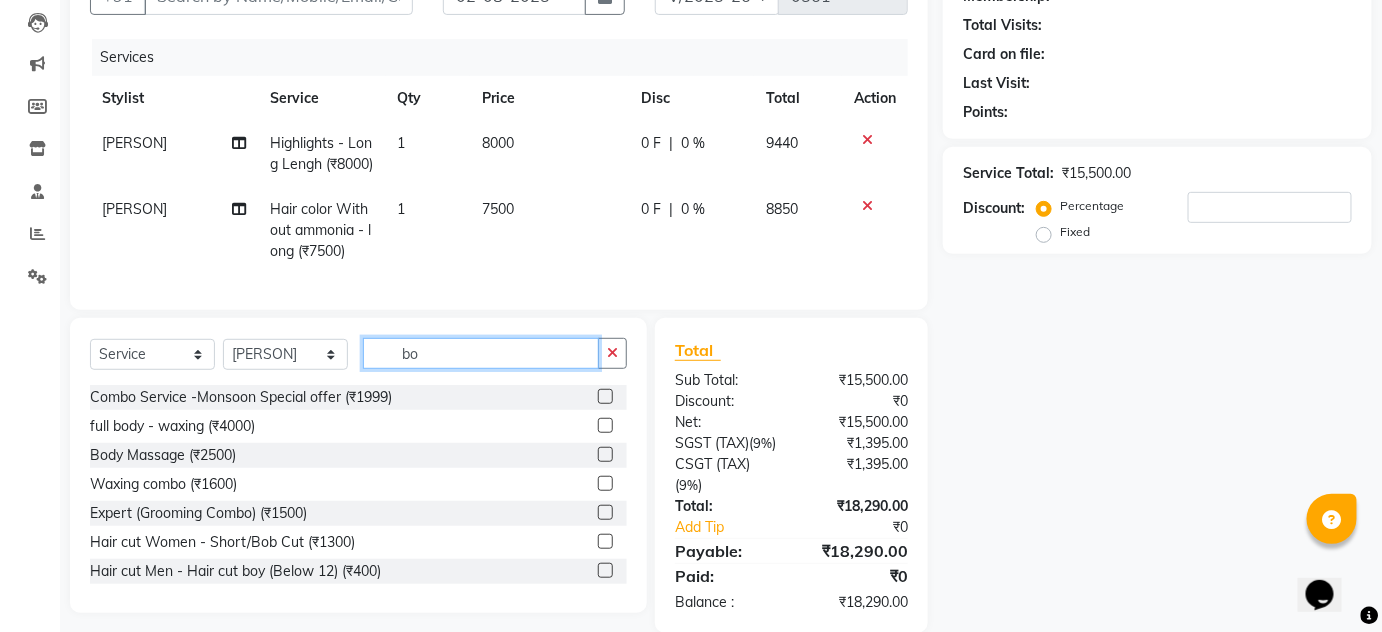 type on "b" 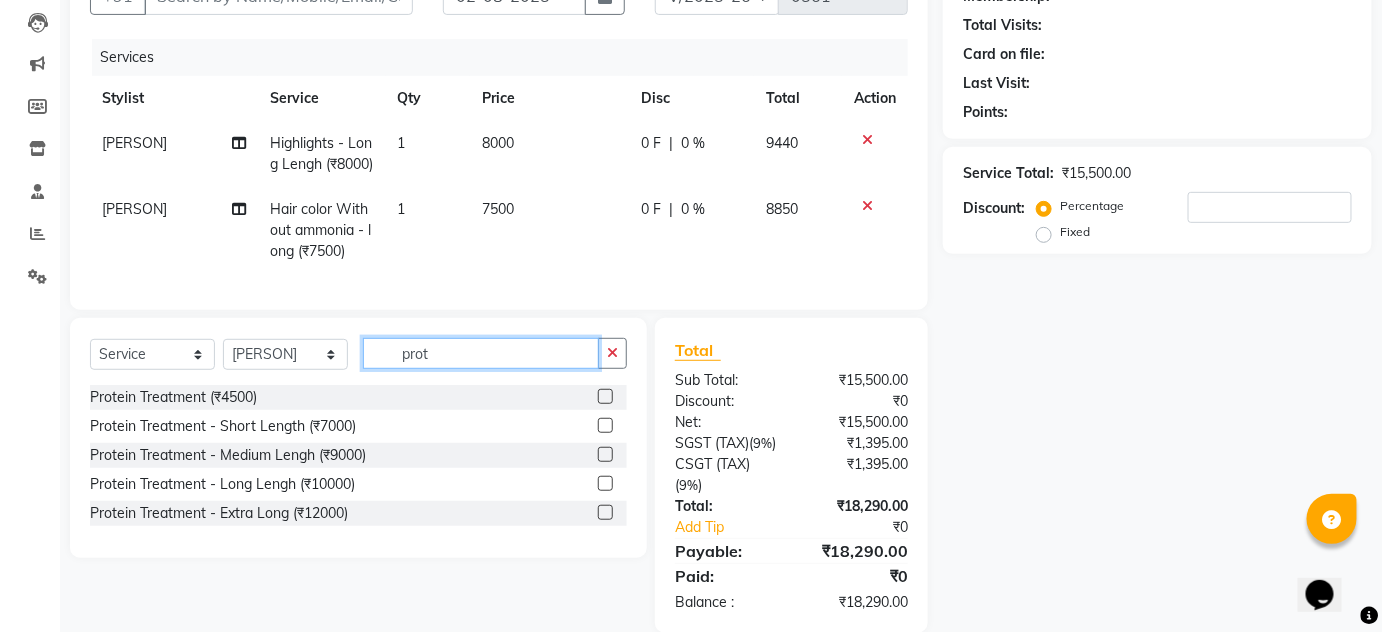 type on "prot" 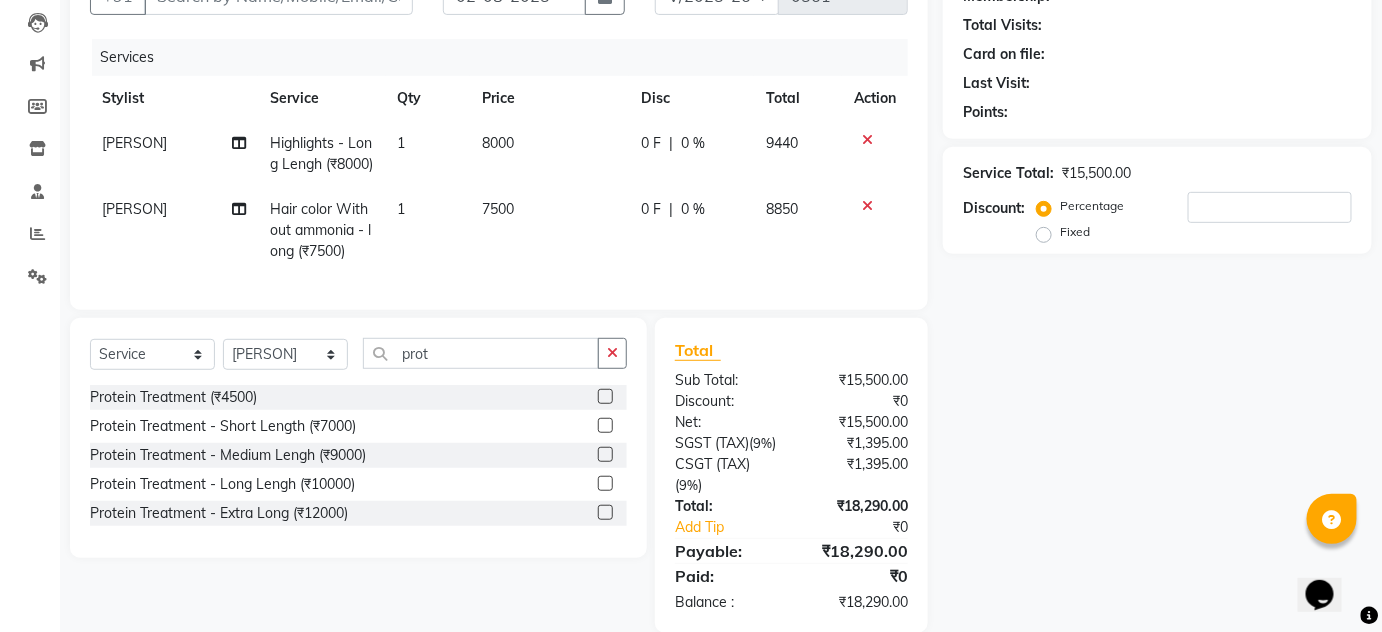 click 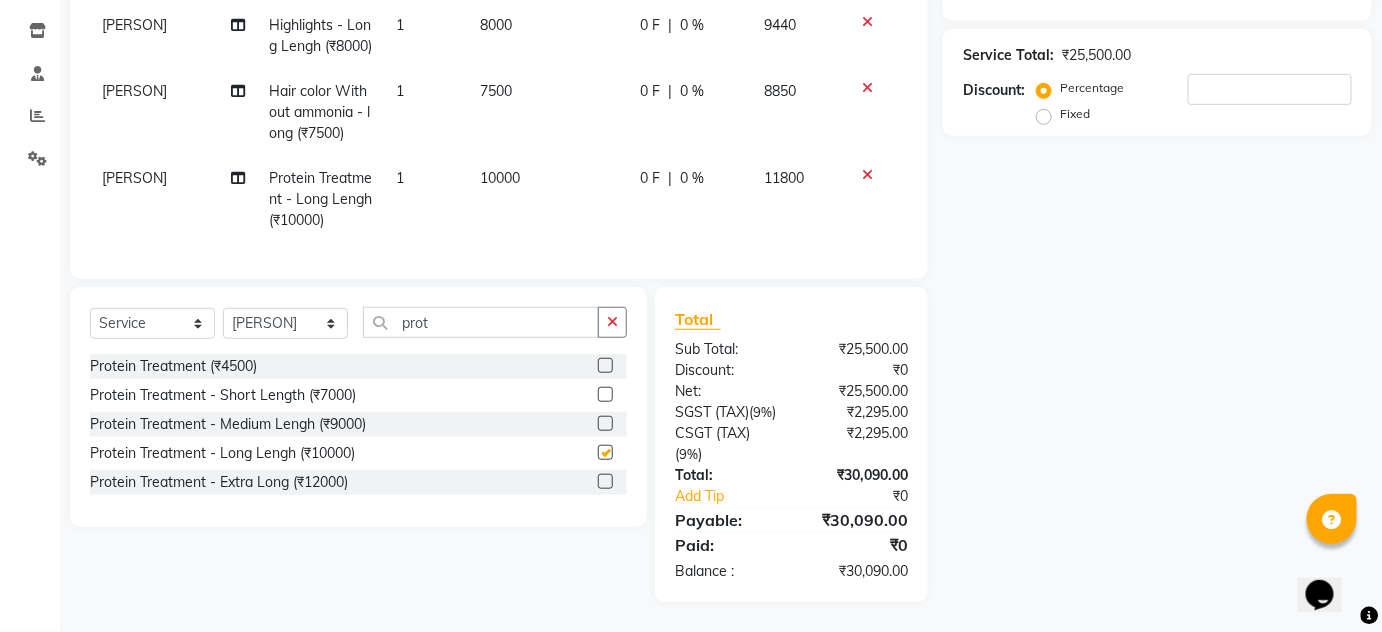 checkbox on "false" 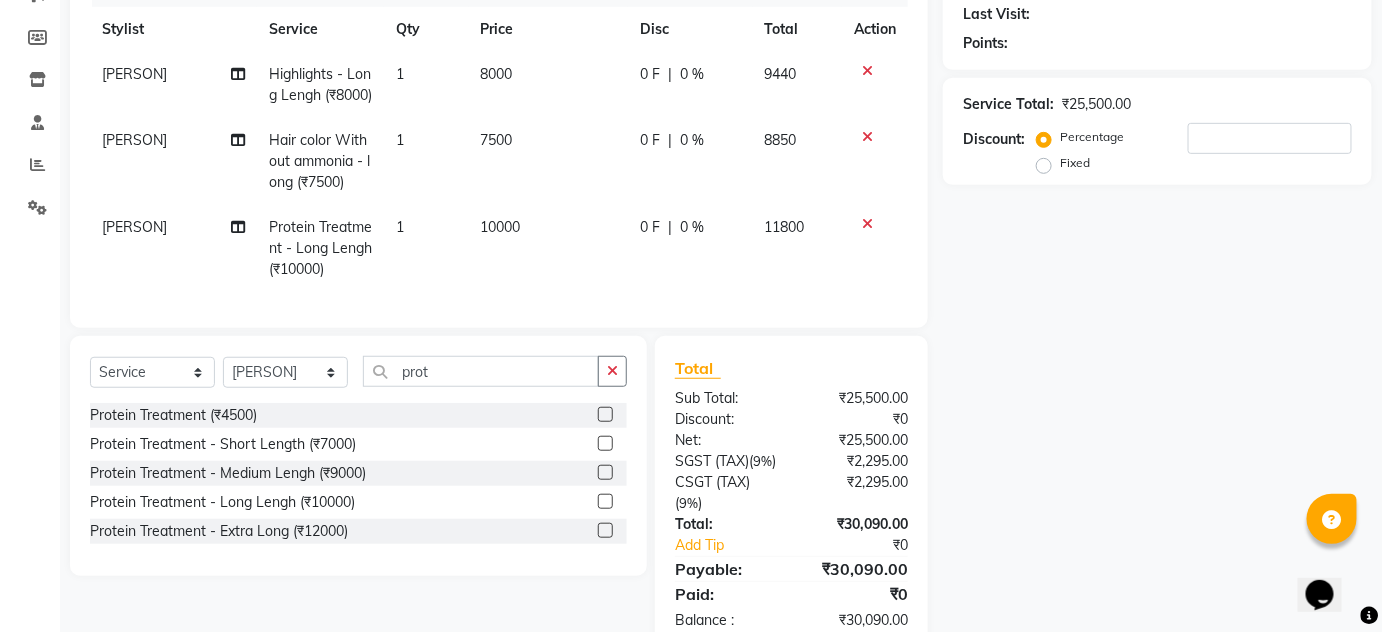 scroll, scrollTop: 200, scrollLeft: 0, axis: vertical 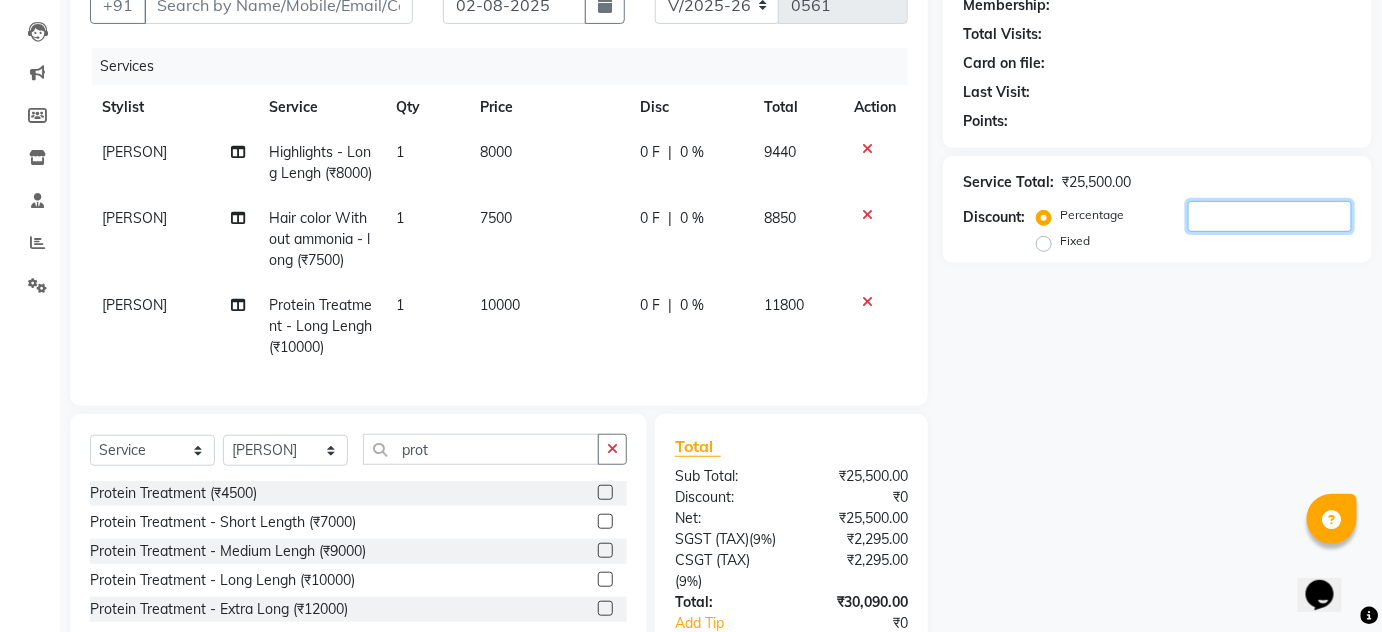 click 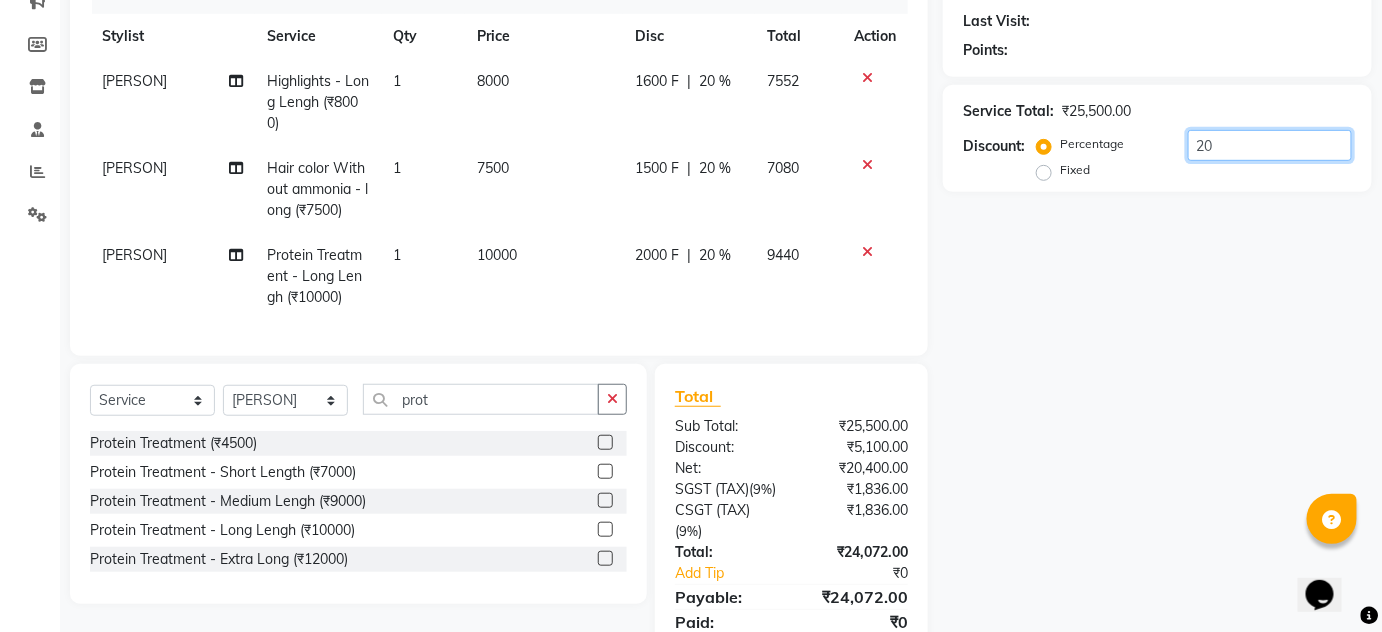 scroll, scrollTop: 381, scrollLeft: 0, axis: vertical 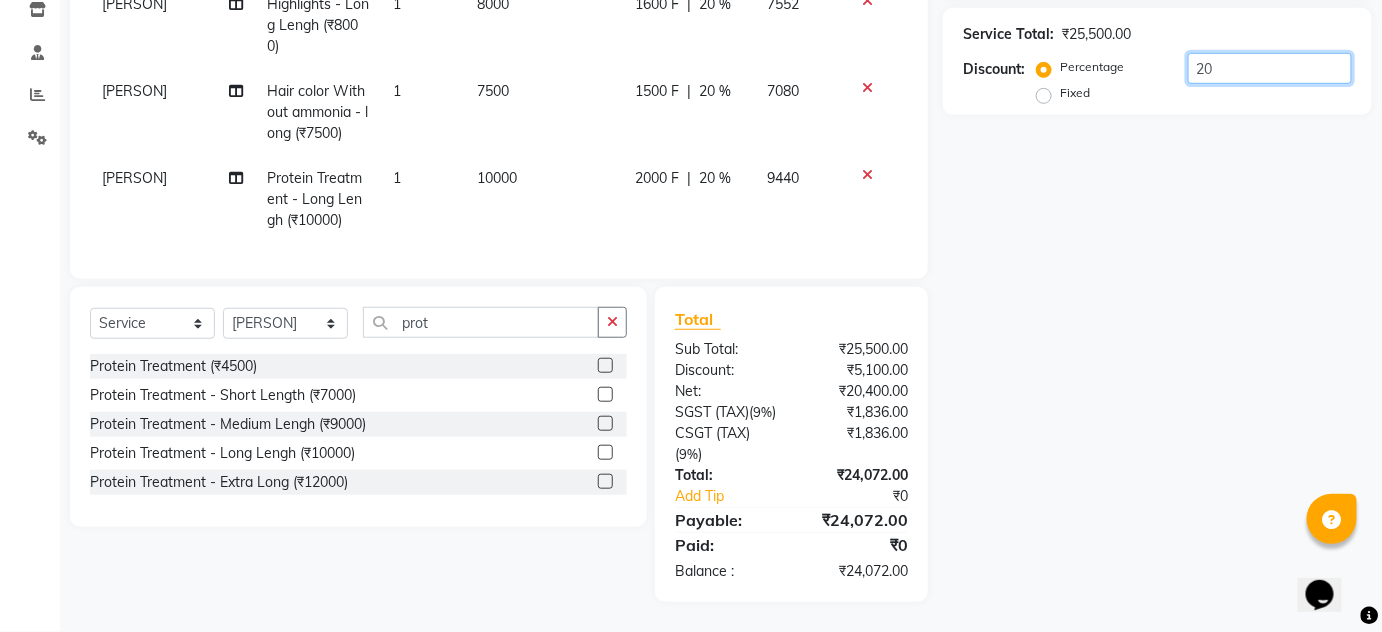type on "20" 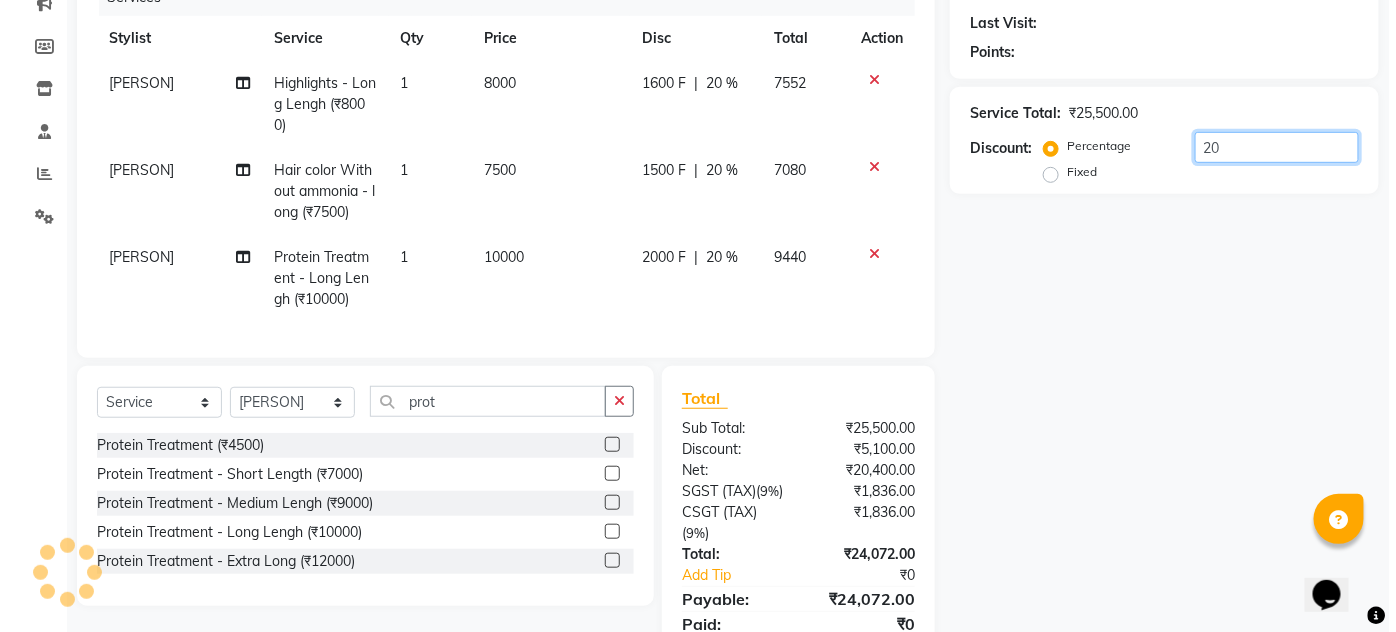 scroll, scrollTop: 18, scrollLeft: 0, axis: vertical 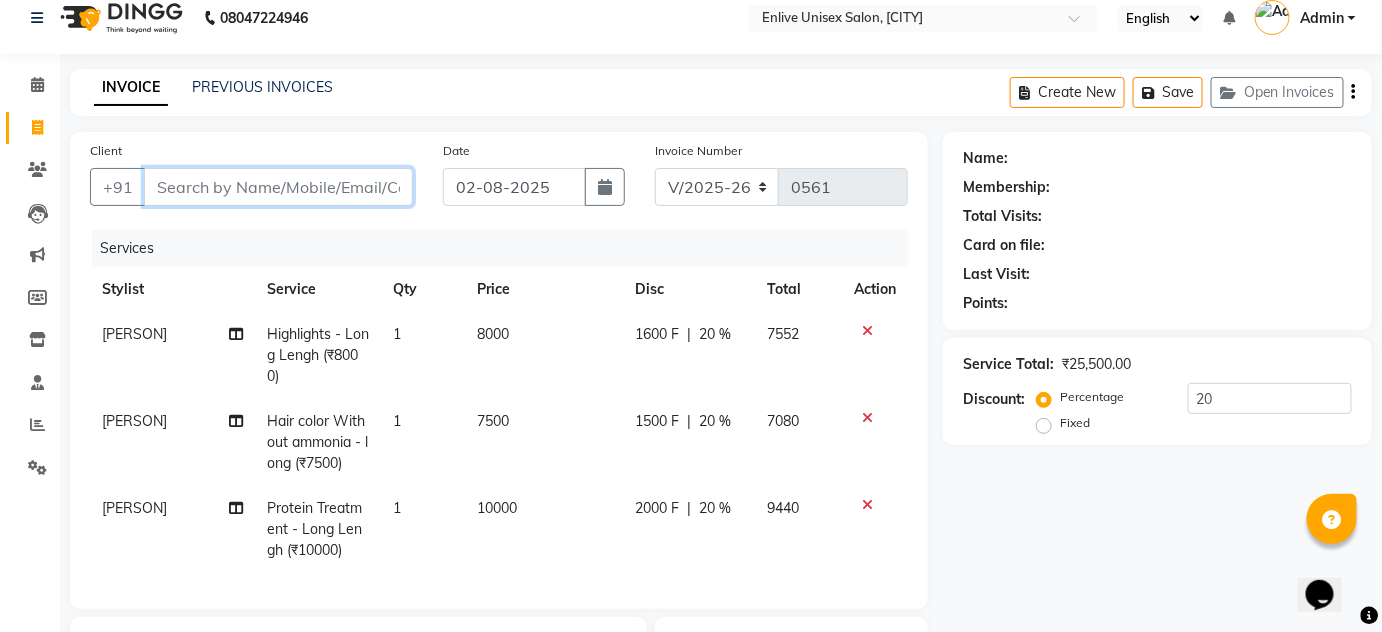 click on "Client" at bounding box center (278, 187) 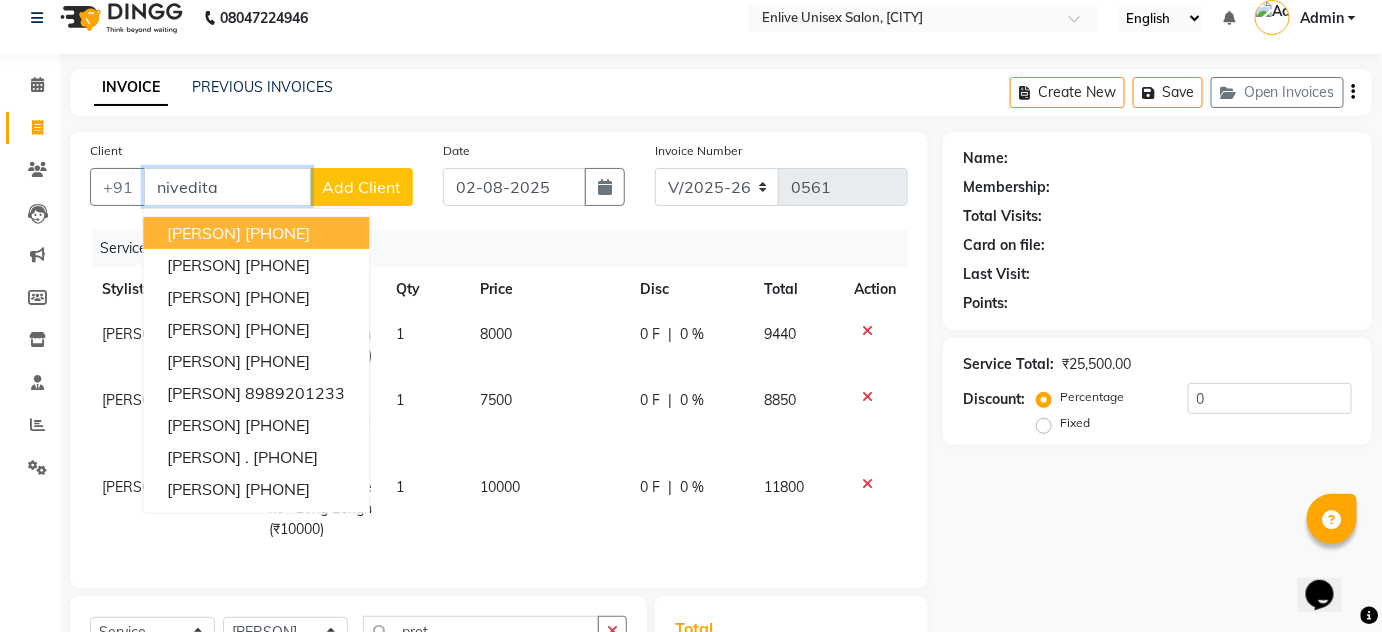 type on "nivedita" 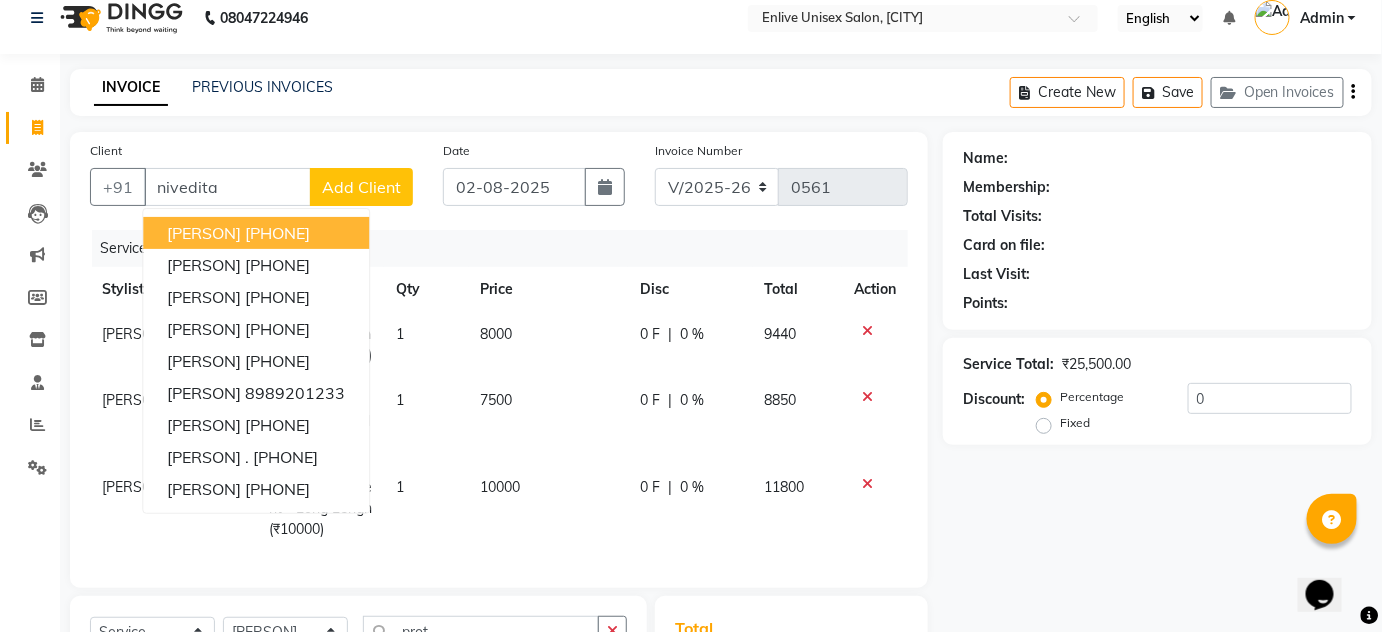 click on "Add Client" 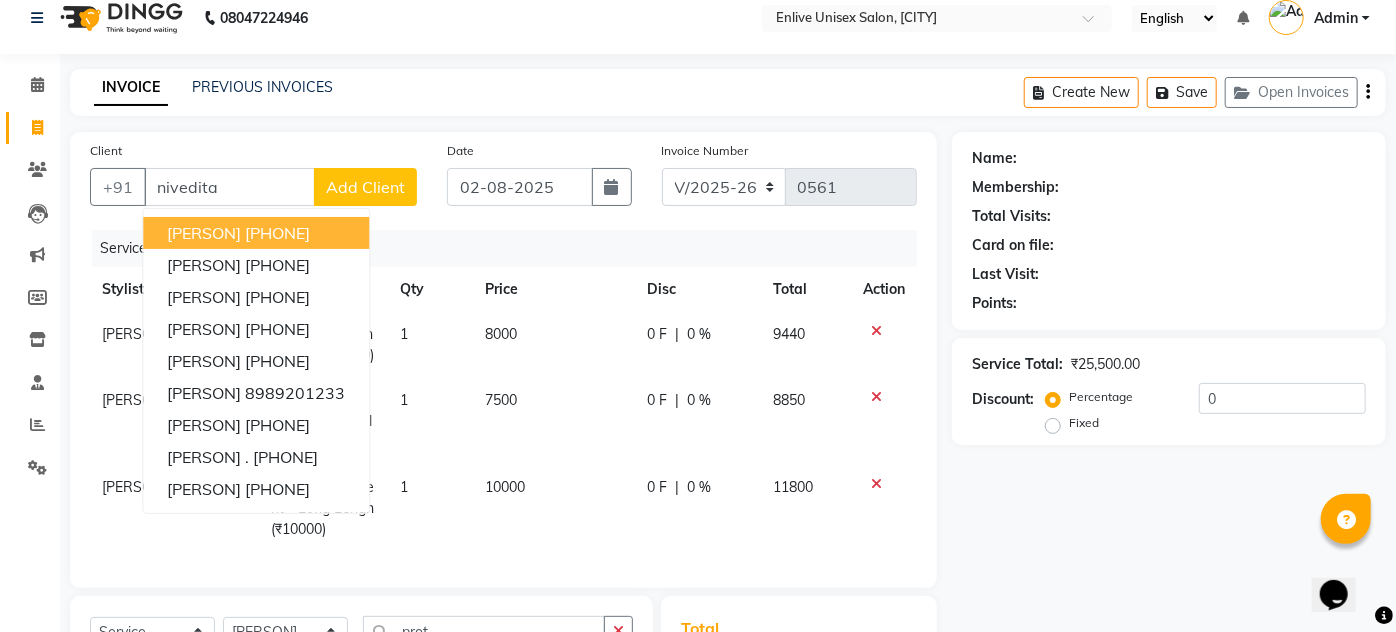 select on "22" 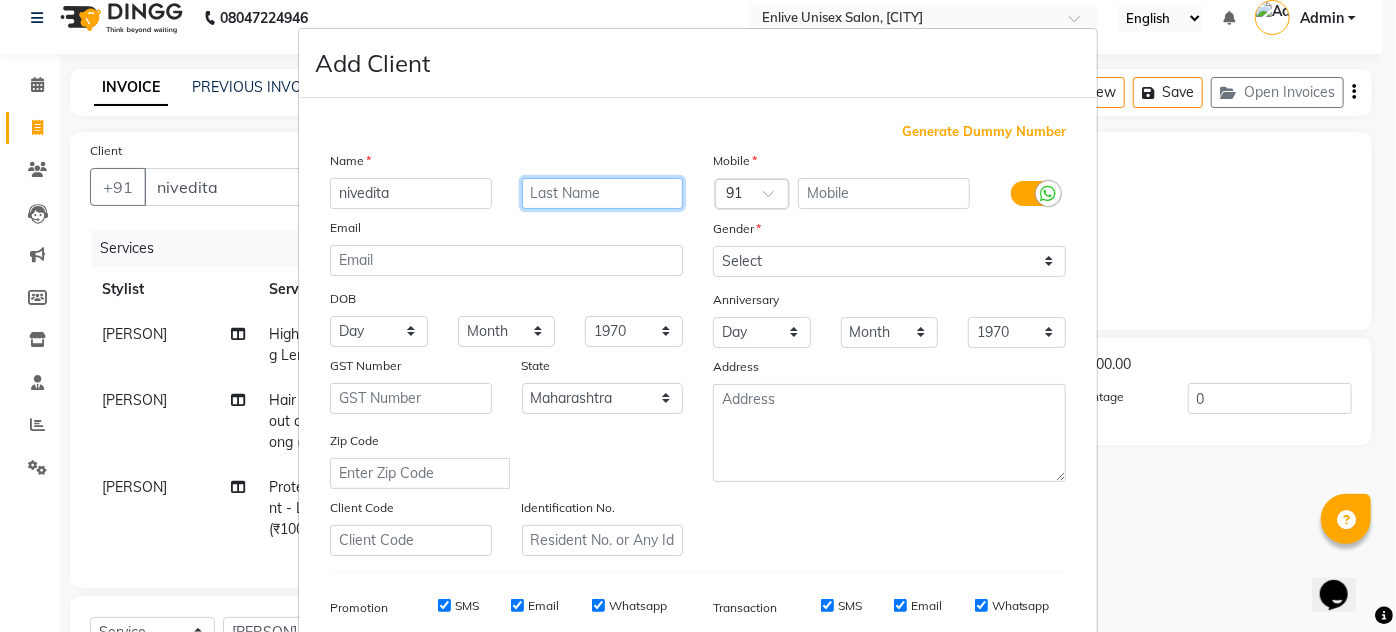 click at bounding box center [603, 193] 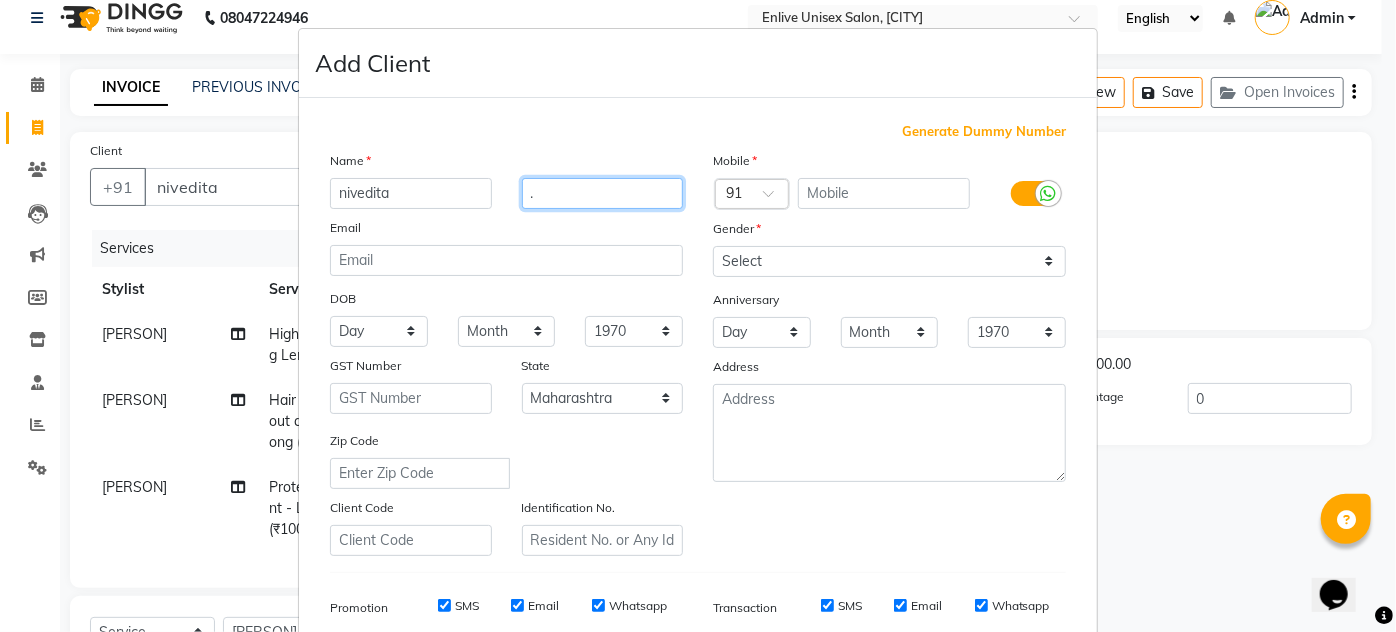 type on "." 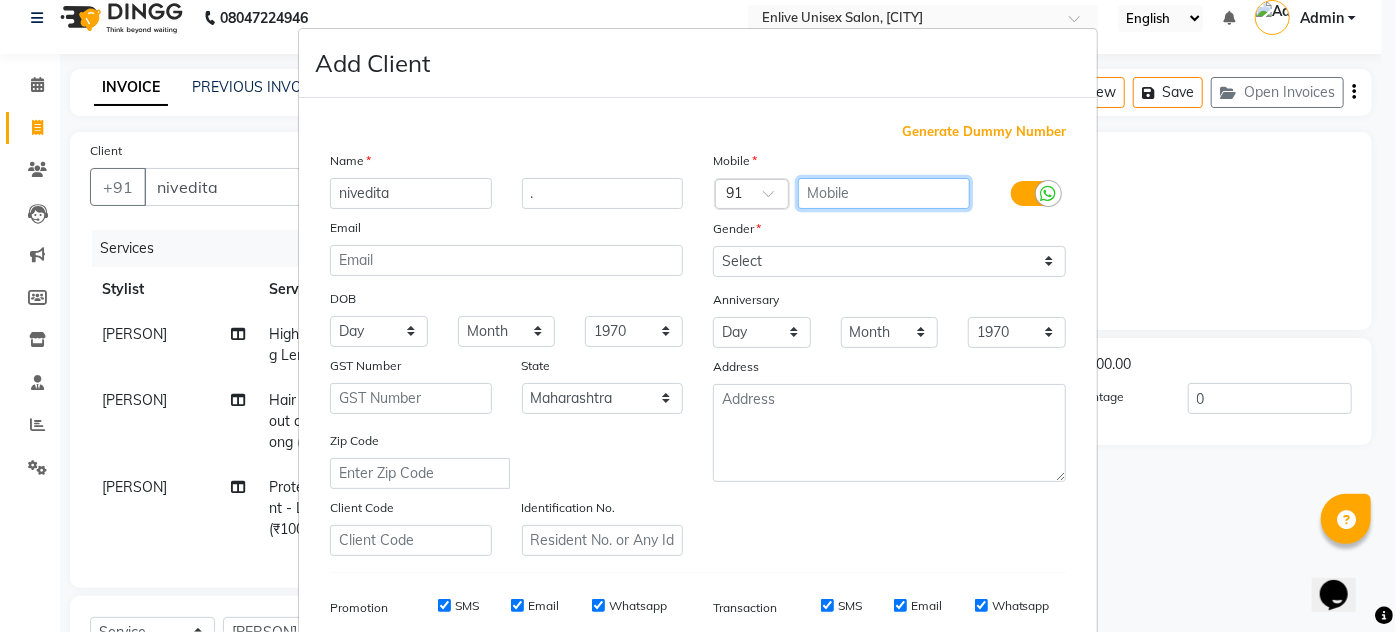 click at bounding box center [884, 193] 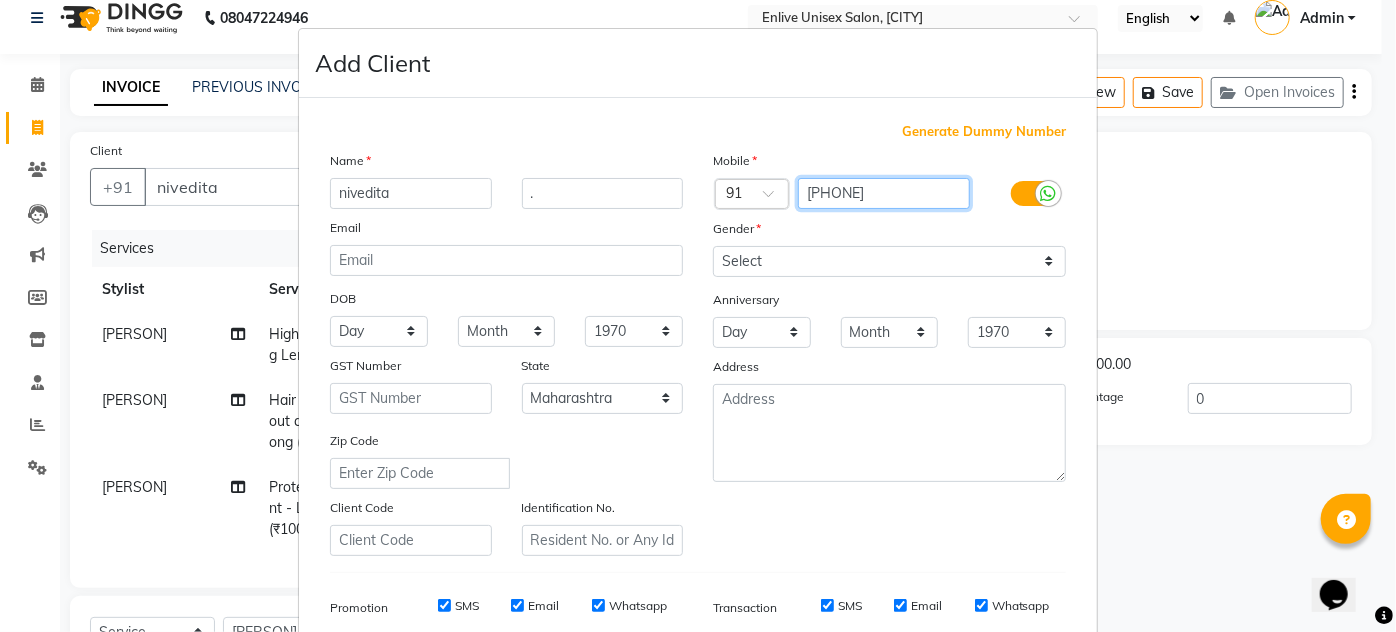 type on "9455598109" 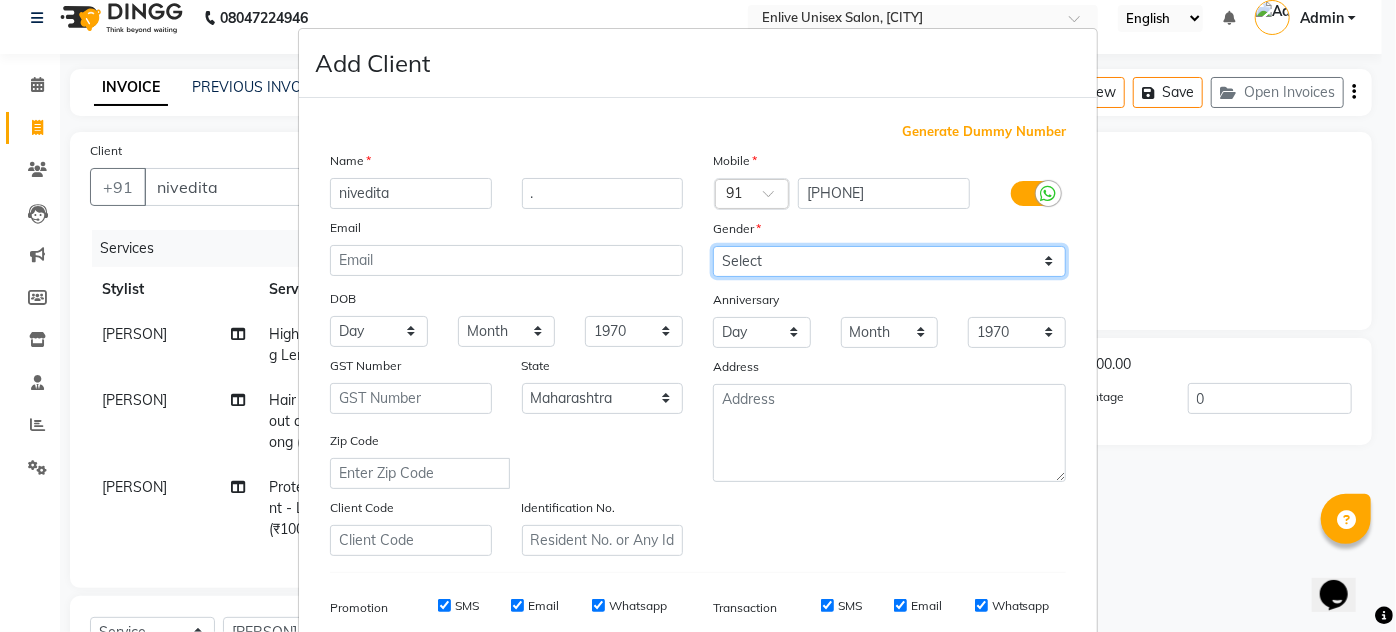 click on "Select Male Female Other Prefer Not To Say" at bounding box center (889, 261) 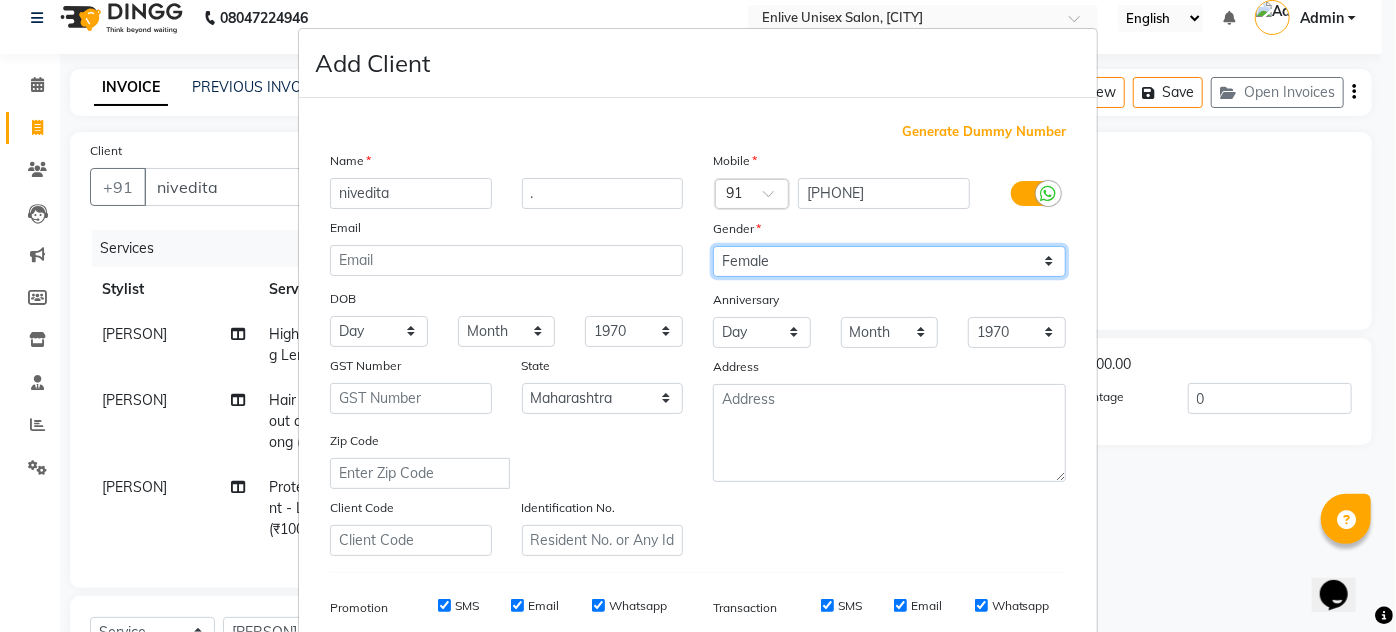 click on "Select Male Female Other Prefer Not To Say" at bounding box center (889, 261) 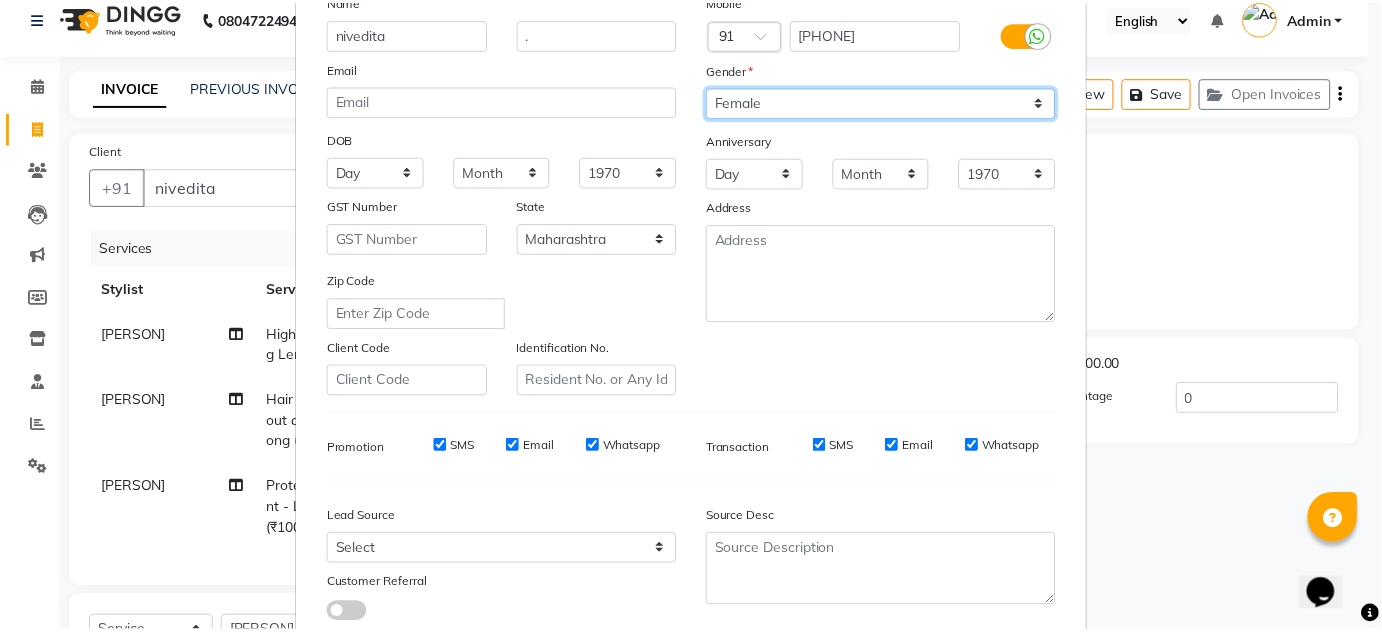 scroll, scrollTop: 272, scrollLeft: 0, axis: vertical 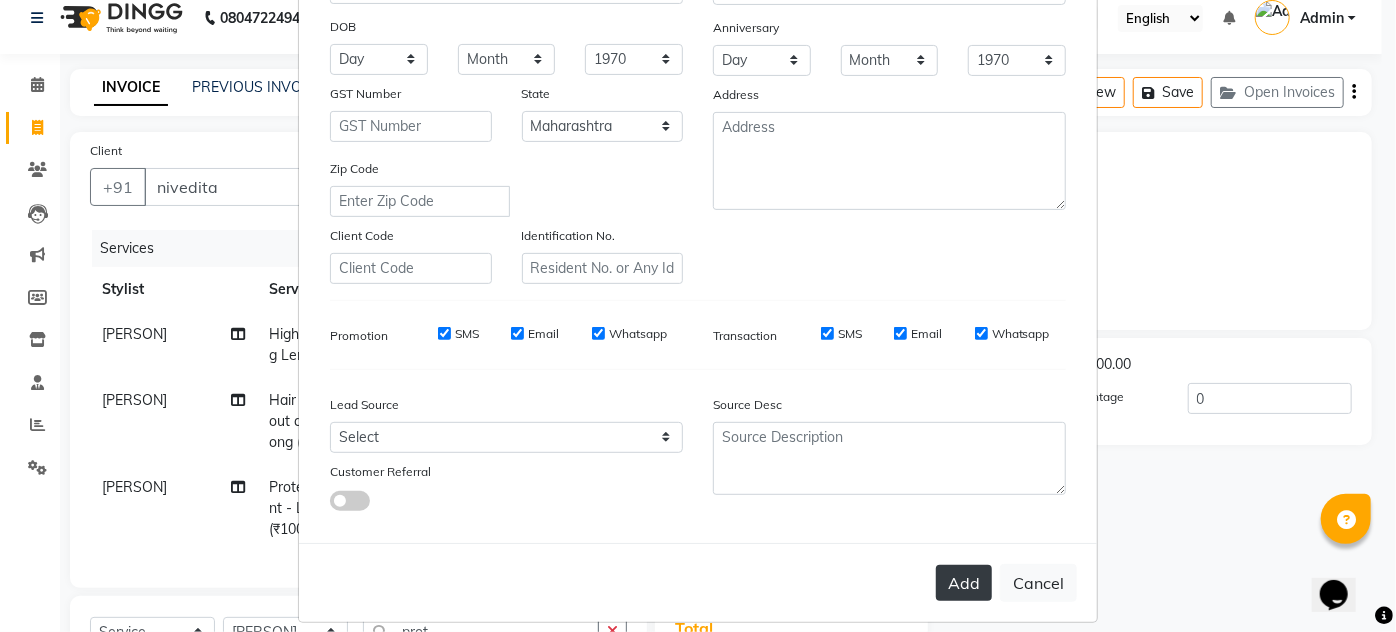 click on "Add" at bounding box center [964, 583] 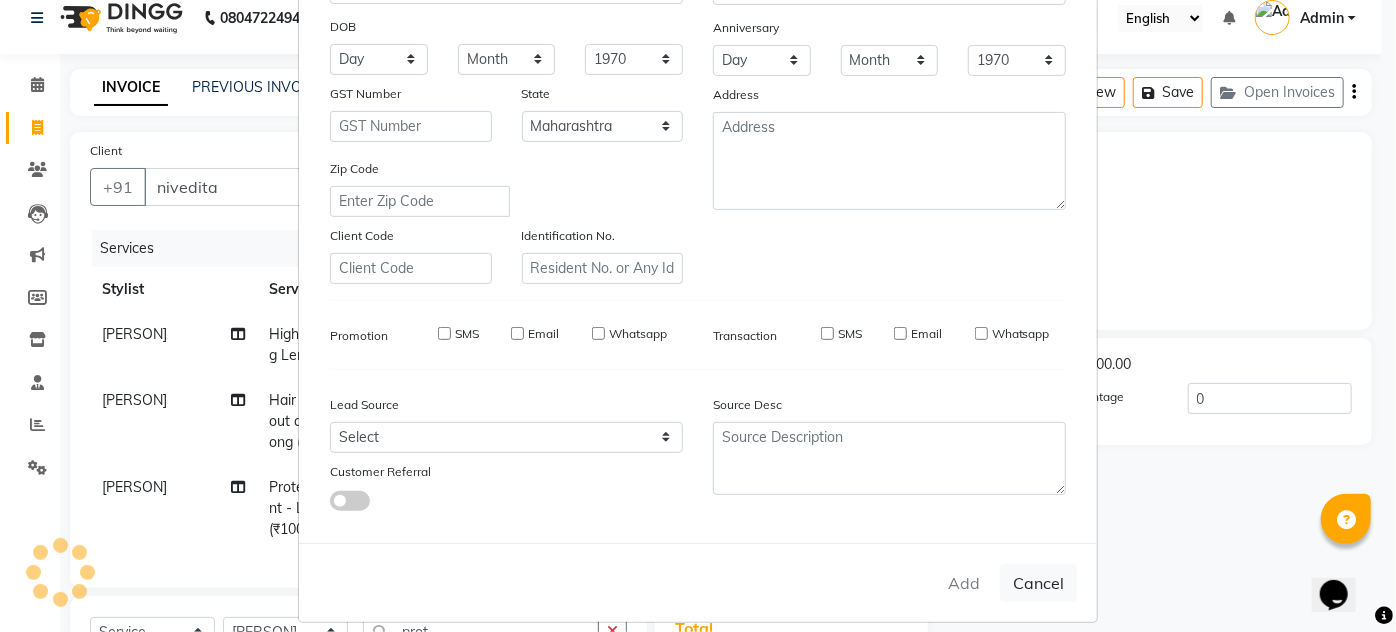 type on "9455598109" 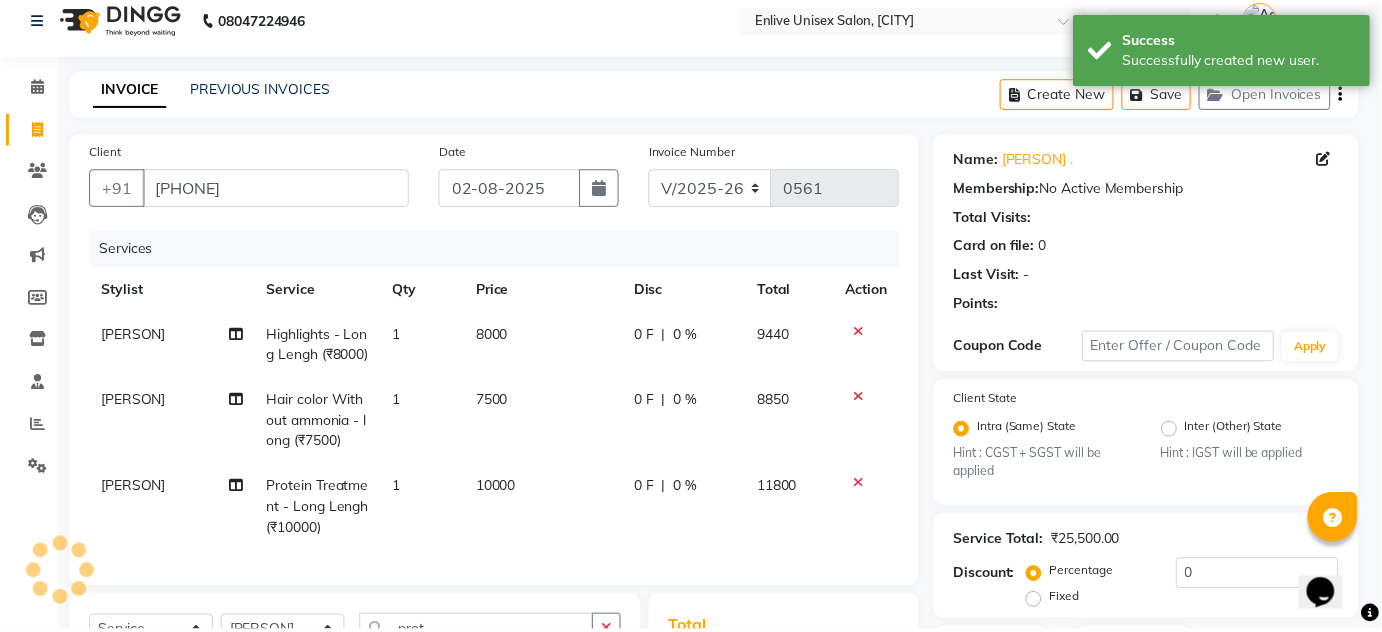 scroll, scrollTop: 0, scrollLeft: 0, axis: both 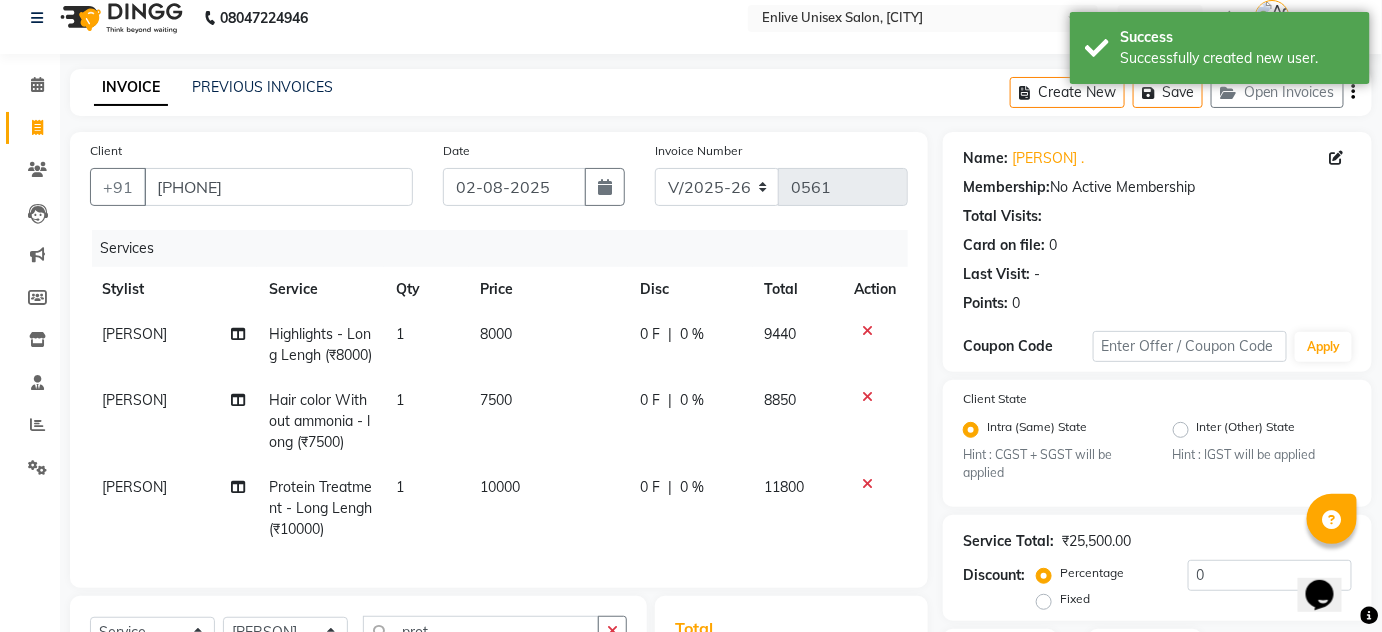click 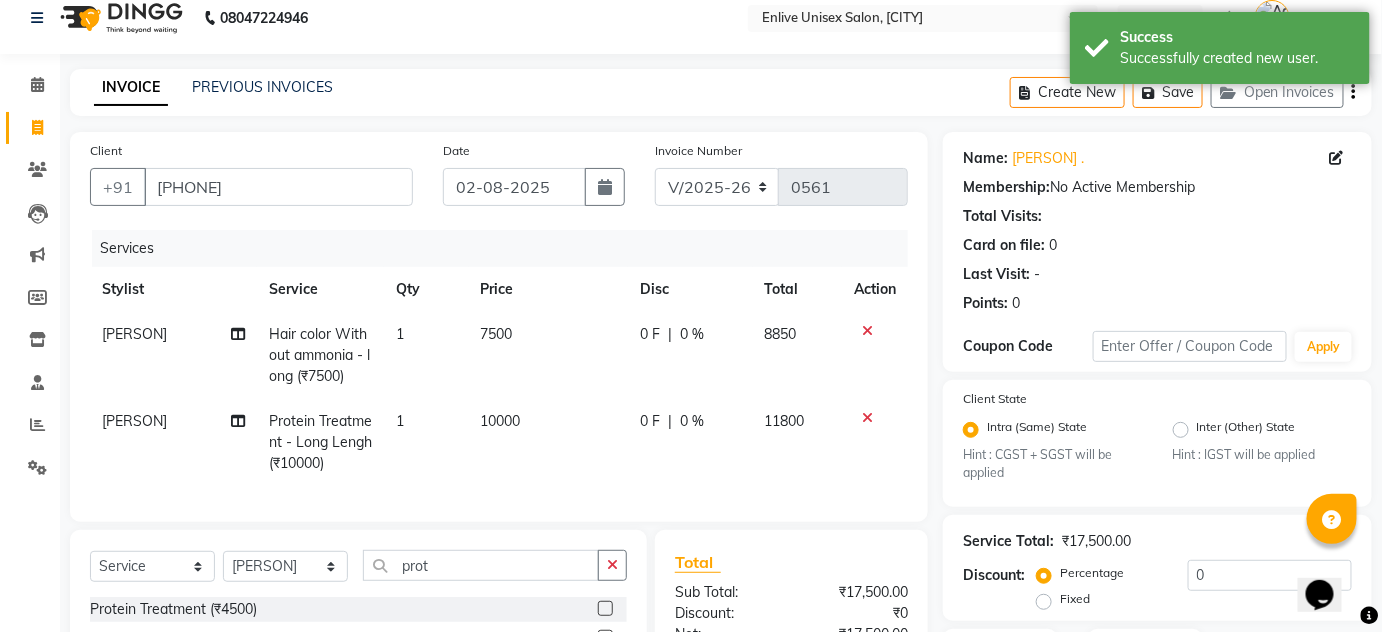 click 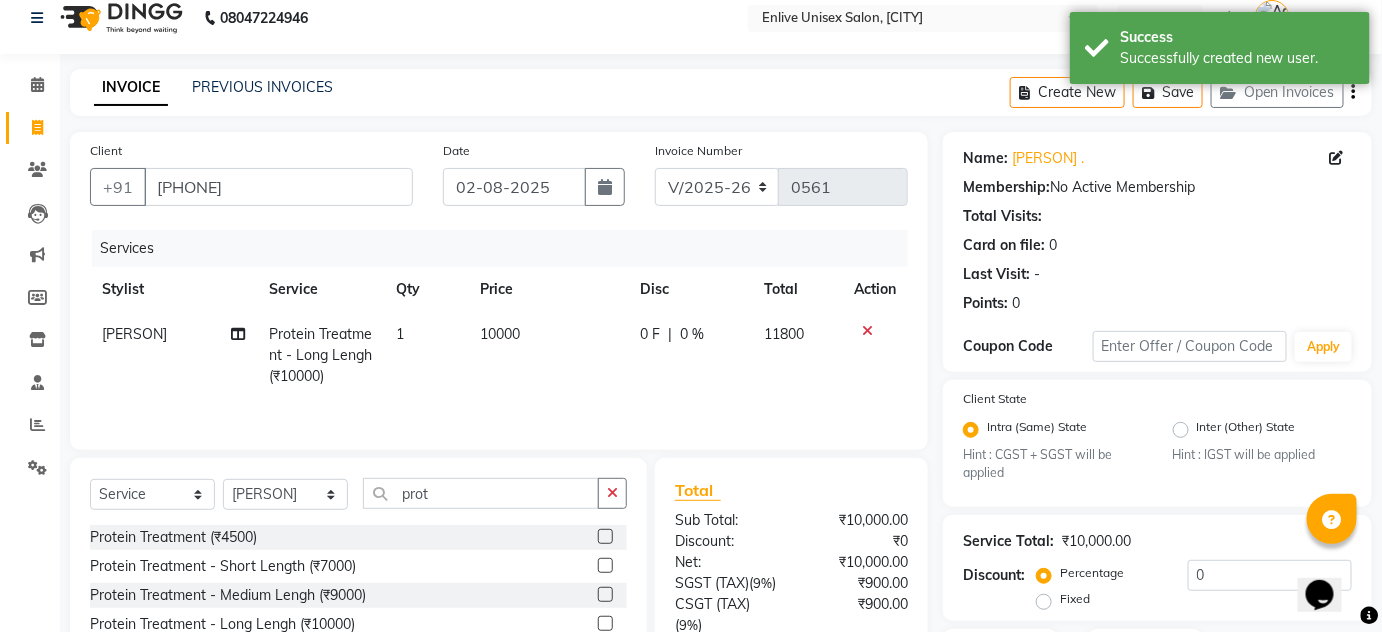 click 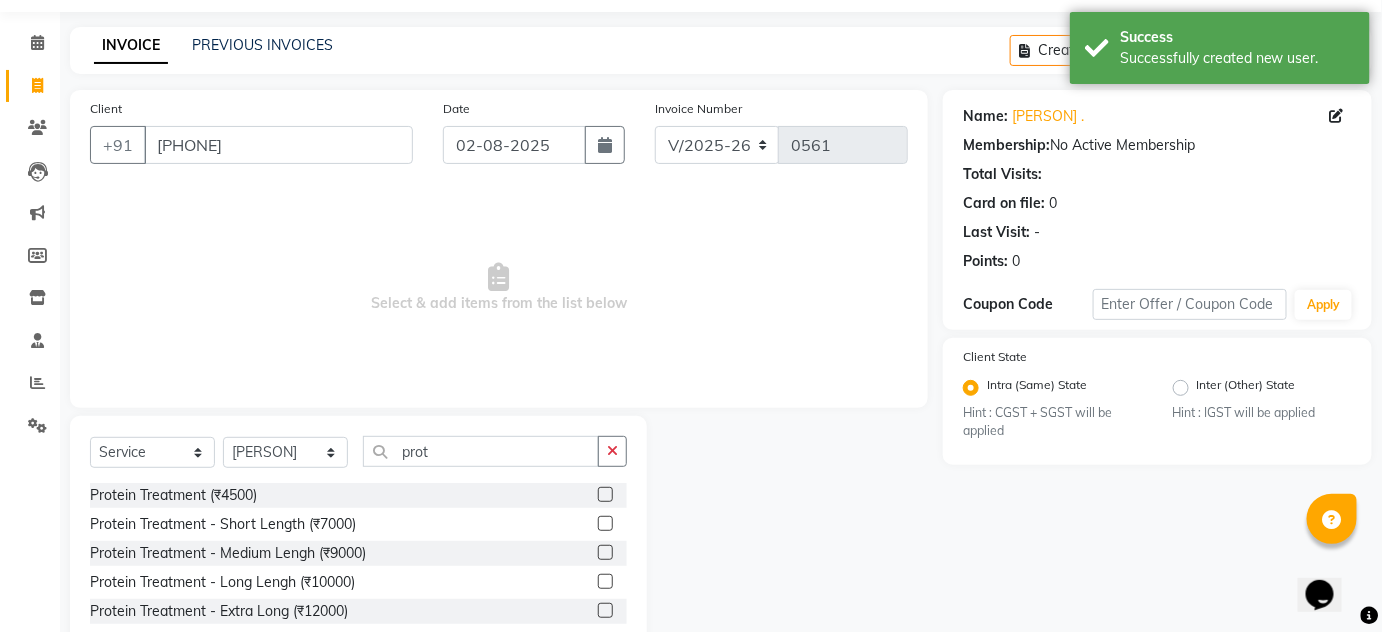 scroll, scrollTop: 113, scrollLeft: 0, axis: vertical 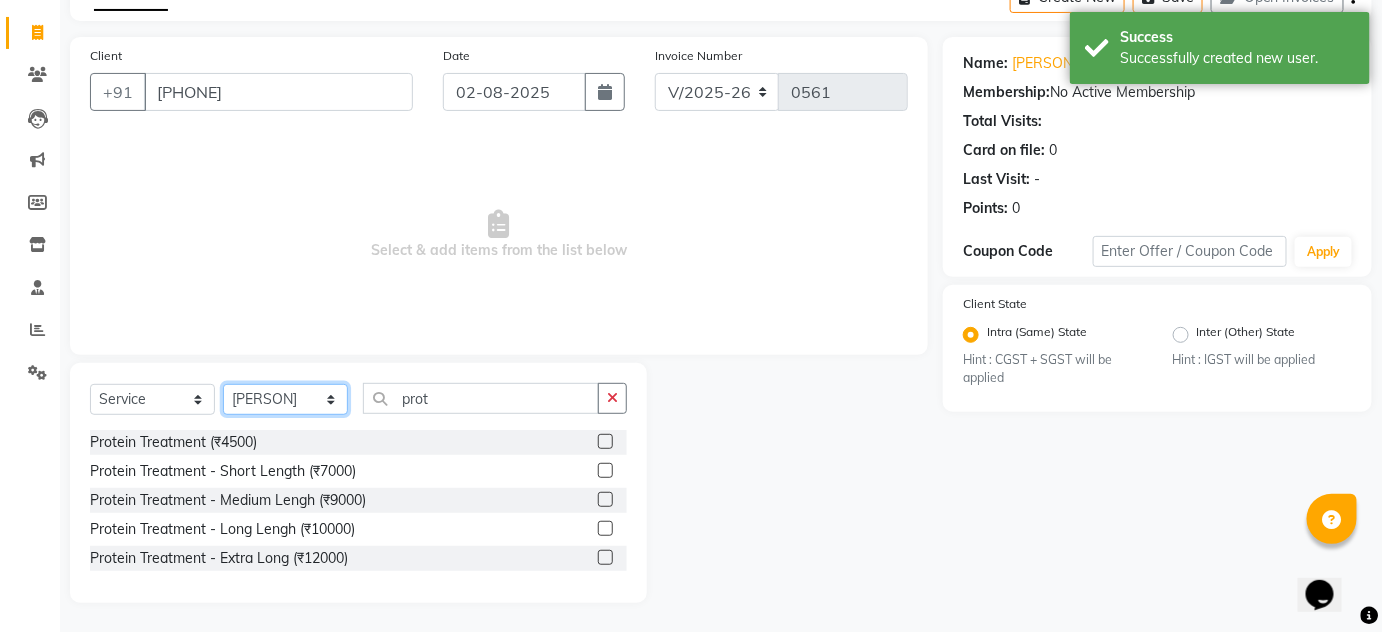 drag, startPoint x: 304, startPoint y: 396, endPoint x: 304, endPoint y: 385, distance: 11 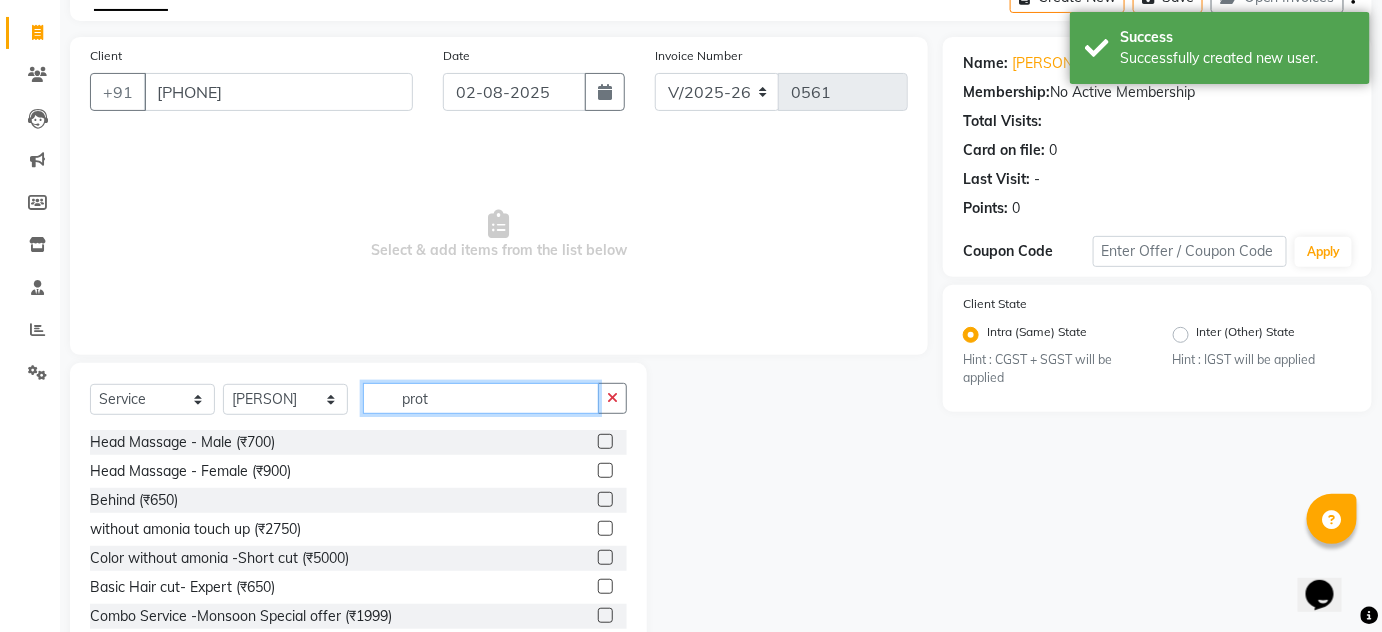 drag, startPoint x: 444, startPoint y: 397, endPoint x: 34, endPoint y: 396, distance: 410.00122 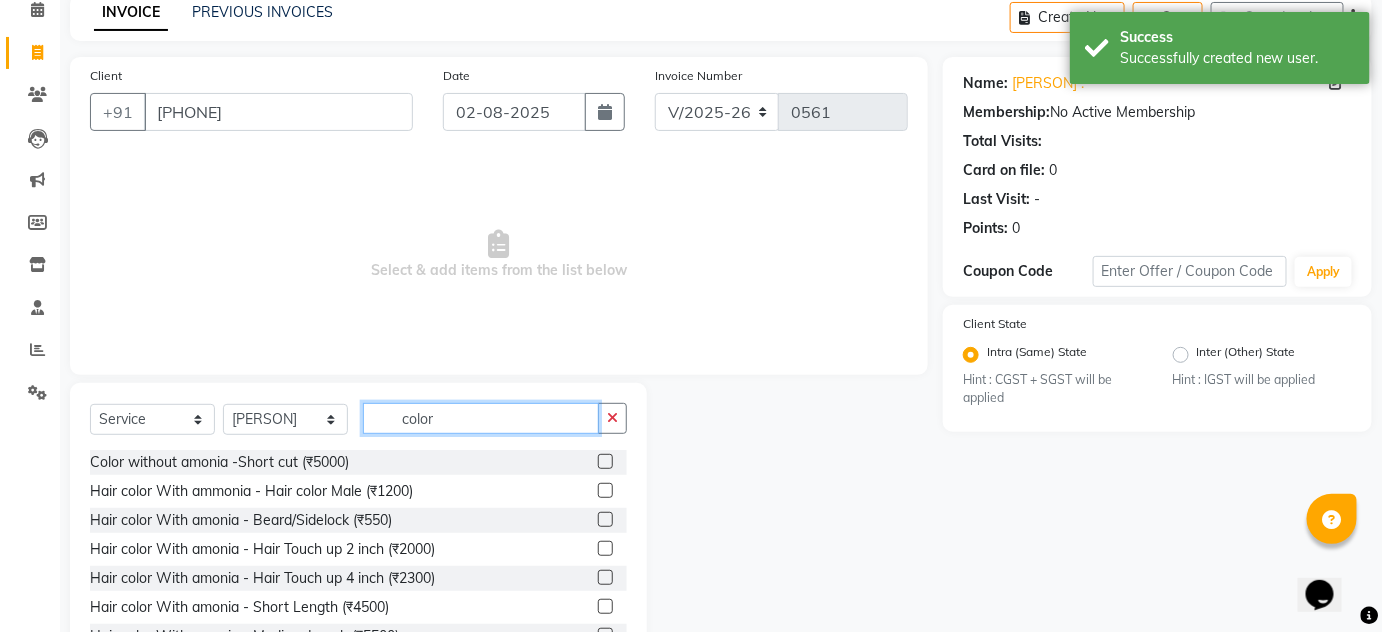 scroll, scrollTop: 168, scrollLeft: 0, axis: vertical 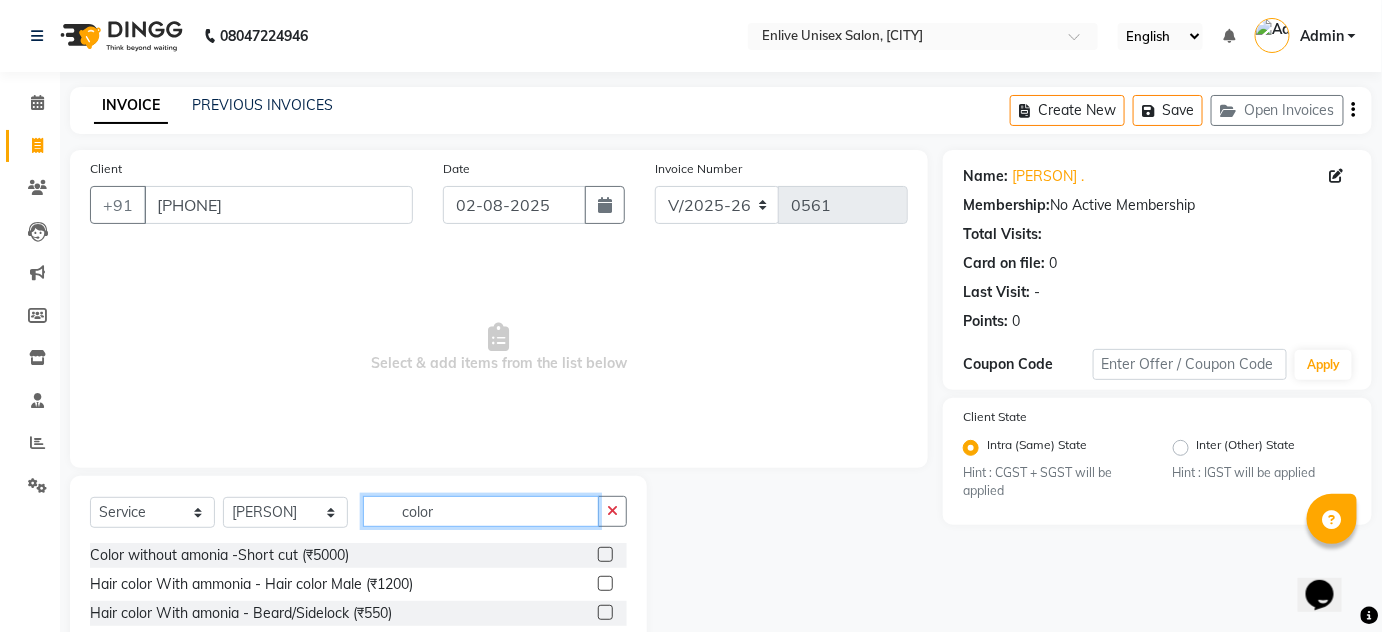 type on "color" 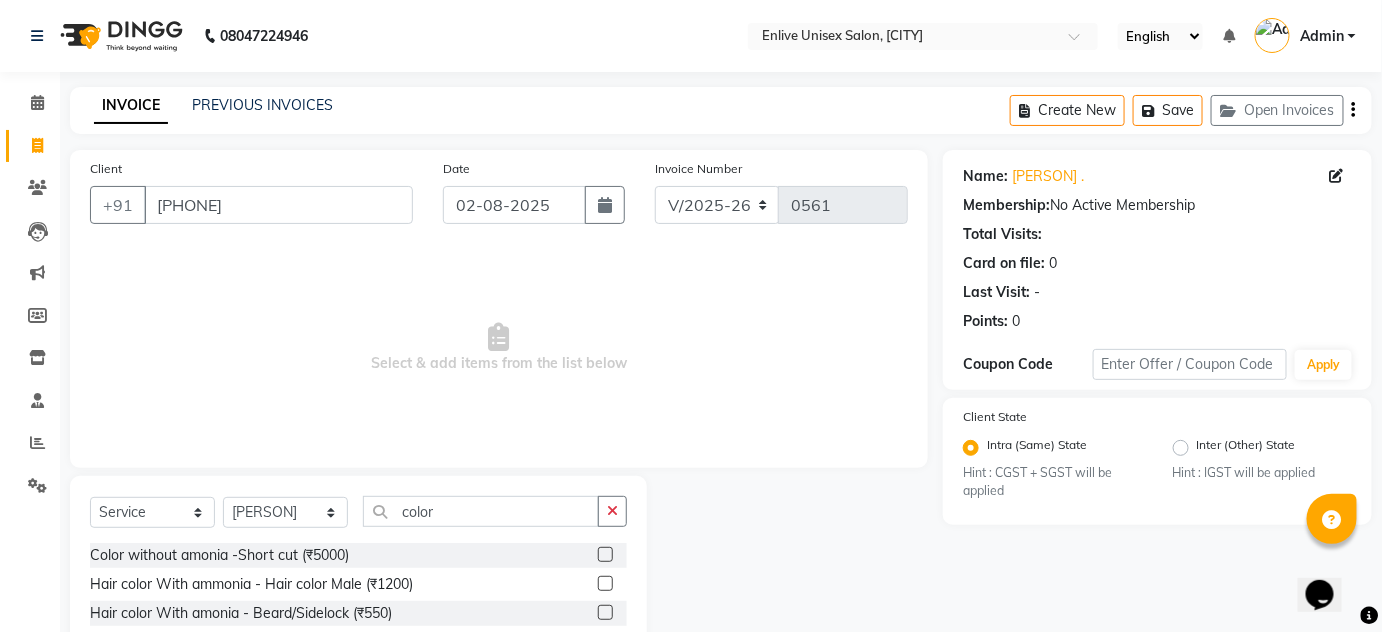click 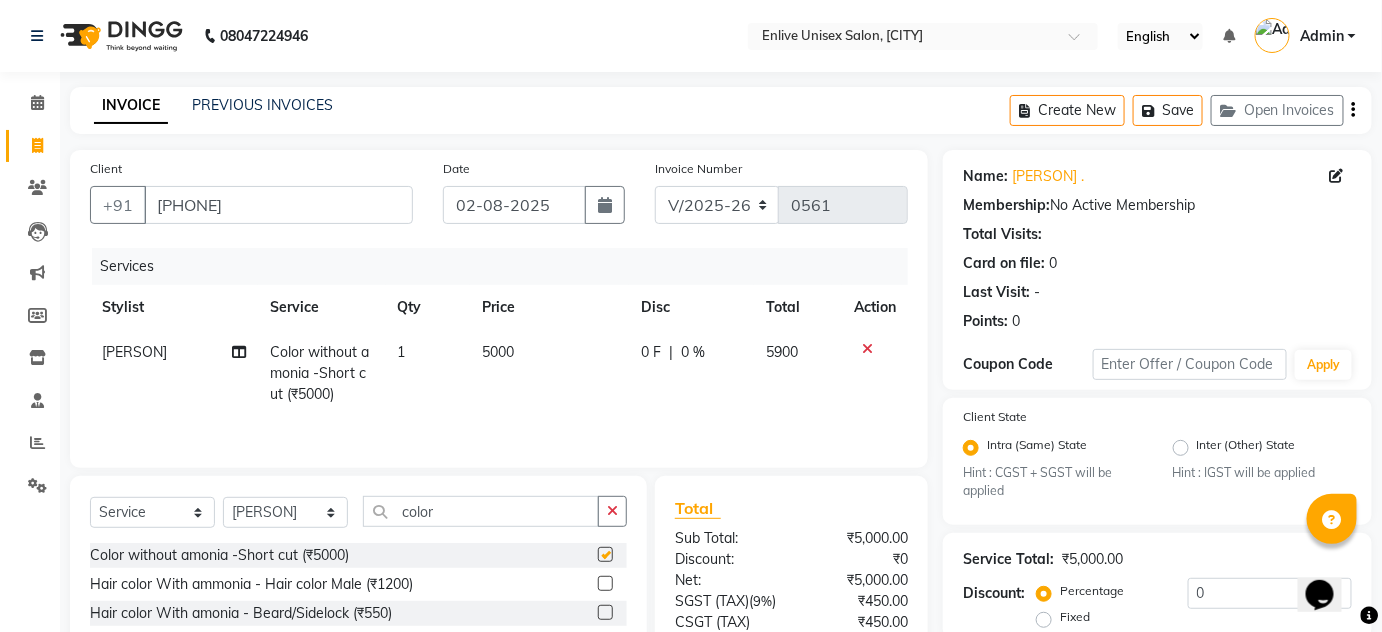 checkbox on "false" 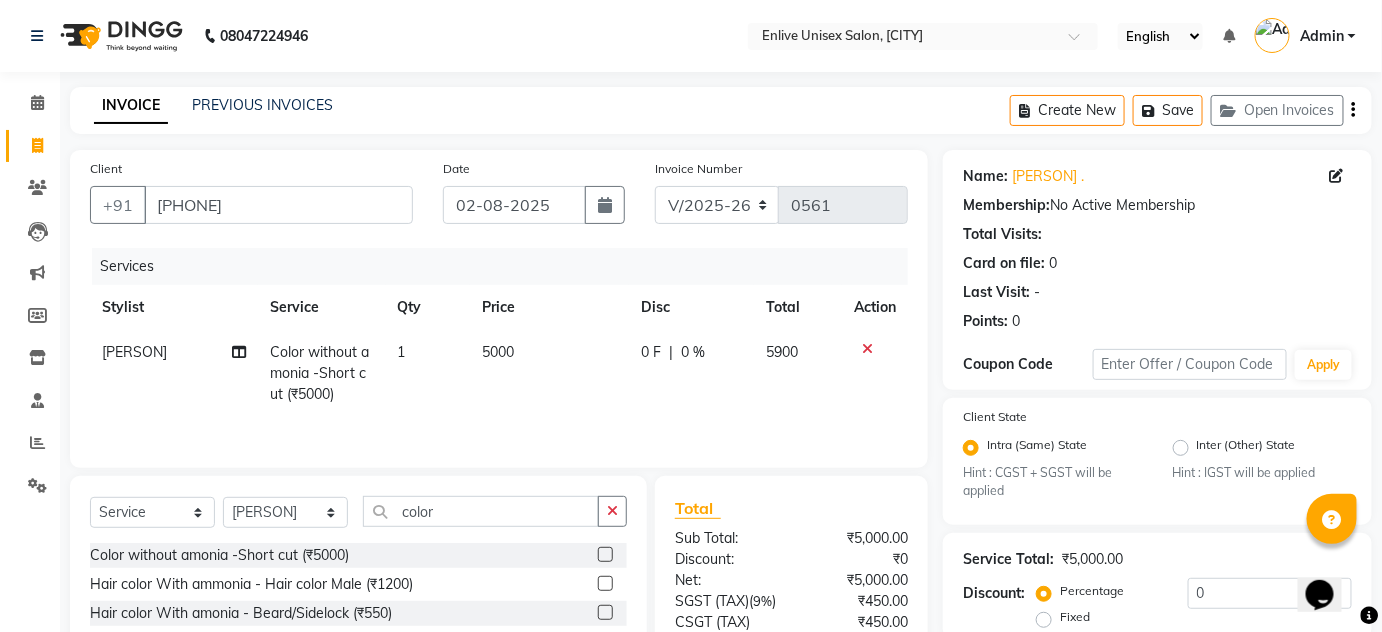 click on "5000" 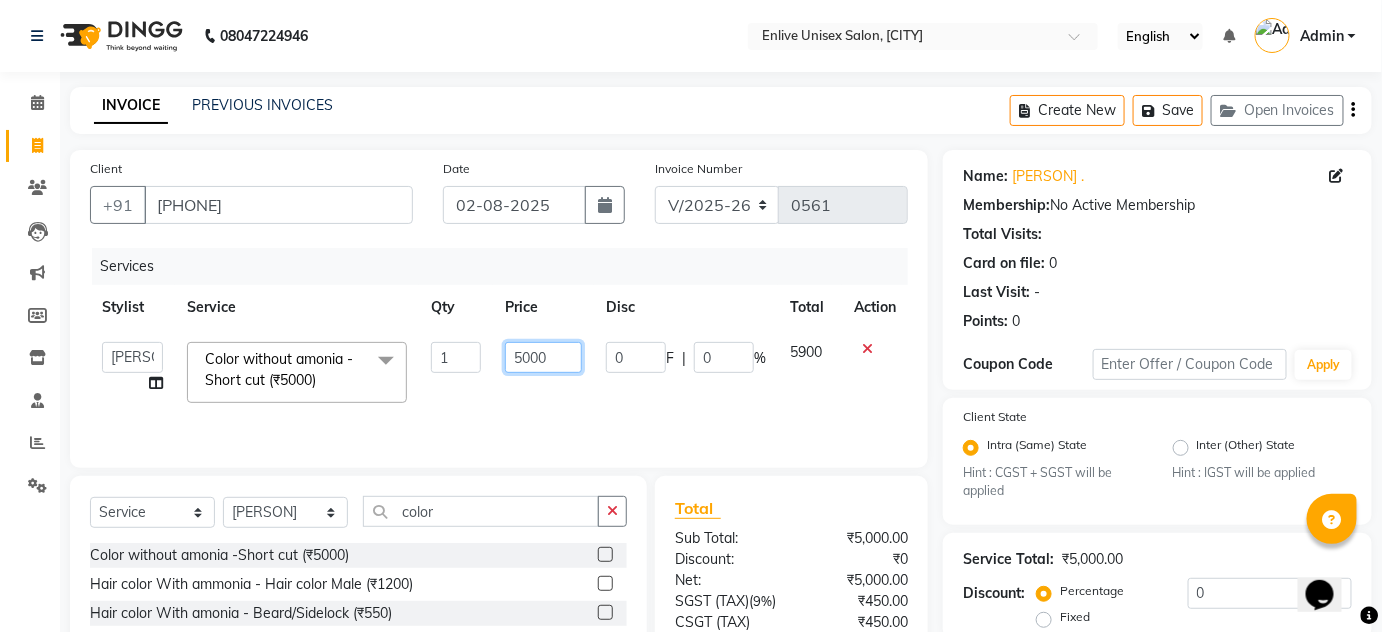 drag, startPoint x: 541, startPoint y: 349, endPoint x: 165, endPoint y: 349, distance: 376 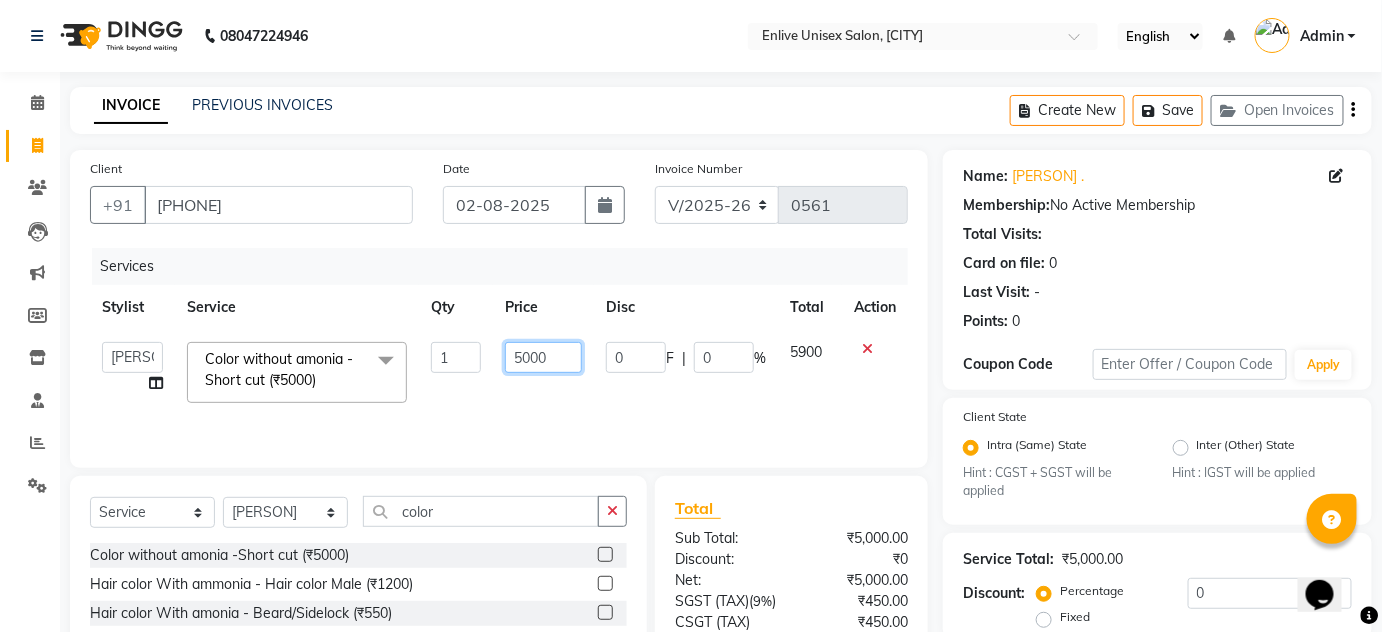 click on "Amin Shaikh   Arti lohar   Jyoti   Namrata   Nitin Sir   Roshani   sameer   Shubhangi   Vikas   Yasmeen  Color without amonia -Short cut (₹5000)  x Head Massage - Male (₹700) Head Massage - Female (₹900) Behind (₹650) without amonia touch up (₹2750) Color without amonia -Short cut (₹5000) Basic Hair cut- Expert  (₹650) Combo Service -Monsoon Special offer (₹1999) full body - waxing (₹4000) ROLL ON WAX (₹2000) eyebrows - strip less wax (₹250) Body Massage  (₹2500) Split end removal (₹800) Waxing combo (₹1600) Expert (Grooming Combo) (₹1500) Nose wax (₹200) Luxury Hair Spa (₹3800) Inner Spa   - Male (₹1300) Inner Spa   - Female (₹2000) Deep Nourishing Spa - Male (₹1000) Deep Nourishing Spa - Short Length (₹1300) Deep Nourishing Spa - Medium Lengh (₹1600) Deep Nourishing Spa - Long Lengh (₹1800) Deep Nourishing Spa - Extra Long (₹2000) Premium Hair Spa - Male (₹1300) Premium Hair Spa - Short Length (₹1900) Premium Hair Spa - Medium Lengh (₹2500) 1 5000 0 F" 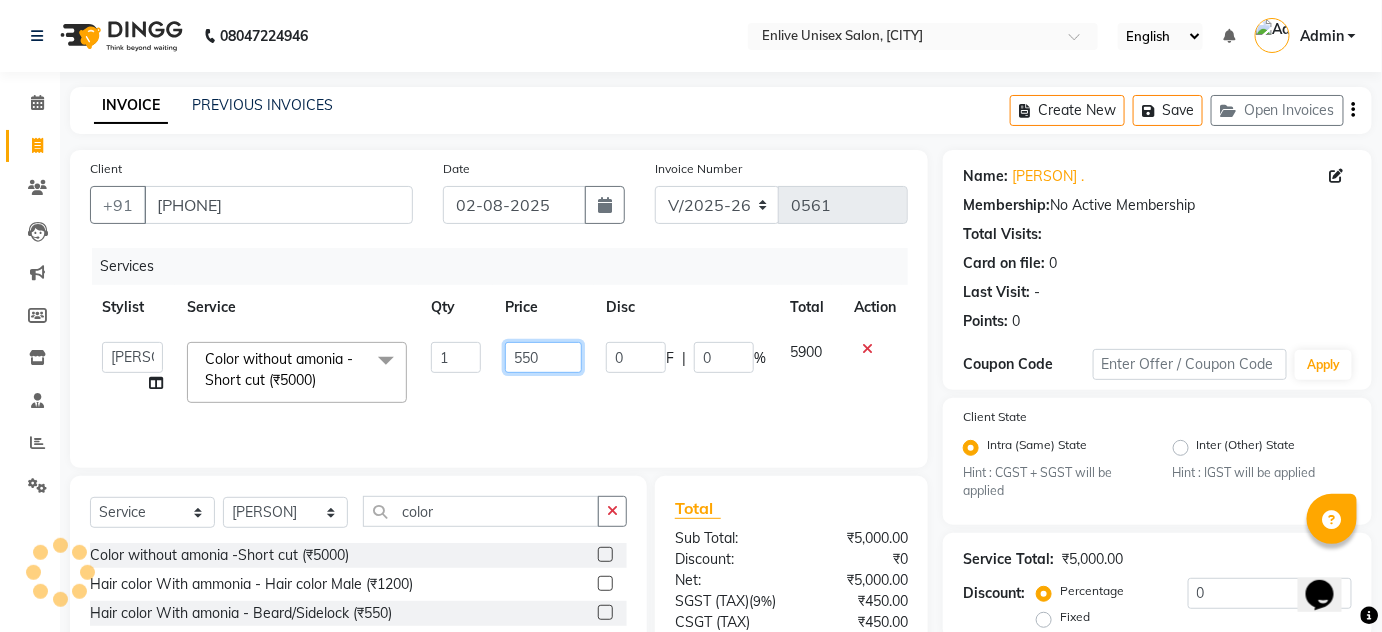 type on "5500" 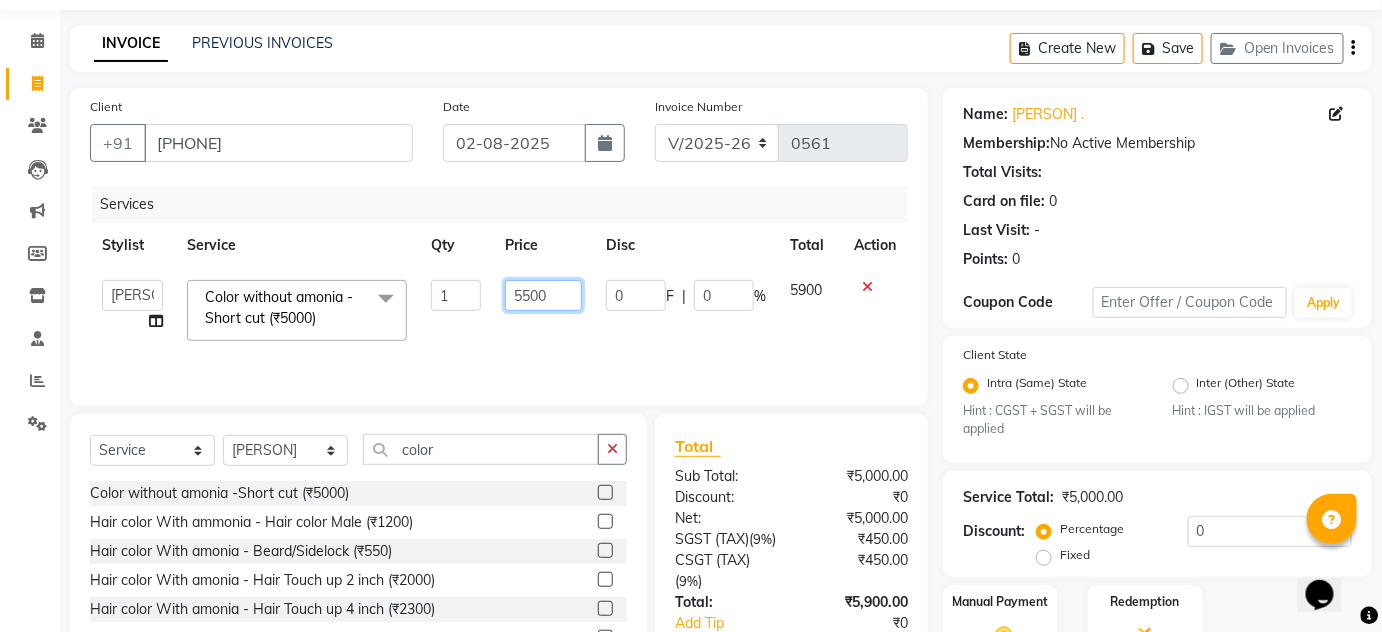 scroll, scrollTop: 181, scrollLeft: 0, axis: vertical 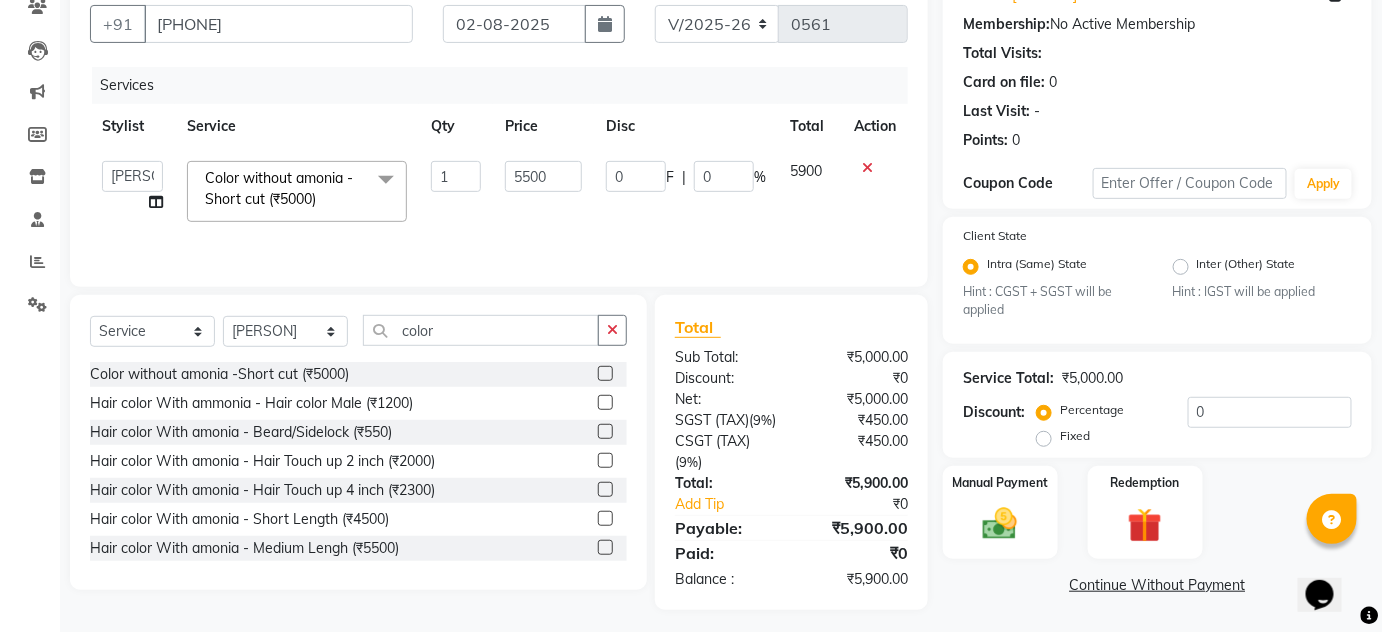 click on "Percentage   Fixed" 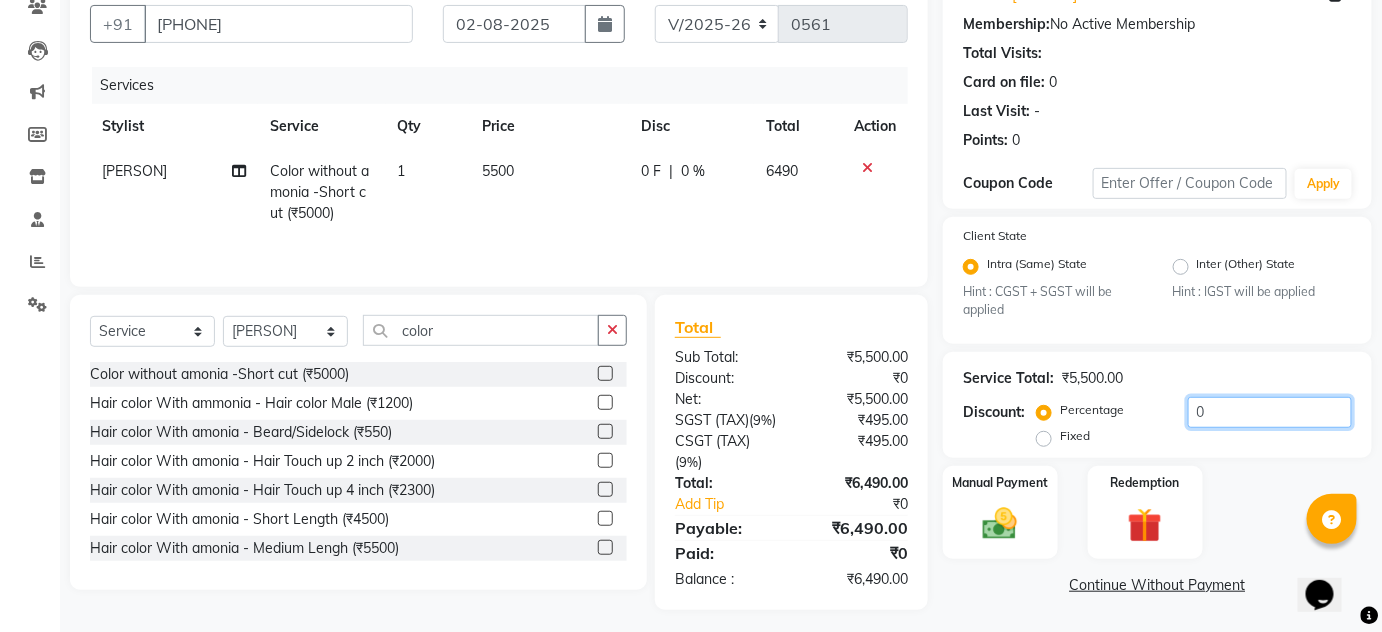 drag, startPoint x: 1165, startPoint y: 402, endPoint x: 524, endPoint y: 322, distance: 645.9729 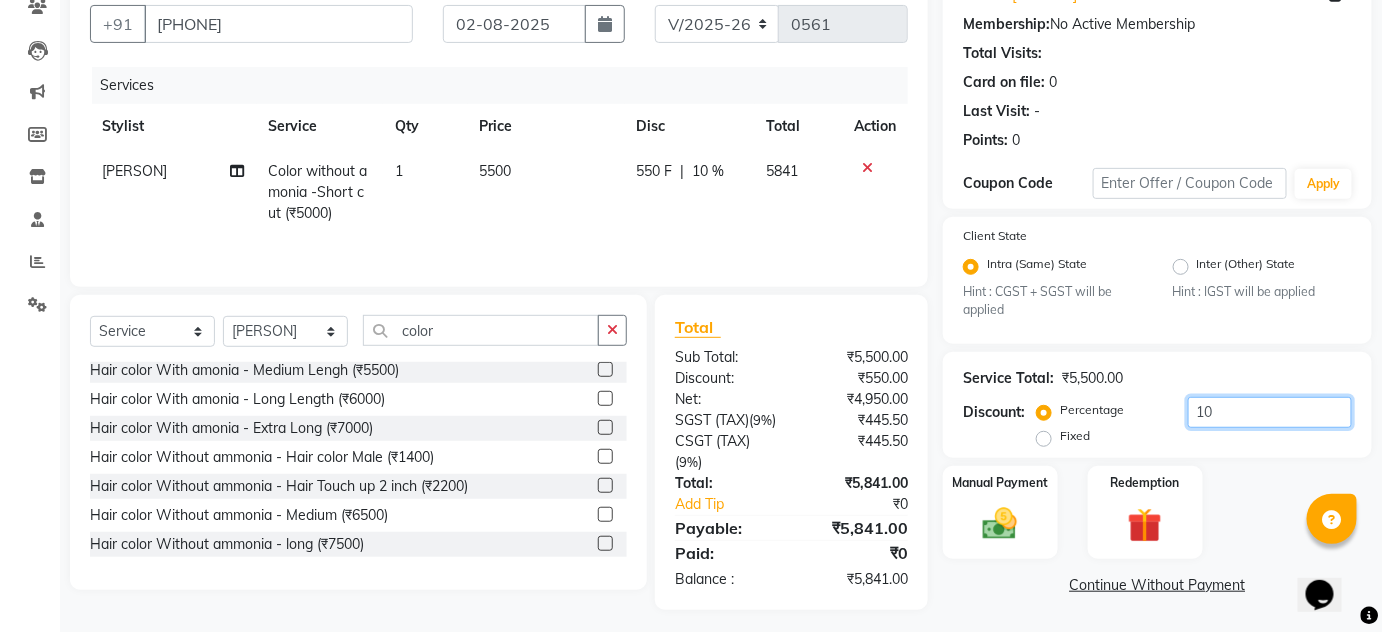 scroll, scrollTop: 181, scrollLeft: 0, axis: vertical 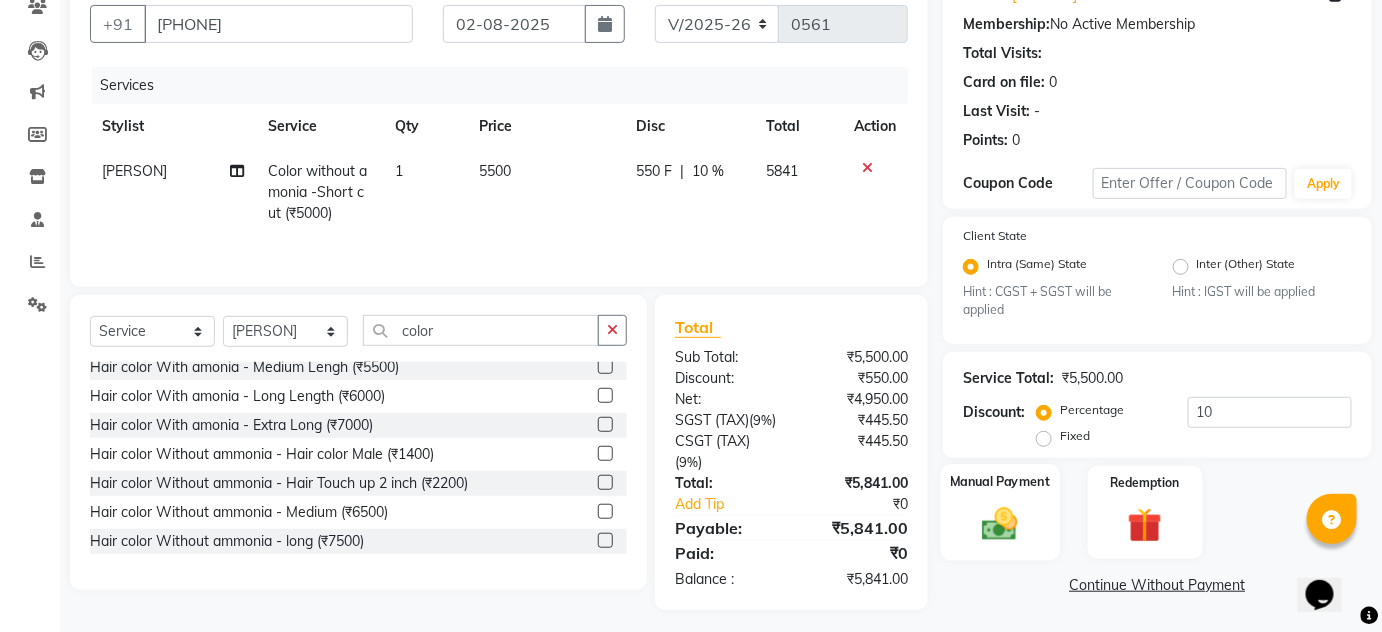 click 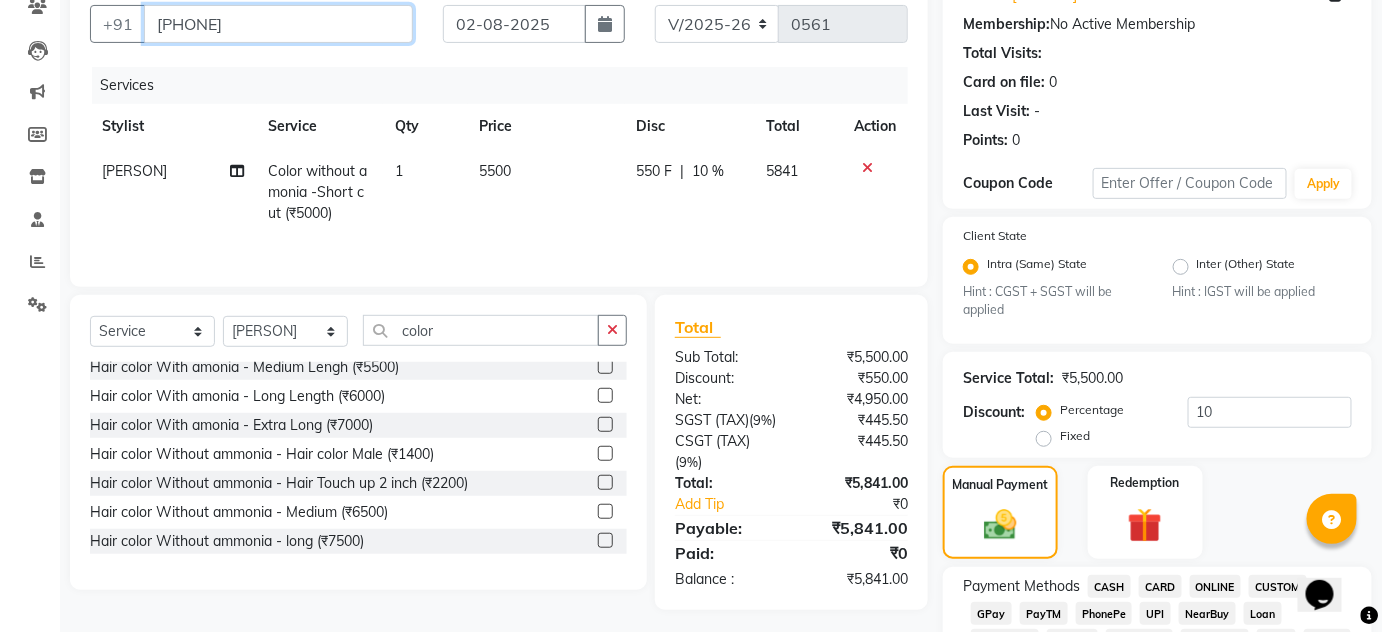 drag, startPoint x: 16, startPoint y: 25, endPoint x: 0, endPoint y: 20, distance: 16.763054 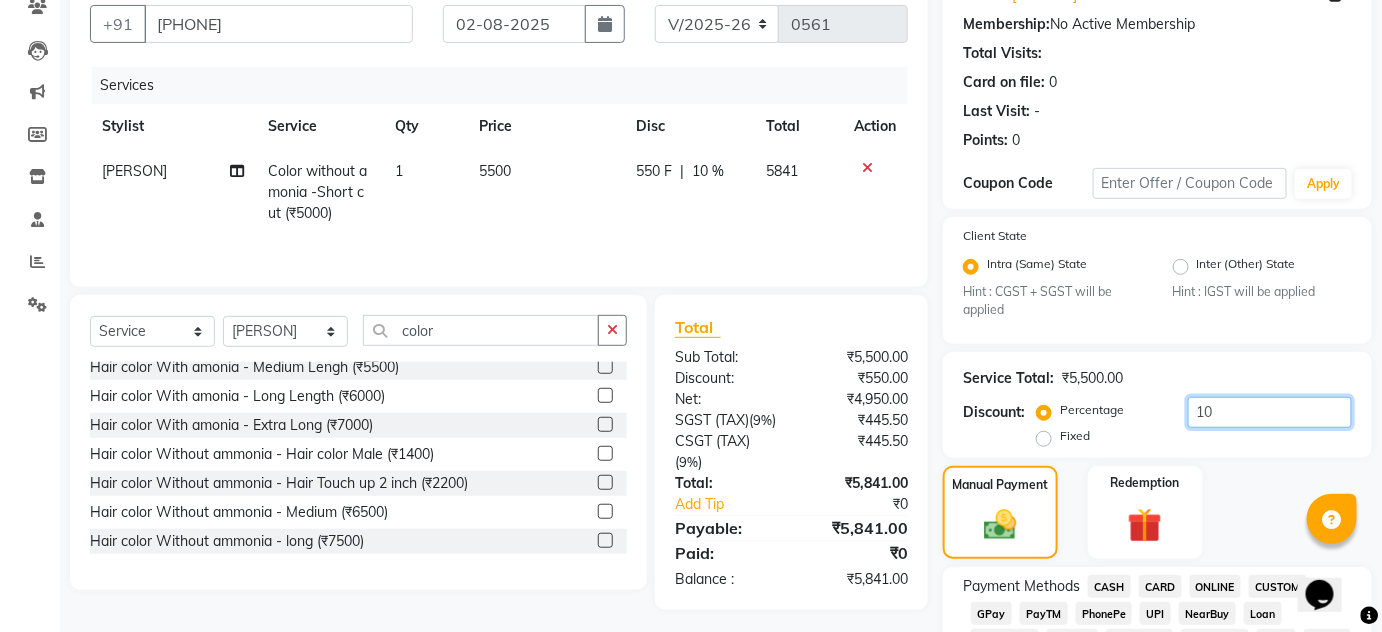 drag, startPoint x: 1174, startPoint y: 421, endPoint x: 910, endPoint y: 398, distance: 265 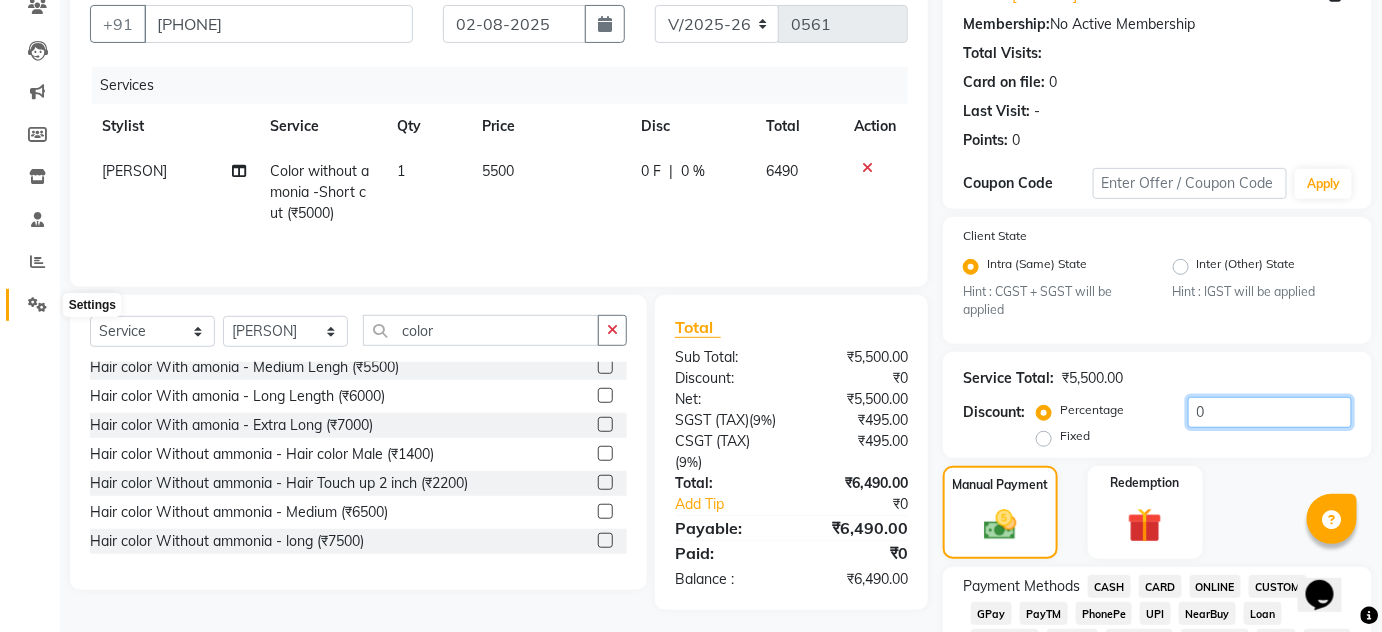 type on "0" 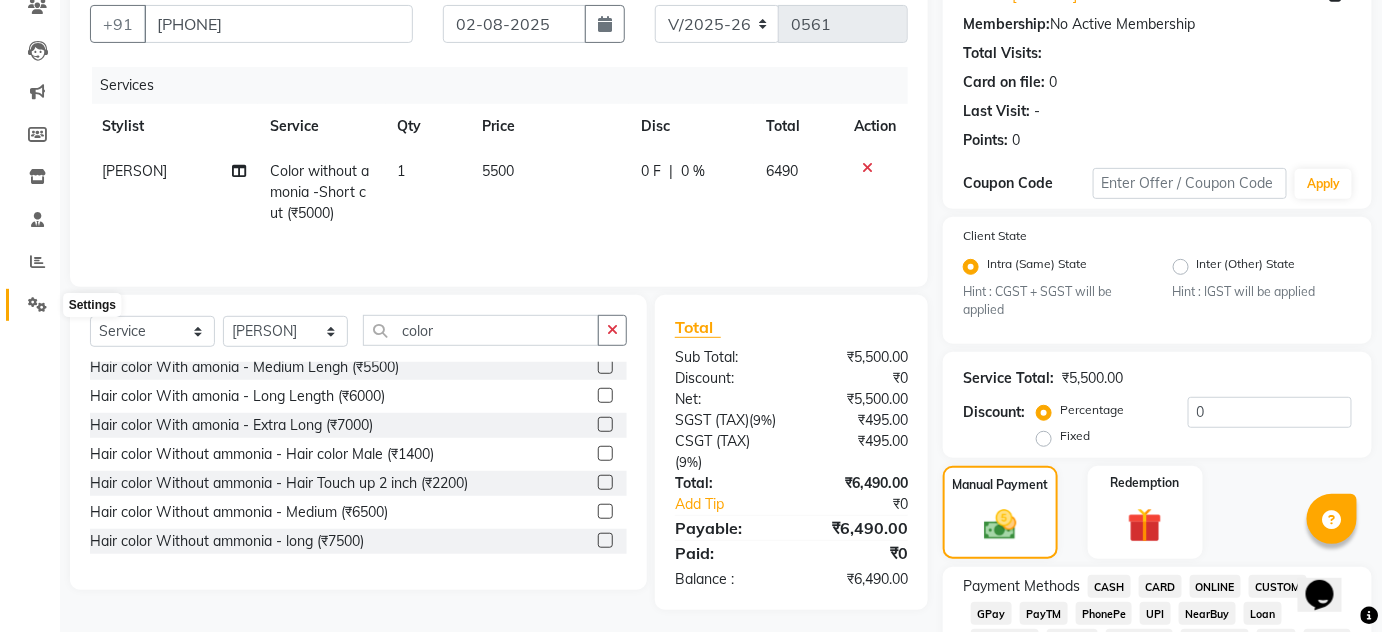 click 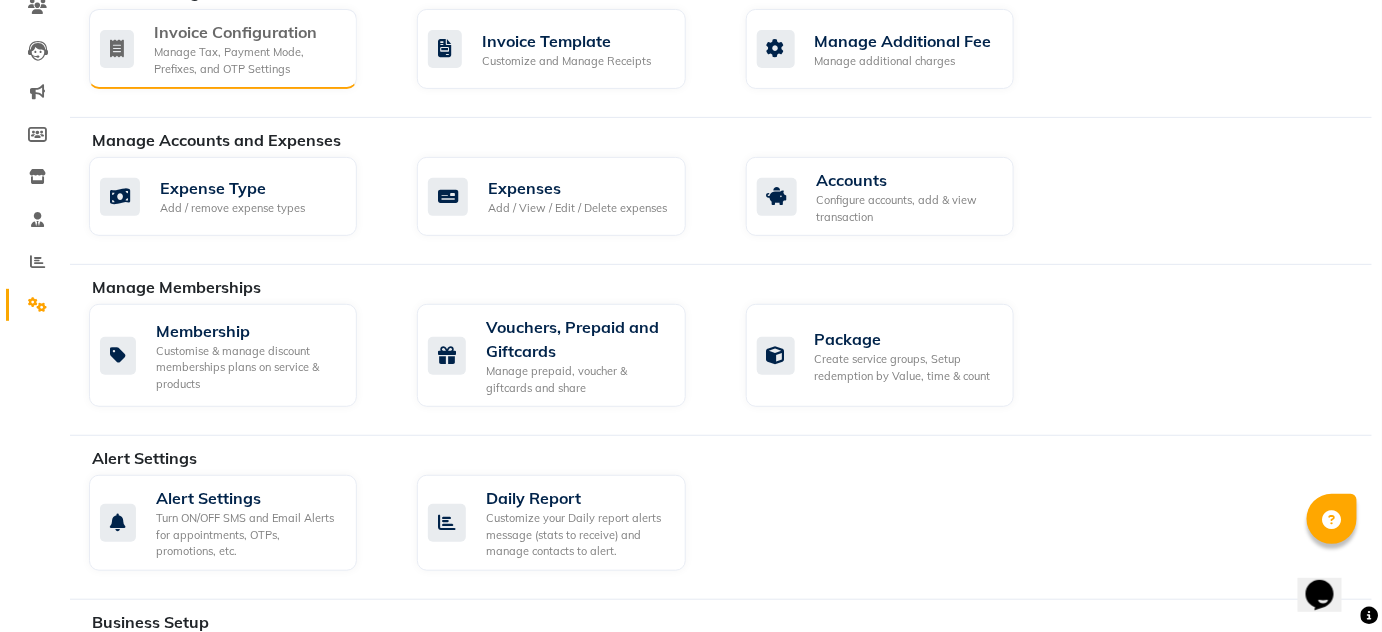 click on "Manage Tax, Payment Mode, Prefixes, and OTP Settings" 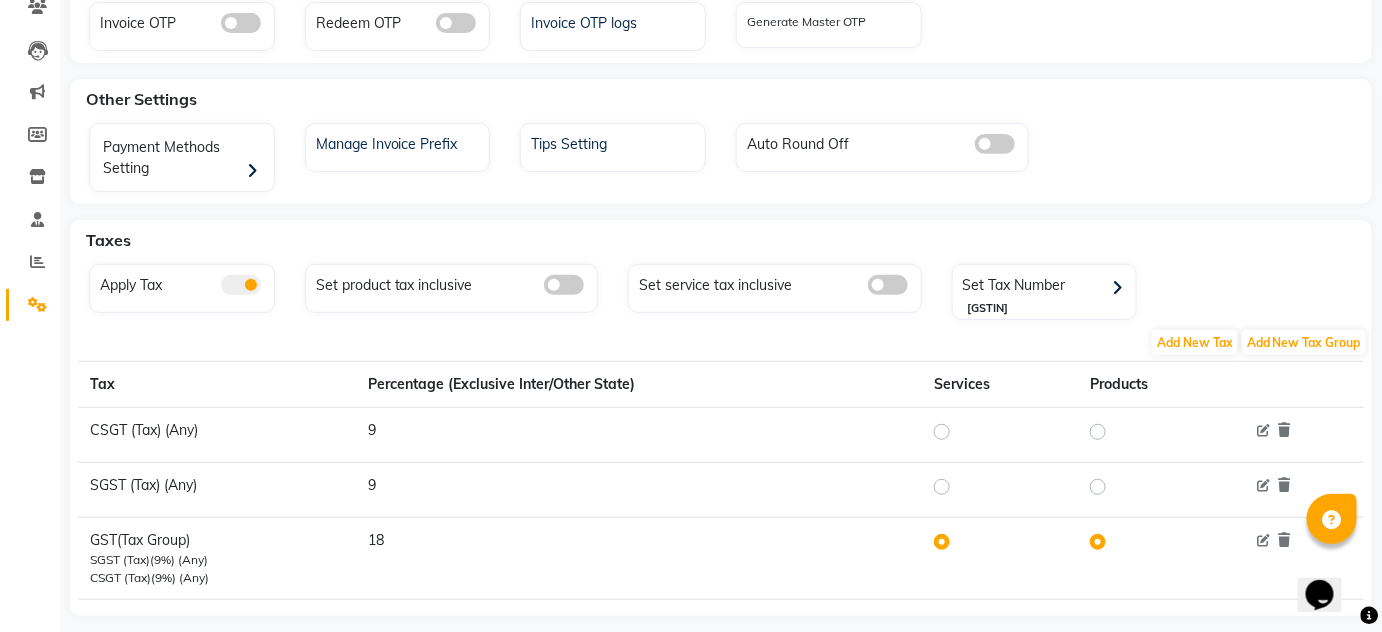 click 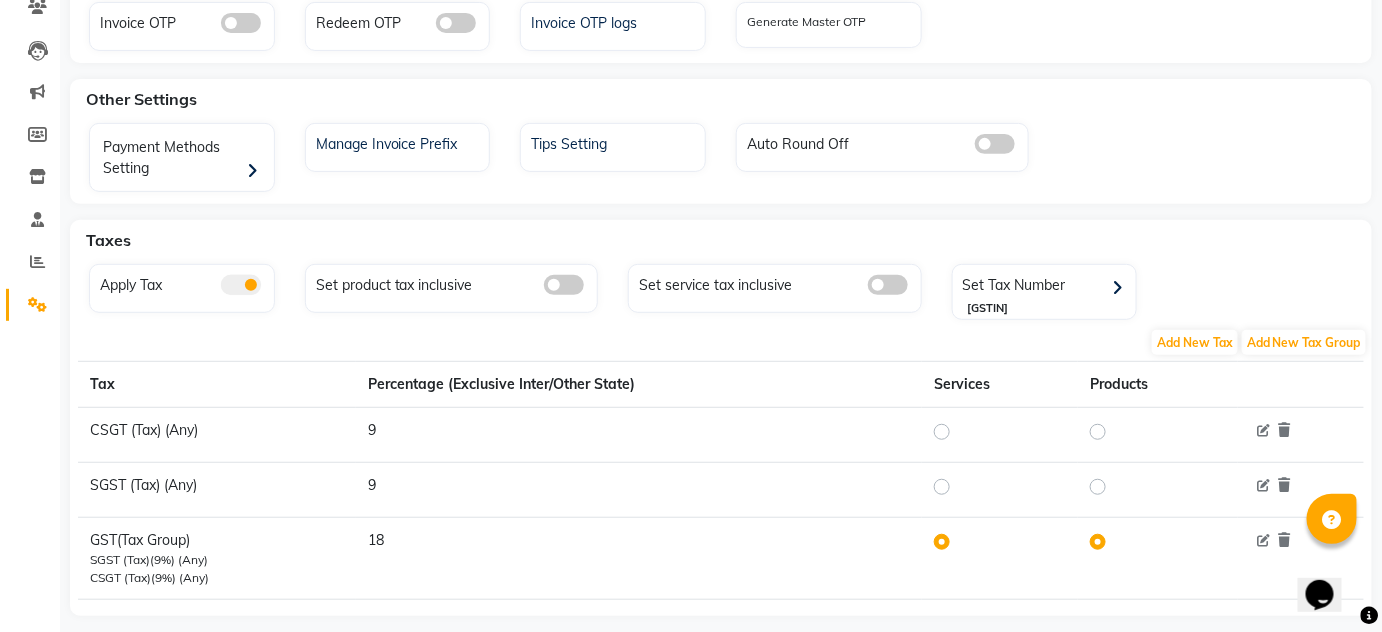 click 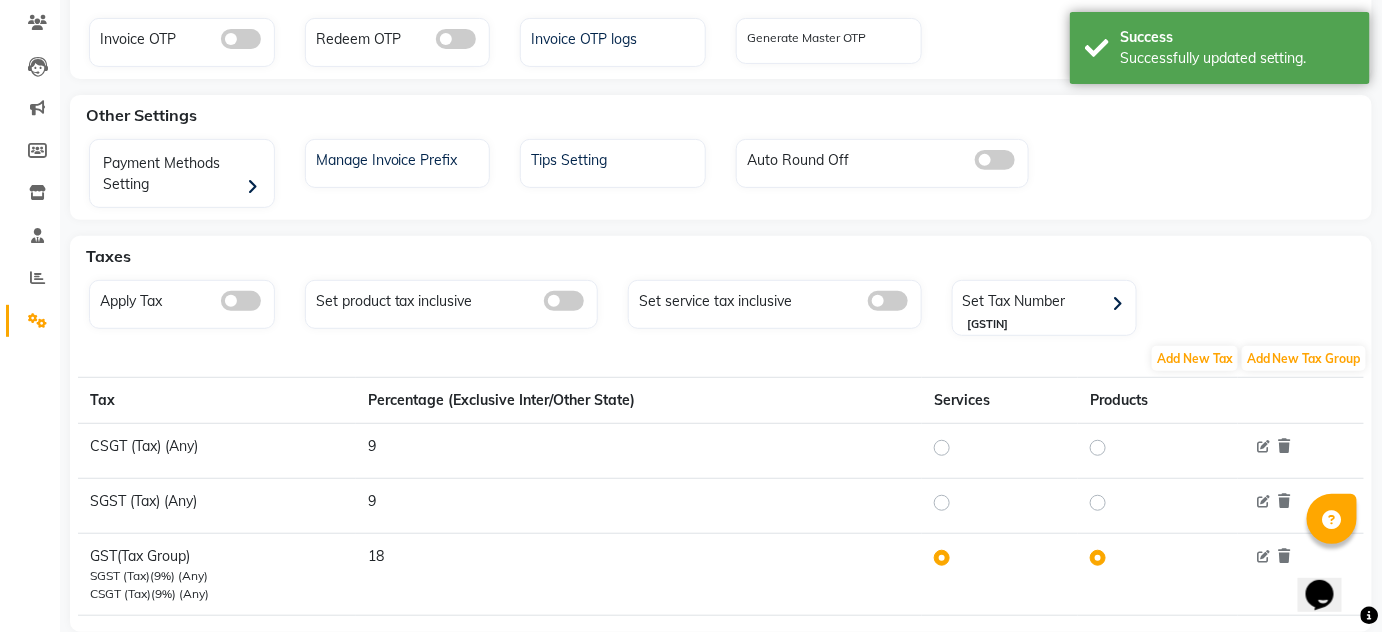 scroll, scrollTop: 0, scrollLeft: 0, axis: both 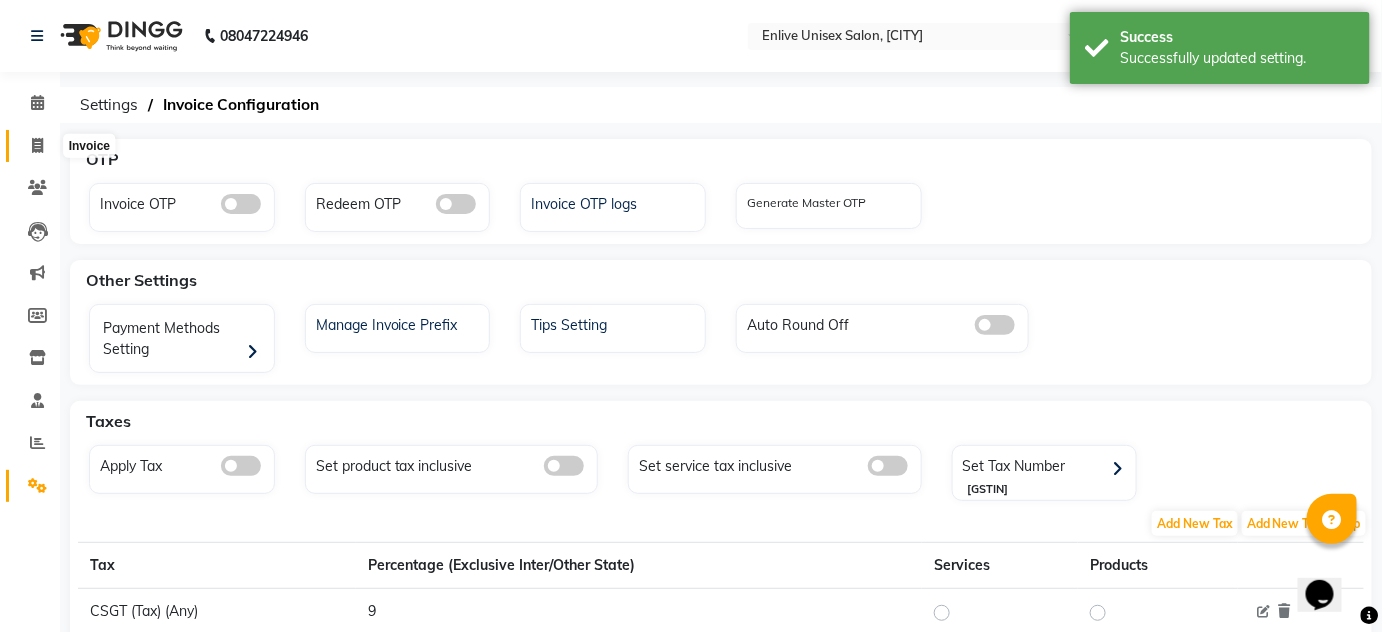 click 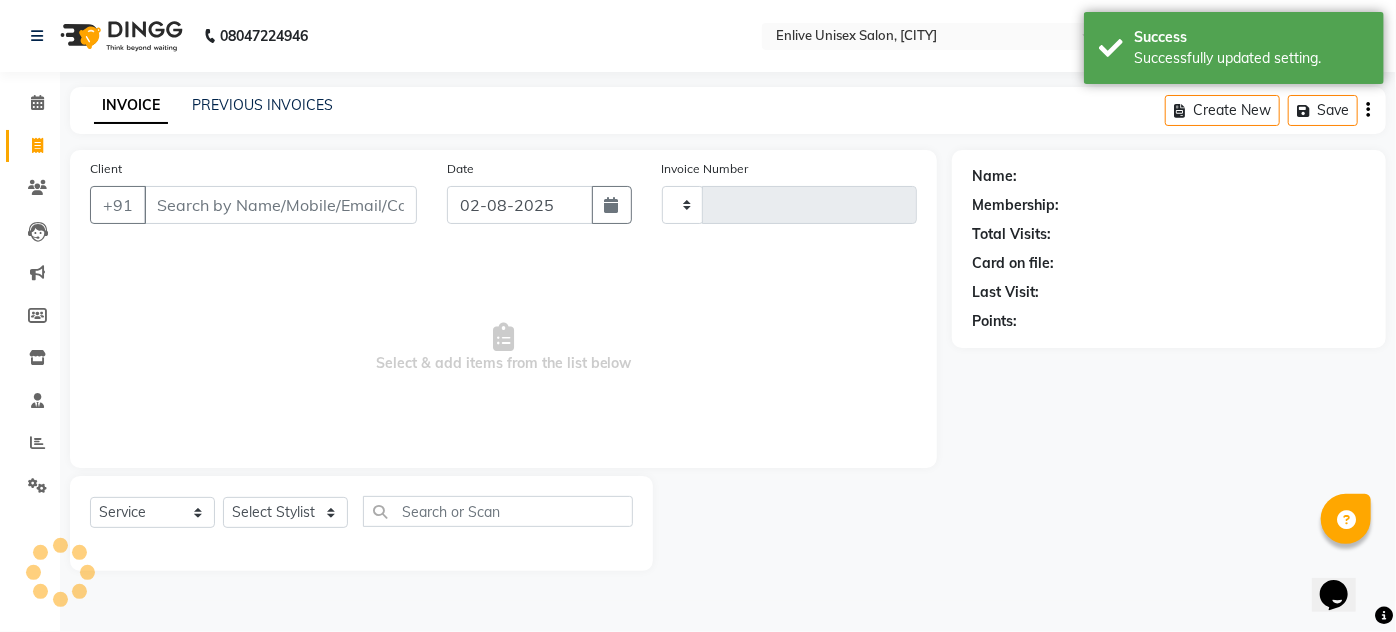 type on "0562" 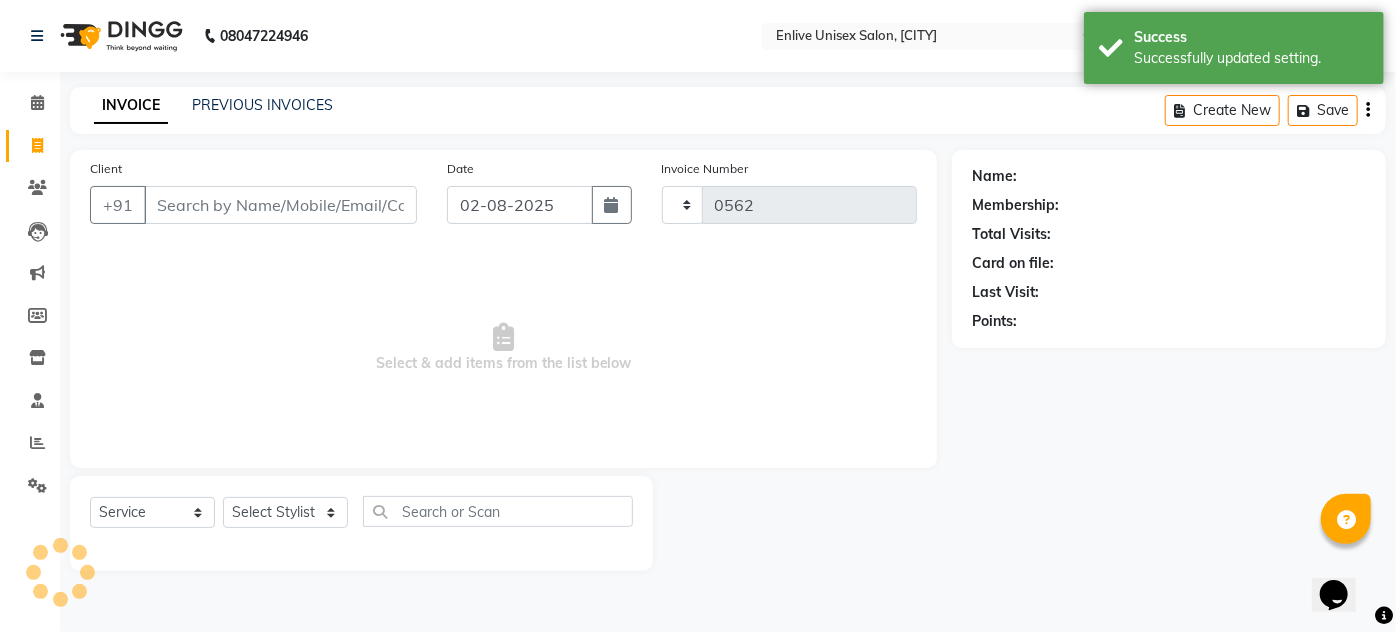 select on "145" 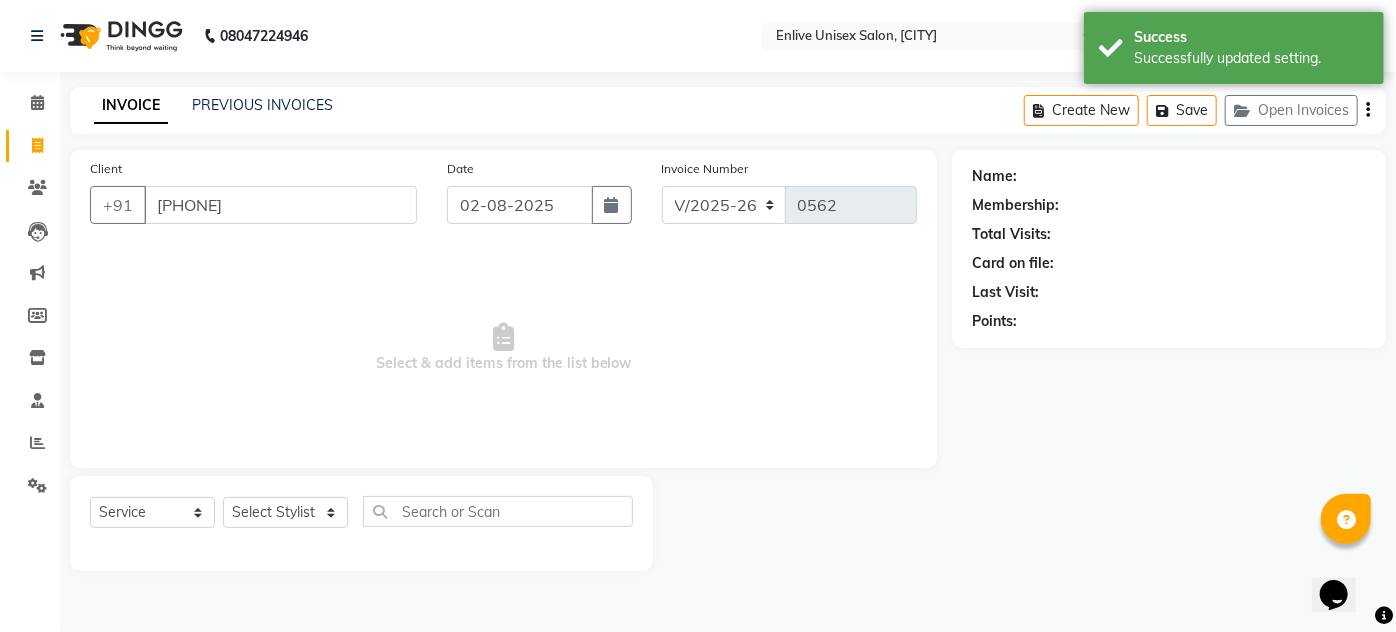 type on "9455598109" 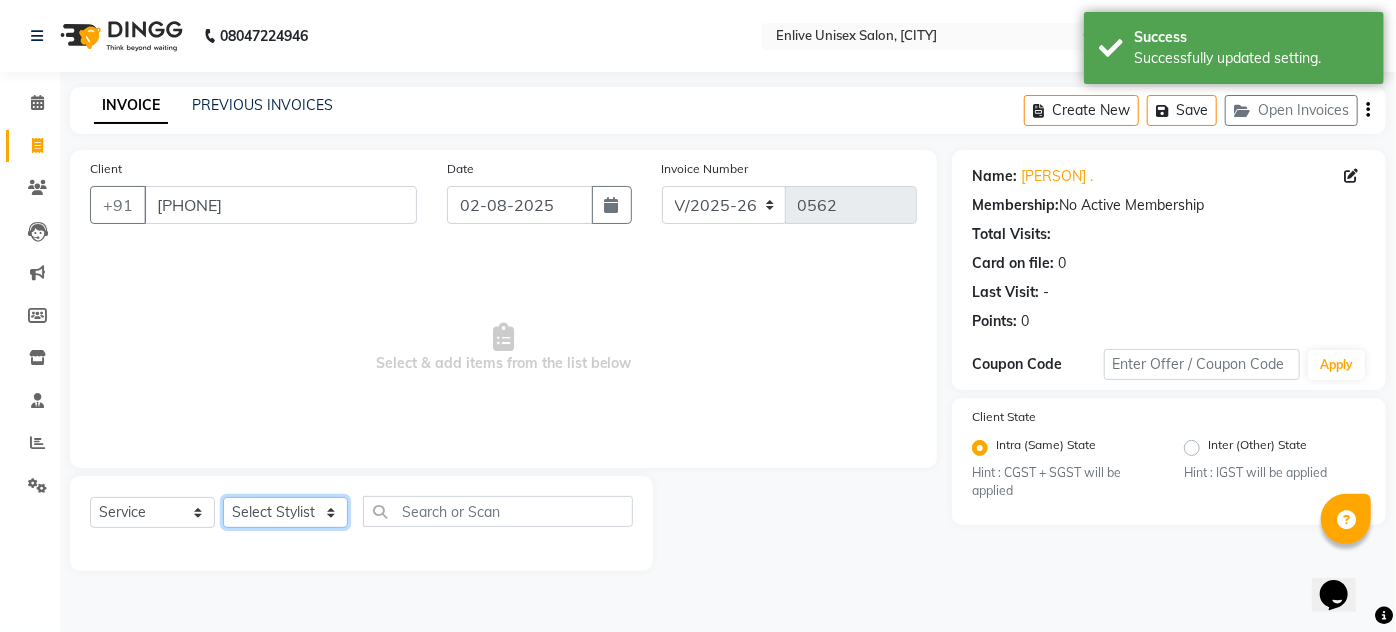 click on "Select Stylist [FIRST] [LAST] [FIRST] [LAST] [FIRST] [FIRST] [FIRST] [FIRST] [FIRST]" 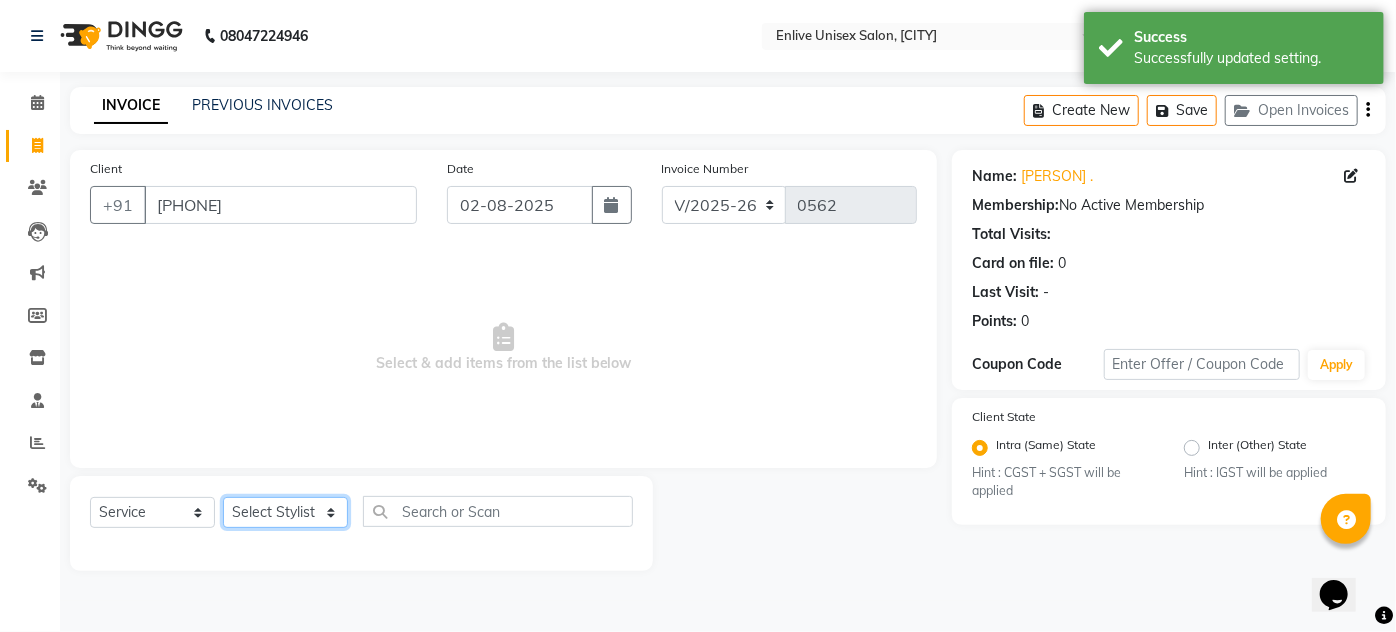 select on "47817" 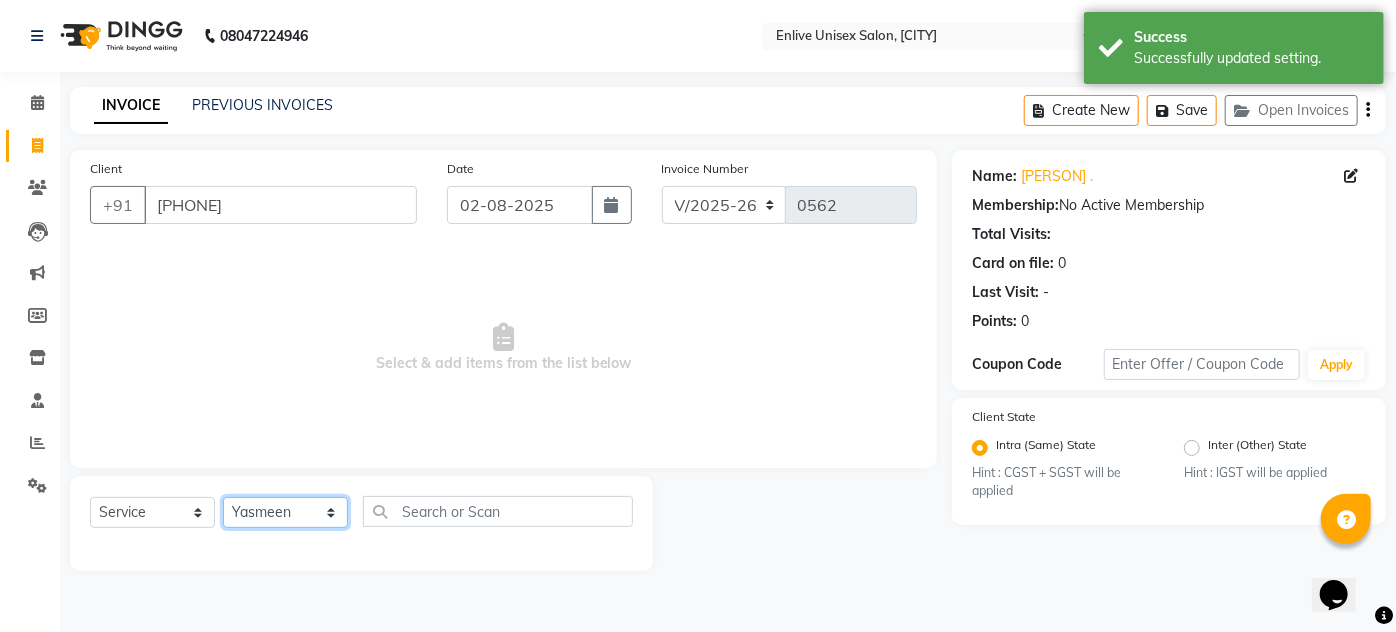 click on "Select Stylist [FIRST] [LAST] [FIRST] [LAST] [FIRST] [FIRST] [FIRST] [FIRST] [FIRST]" 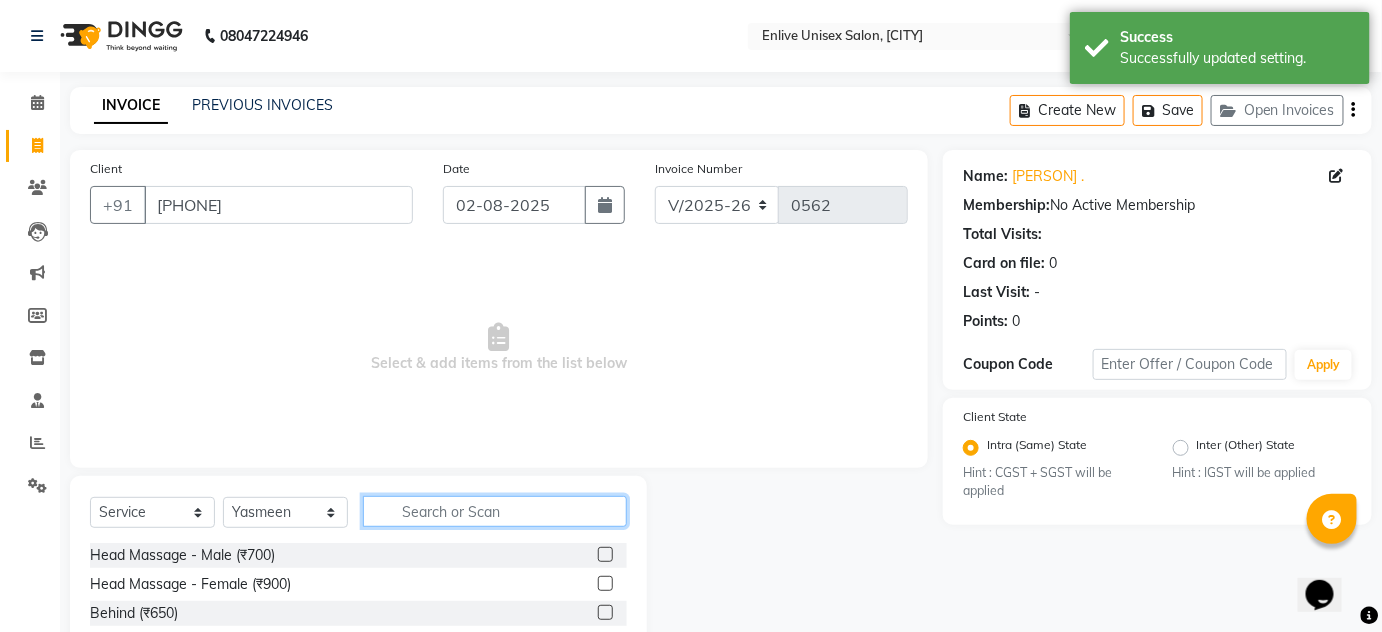 click 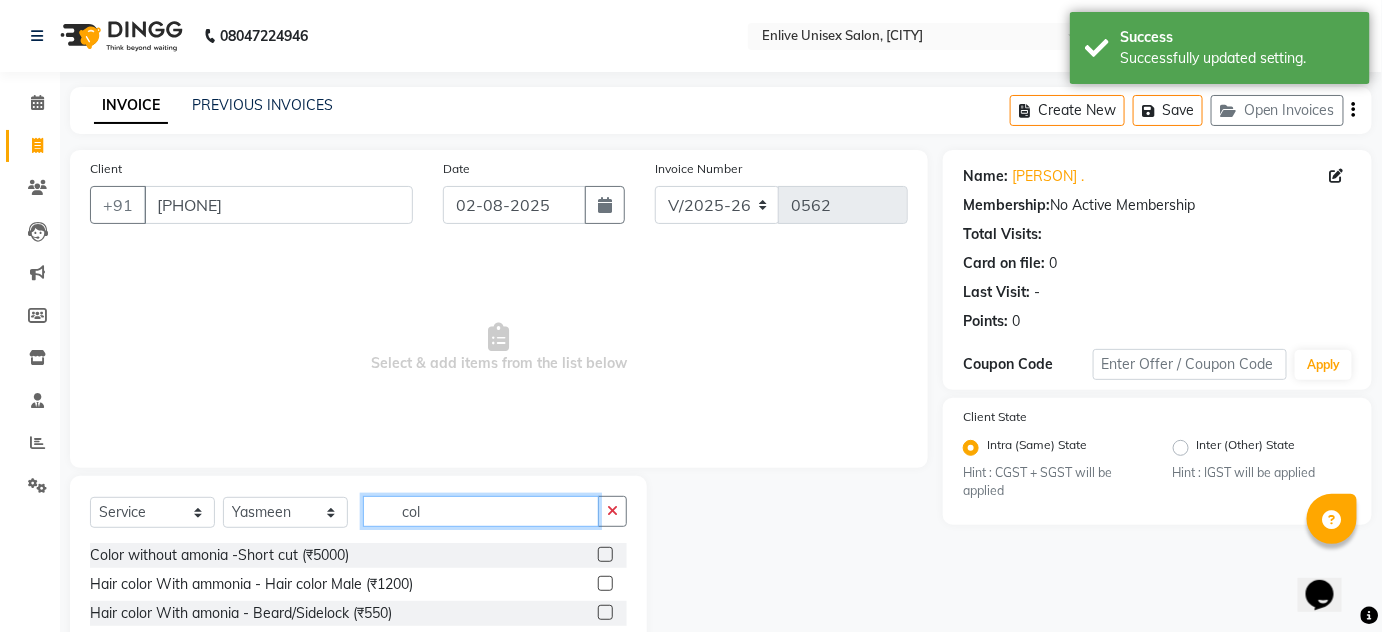type on "col" 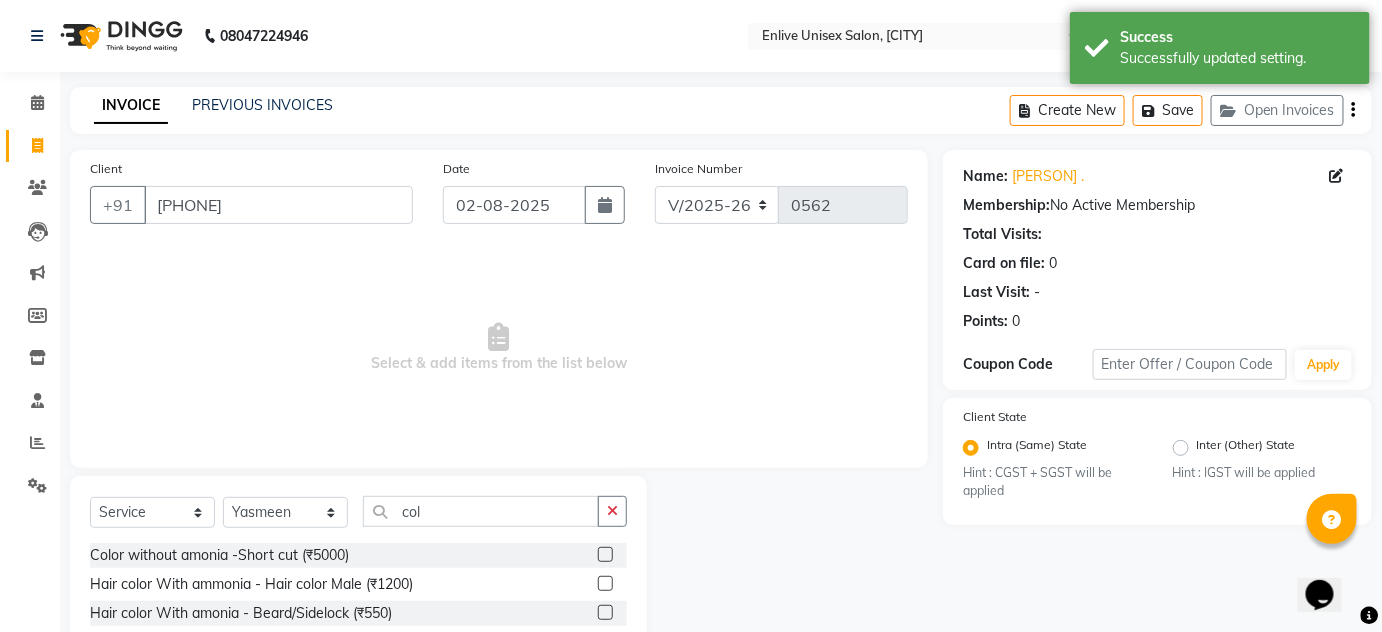 click 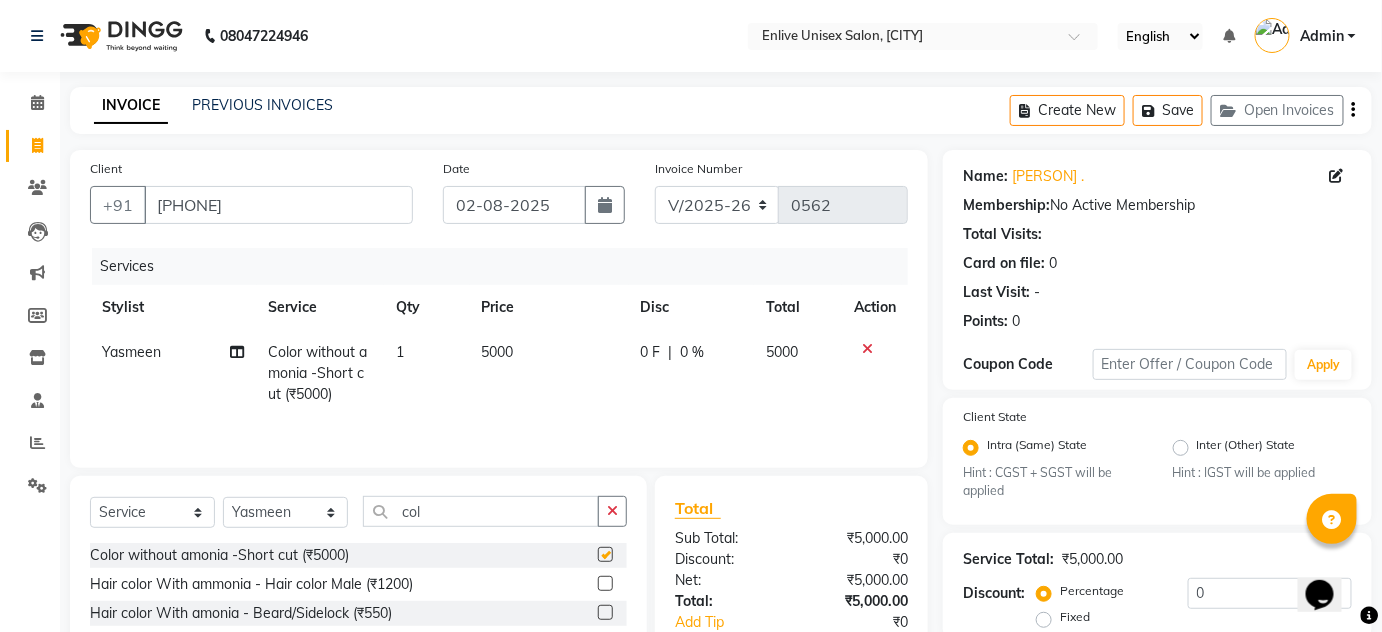 checkbox on "false" 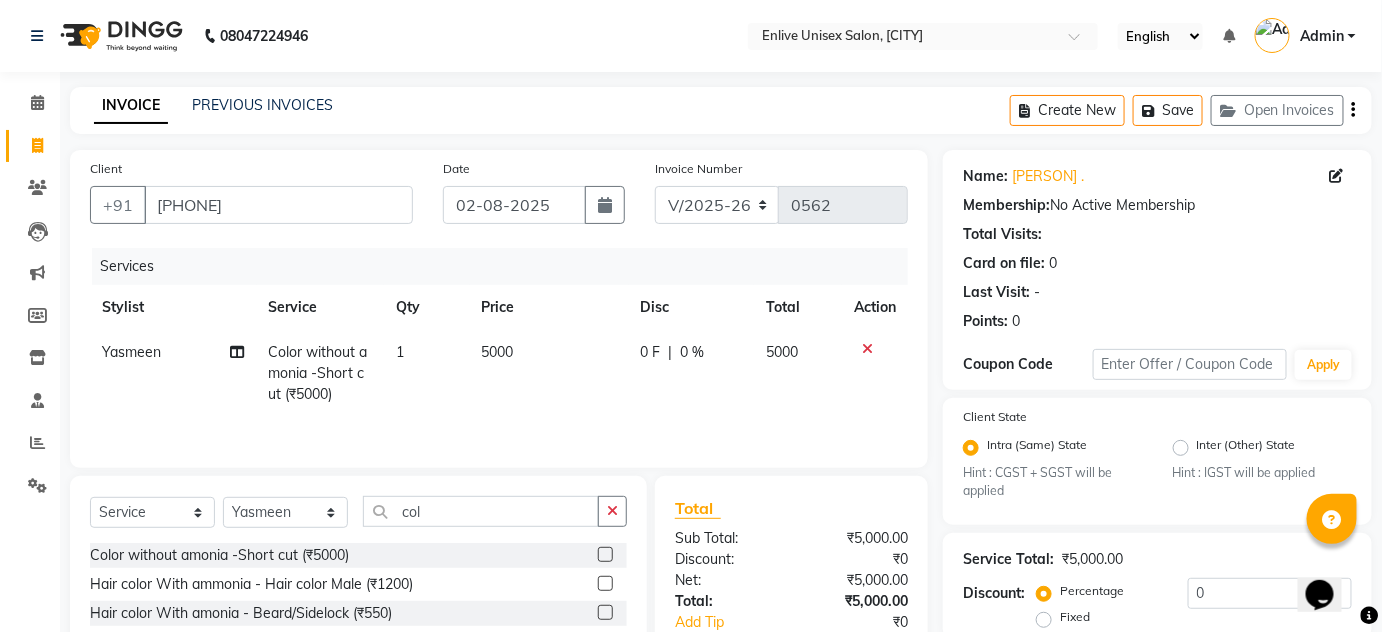 click on "5000" 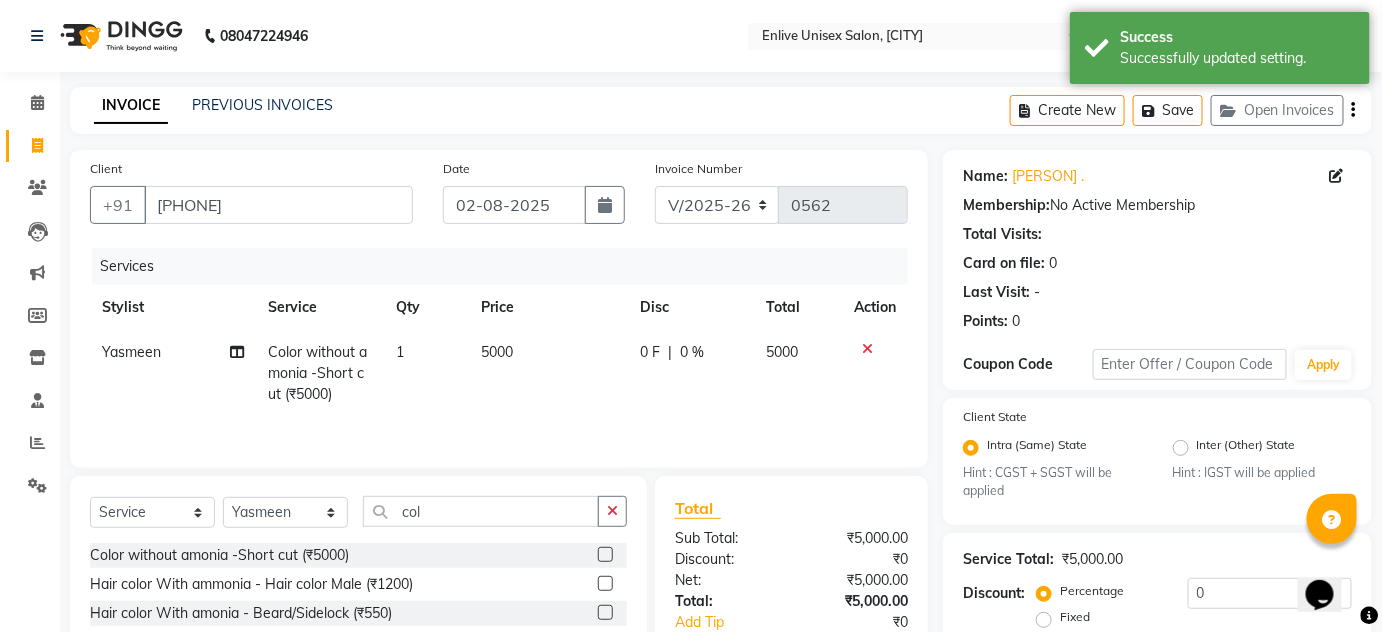 select on "47817" 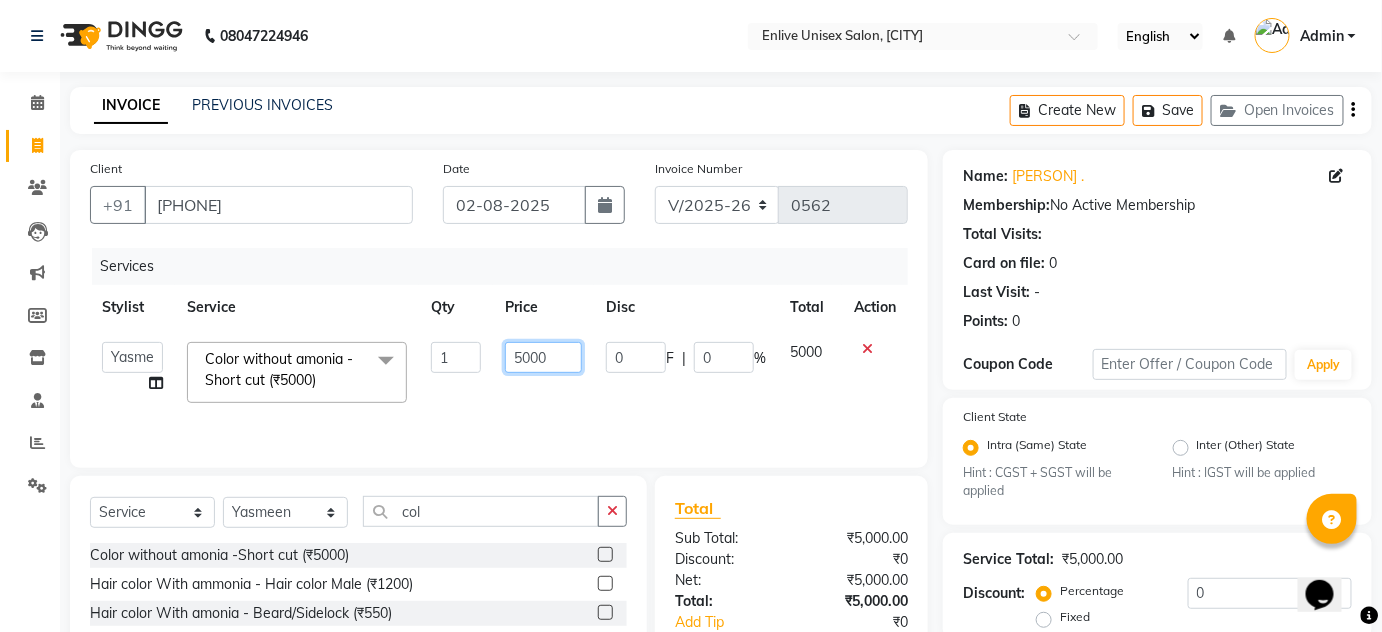 drag, startPoint x: 555, startPoint y: 346, endPoint x: 68, endPoint y: 366, distance: 487.4105 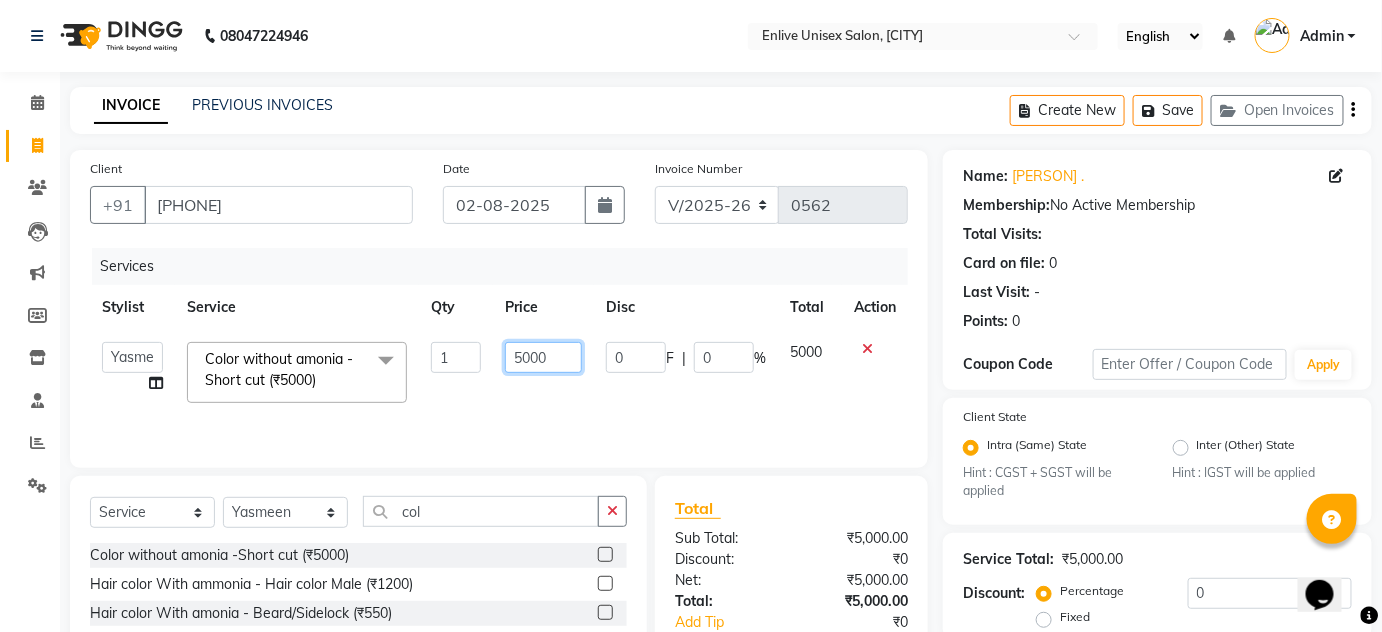 click on "Amin Shaikh   Arti lohar   Jyoti   Namrata   Nitin Sir   Roshani   sameer   Shubhangi   Vikas   Yasmeen  Color without amonia -Short cut (₹5000)  x Head Massage - Male (₹700) Head Massage - Female (₹900) Behind (₹650) without amonia touch up (₹2750) Color without amonia -Short cut (₹5000) Basic Hair cut- Expert  (₹650) Combo Service -Monsoon Special offer (₹1999) full body - waxing (₹4000) ROLL ON WAX (₹2000) eyebrows - strip less wax (₹250) Body Massage  (₹2500) Split end removal (₹800) Waxing combo (₹1600) Expert (Grooming Combo) (₹1500) Nose wax (₹200) Luxury Hair Spa (₹3800) Inner Spa   - Male (₹1300) Inner Spa   - Female (₹2000) Deep Nourishing Spa - Male (₹1000) Deep Nourishing Spa - Short Length (₹1300) Deep Nourishing Spa - Medium Lengh (₹1600) Deep Nourishing Spa - Long Lengh (₹1800) Deep Nourishing Spa - Extra Long (₹2000) Premium Hair Spa - Male (₹1300) Premium Hair Spa - Short Length (₹1900) Premium Hair Spa - Medium Lengh (₹2500) 1 5000 0 F" 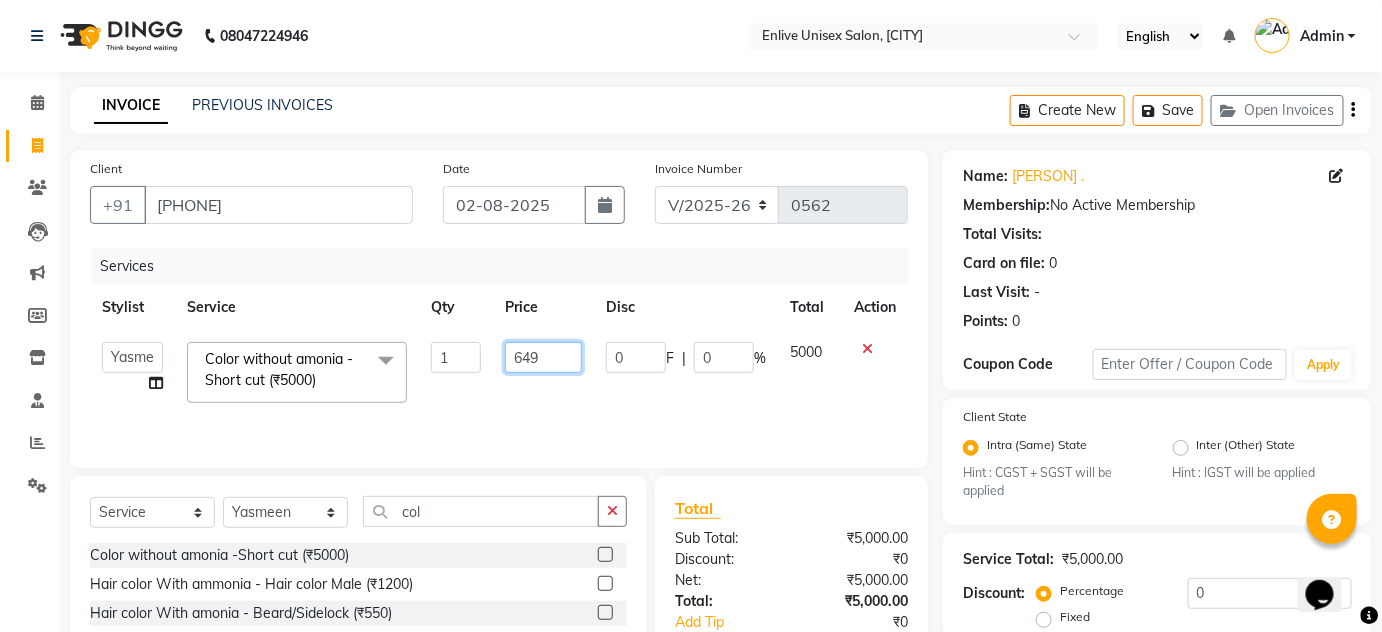 type on "6490" 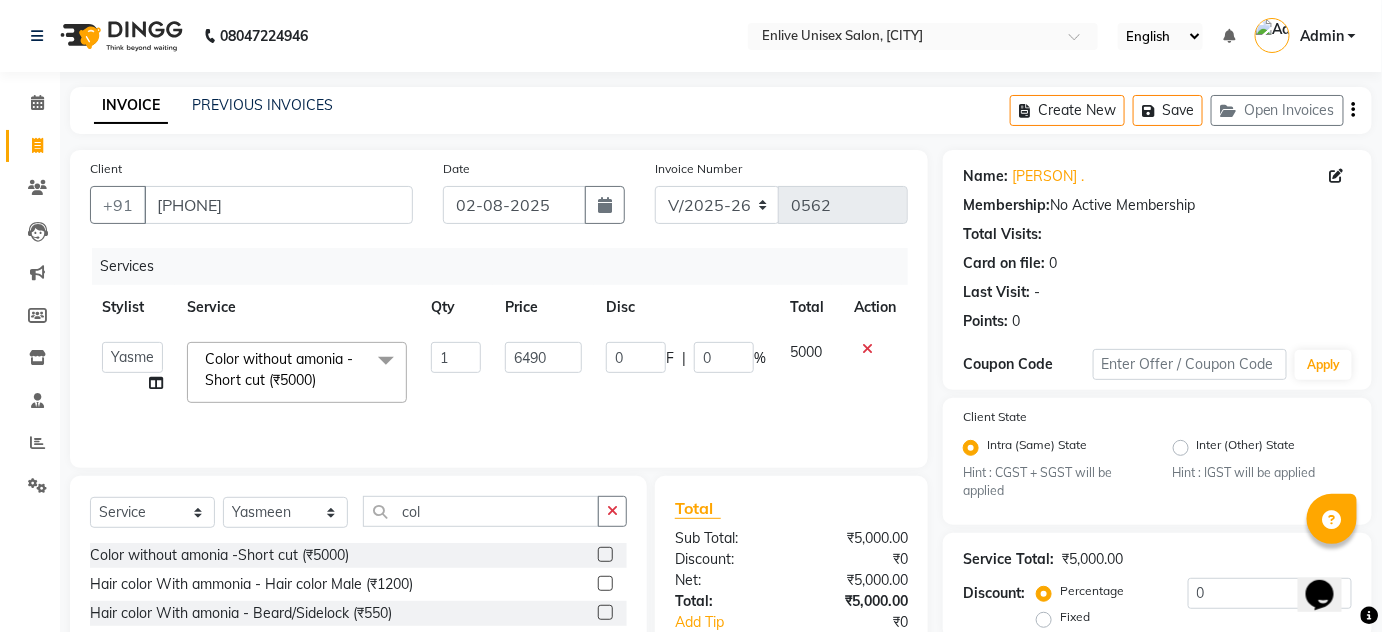drag, startPoint x: 713, startPoint y: 354, endPoint x: 249, endPoint y: 278, distance: 470.18295 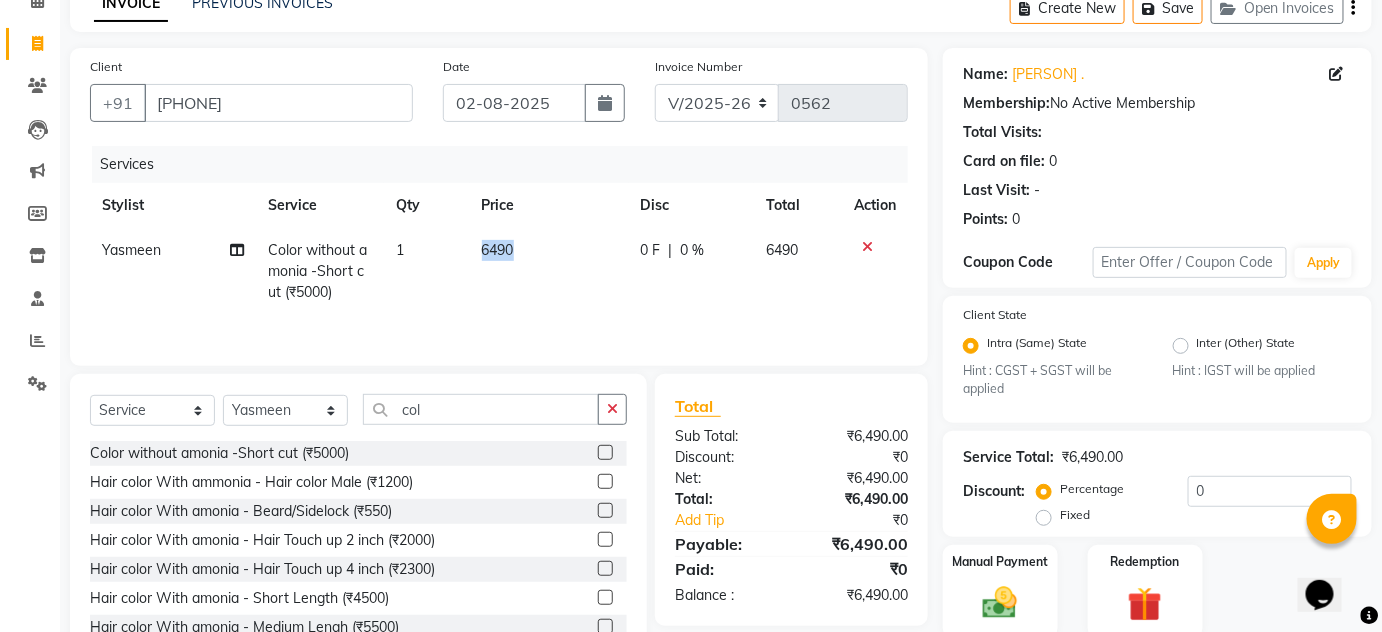 scroll, scrollTop: 178, scrollLeft: 0, axis: vertical 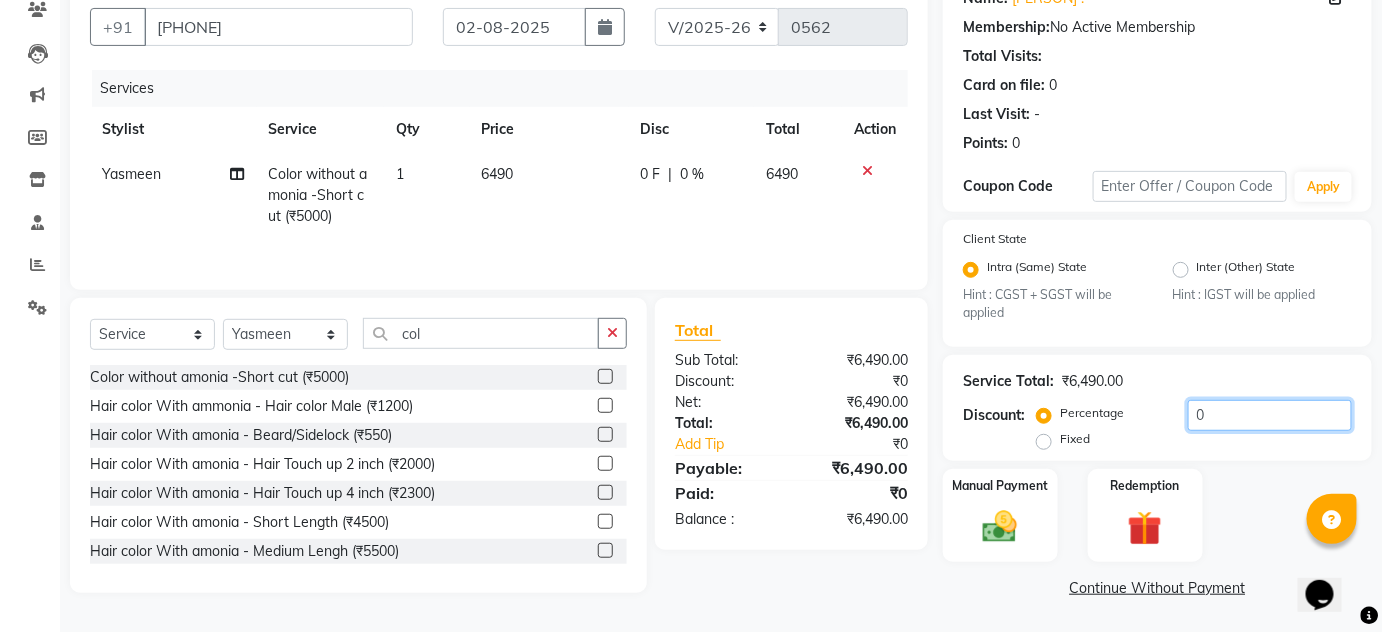 drag, startPoint x: 1255, startPoint y: 415, endPoint x: 985, endPoint y: 431, distance: 270.47366 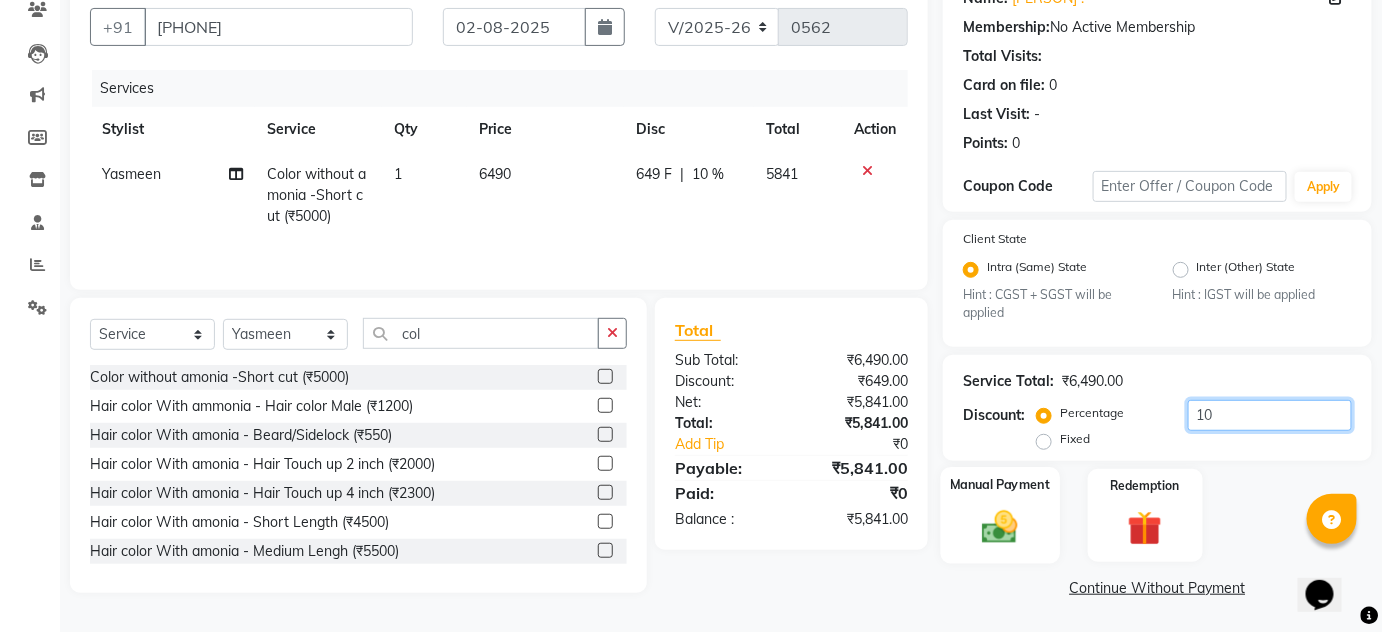 type on "10" 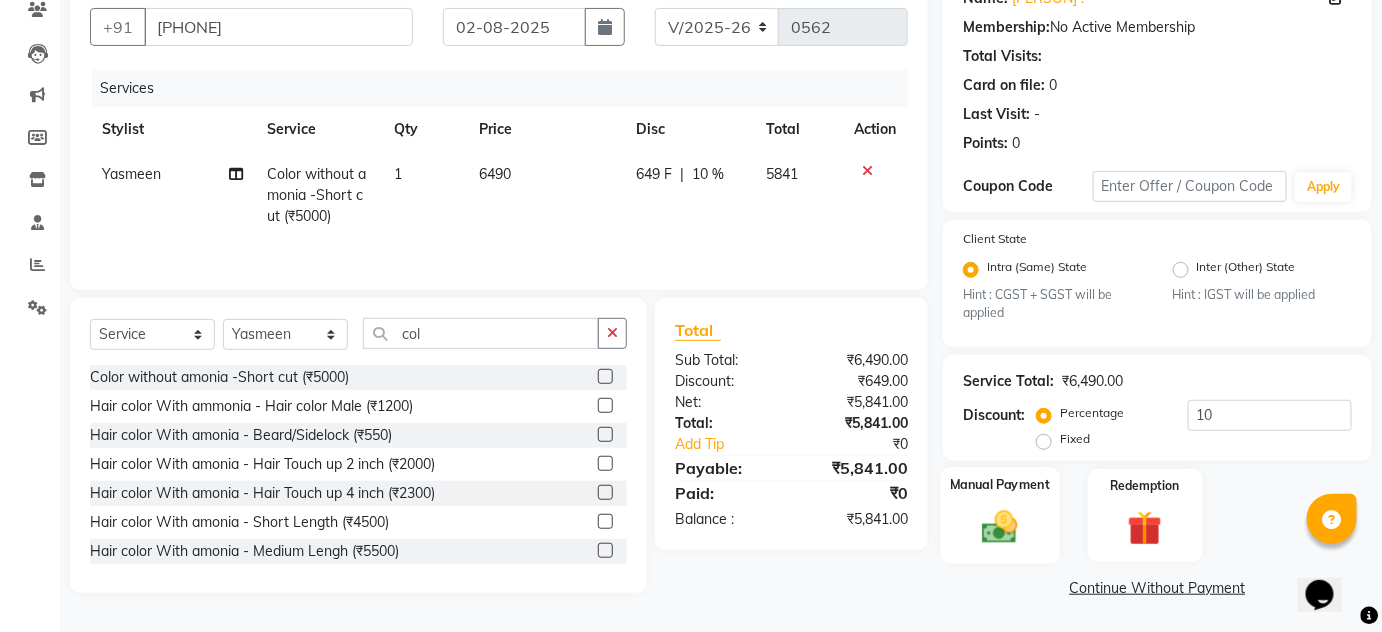 click 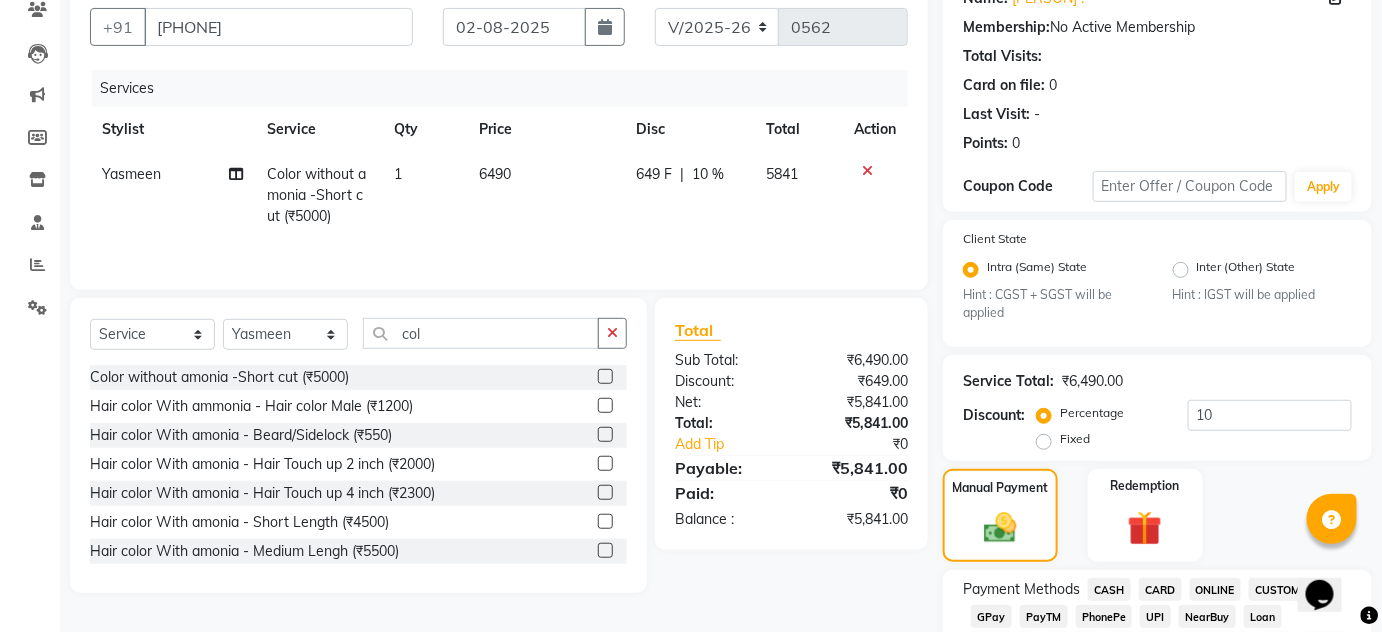 click on "ONLINE" 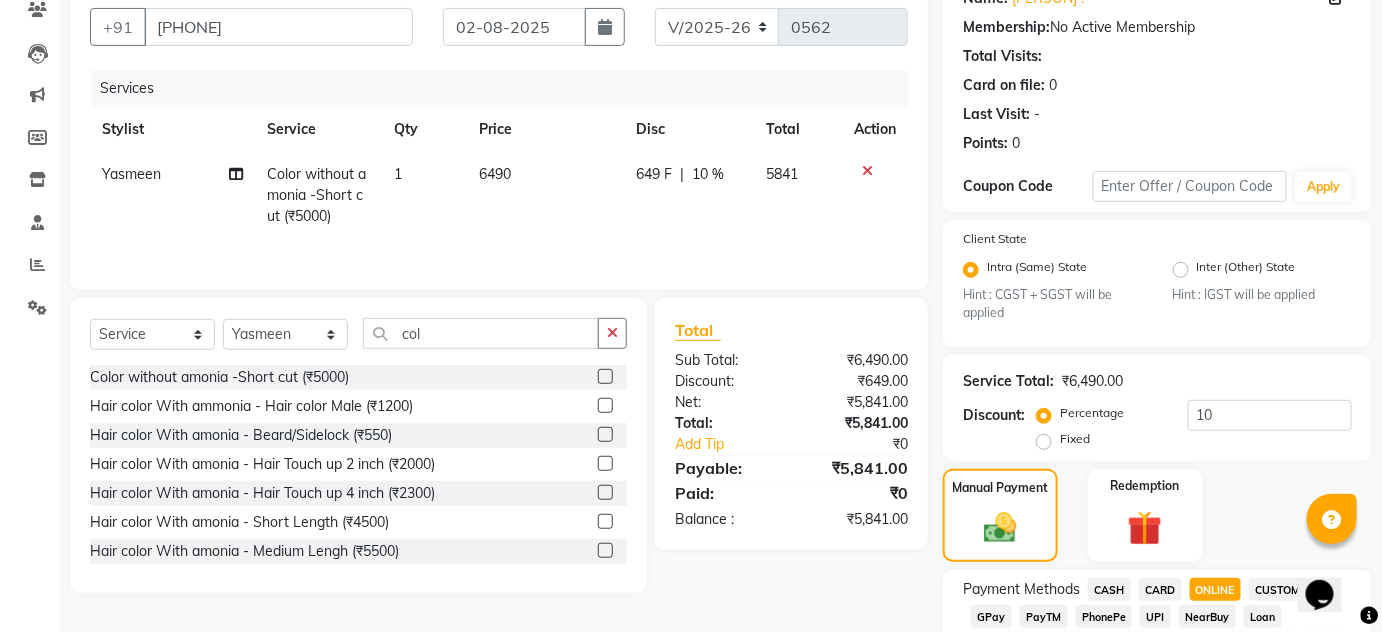 click on "ONLINE" 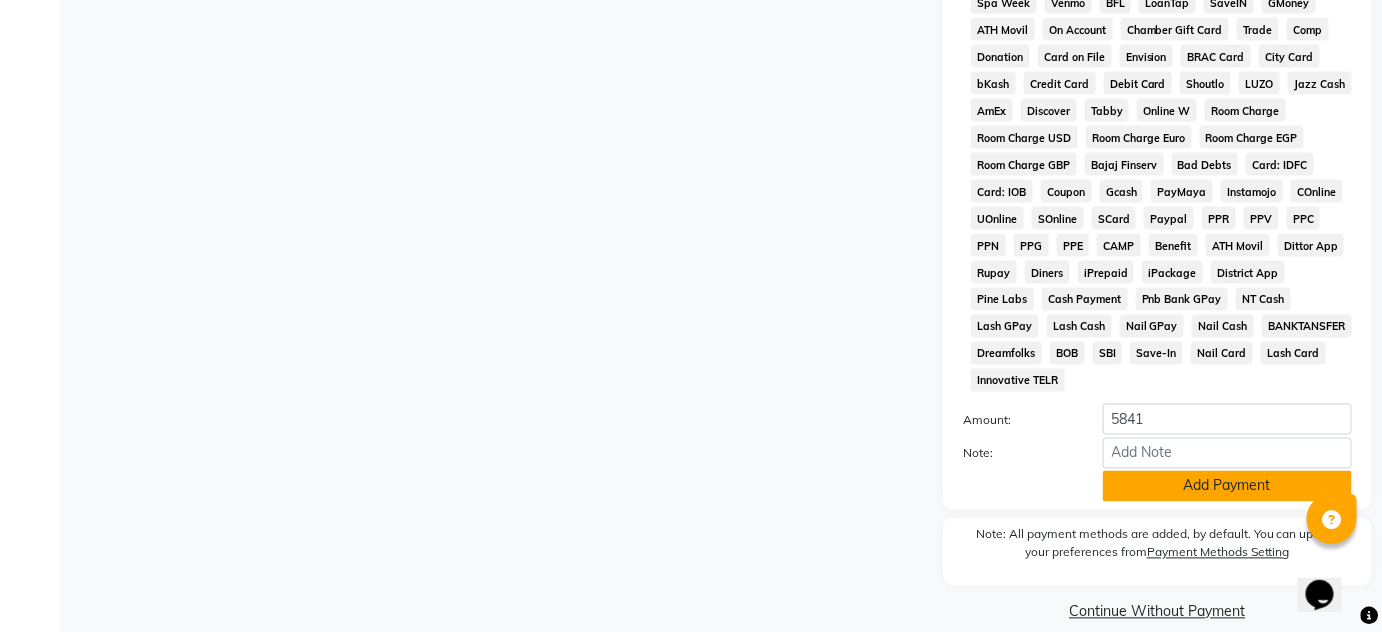 click on "Add Payment" 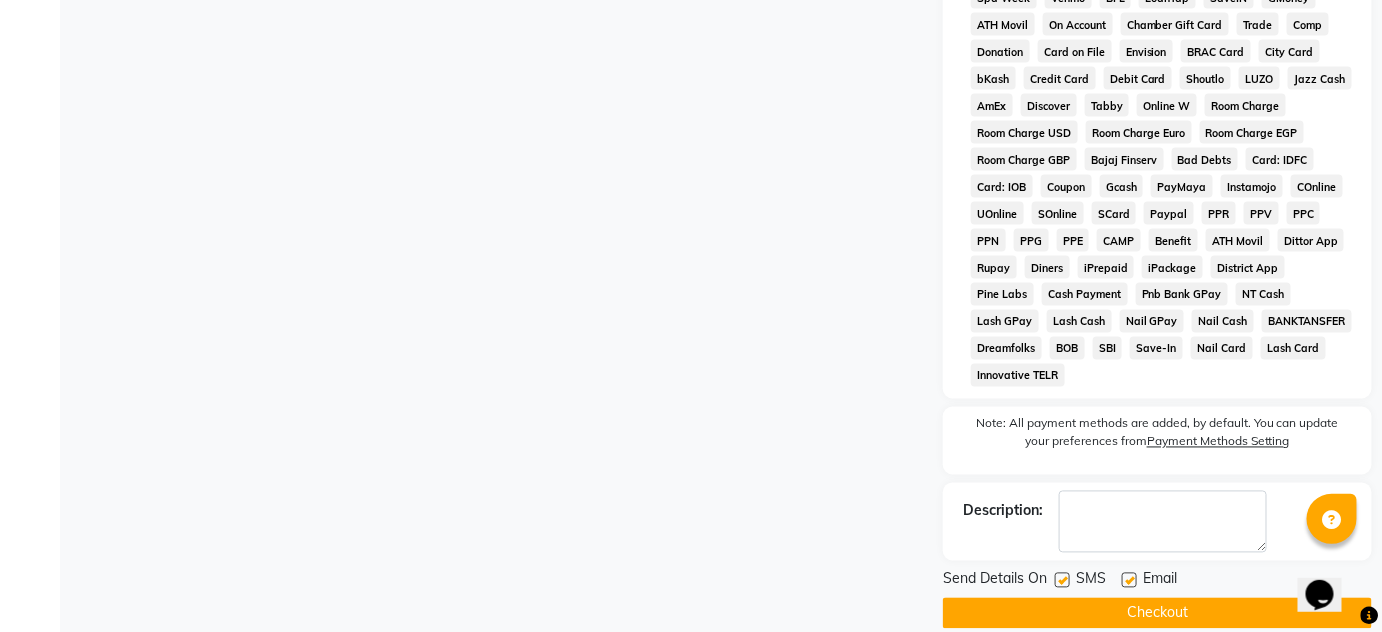 scroll, scrollTop: 988, scrollLeft: 0, axis: vertical 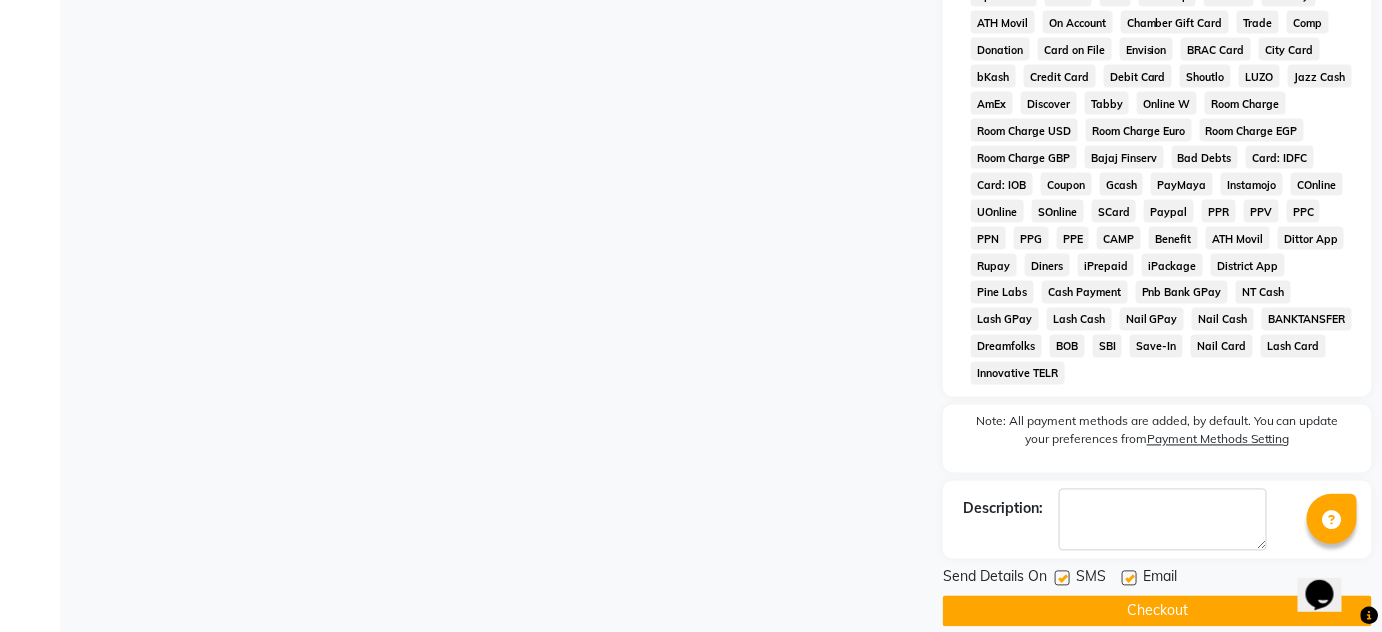 click on "Checkout" 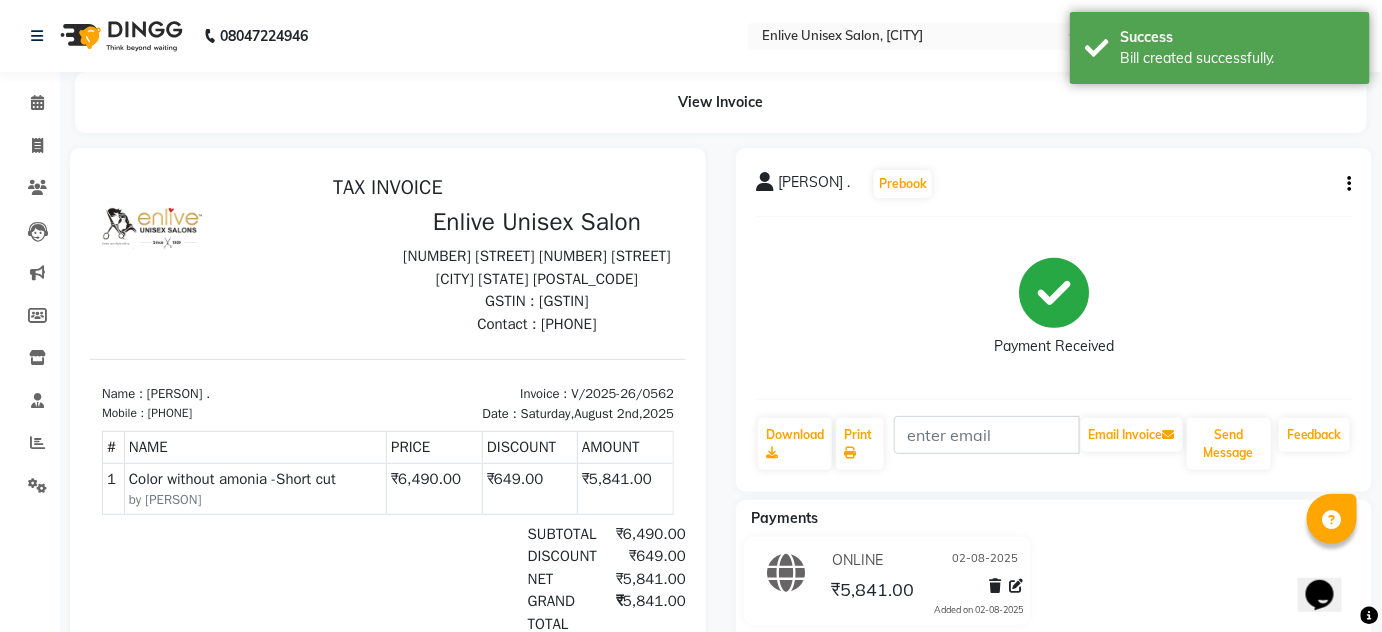 scroll, scrollTop: 0, scrollLeft: 0, axis: both 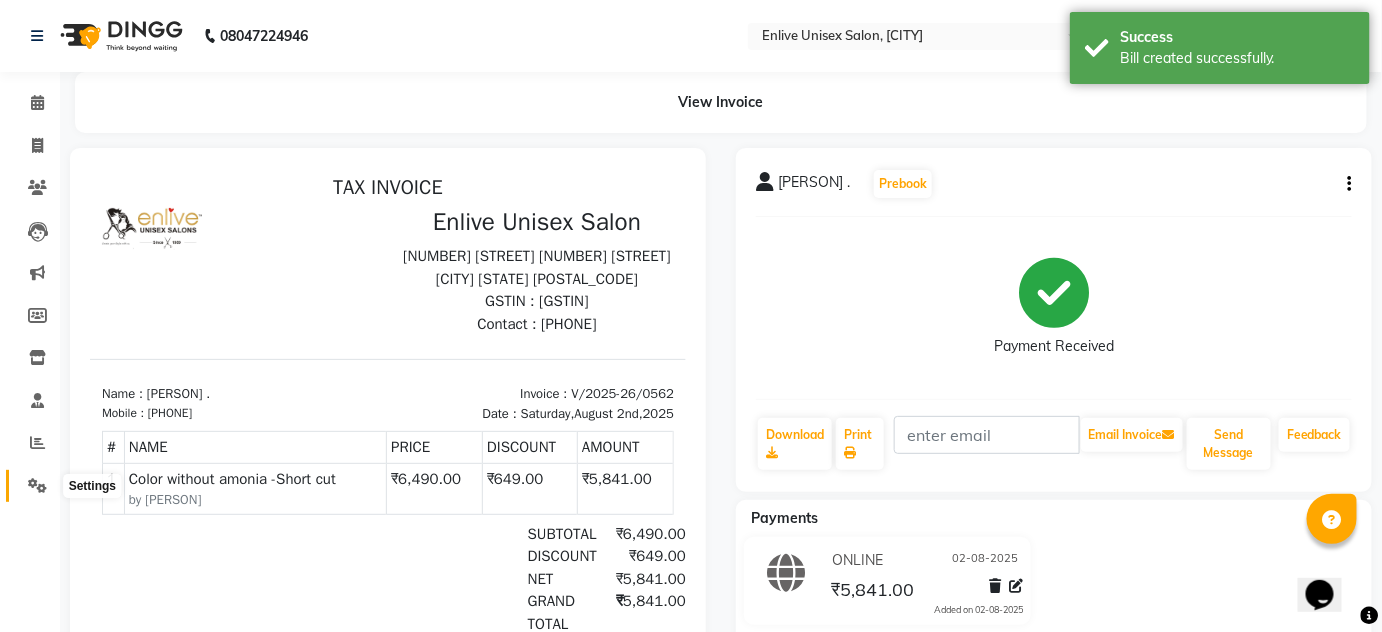click 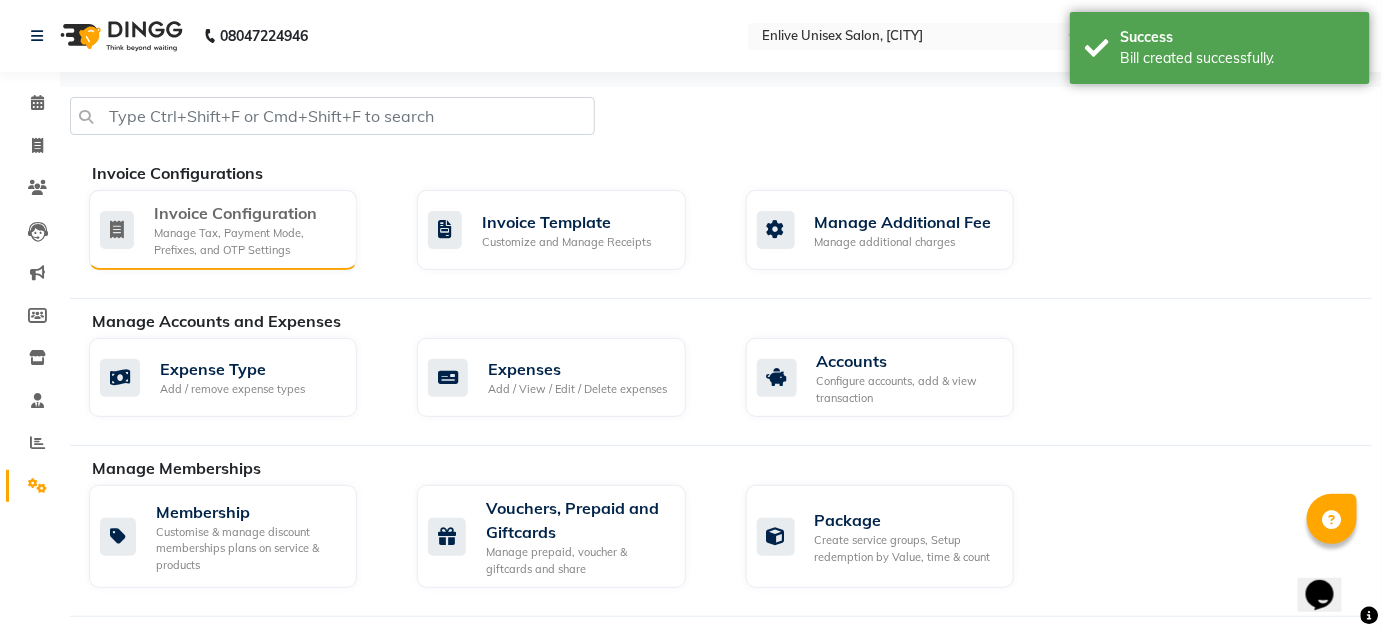 click on "Manage Tax, Payment Mode, Prefixes, and OTP Settings" 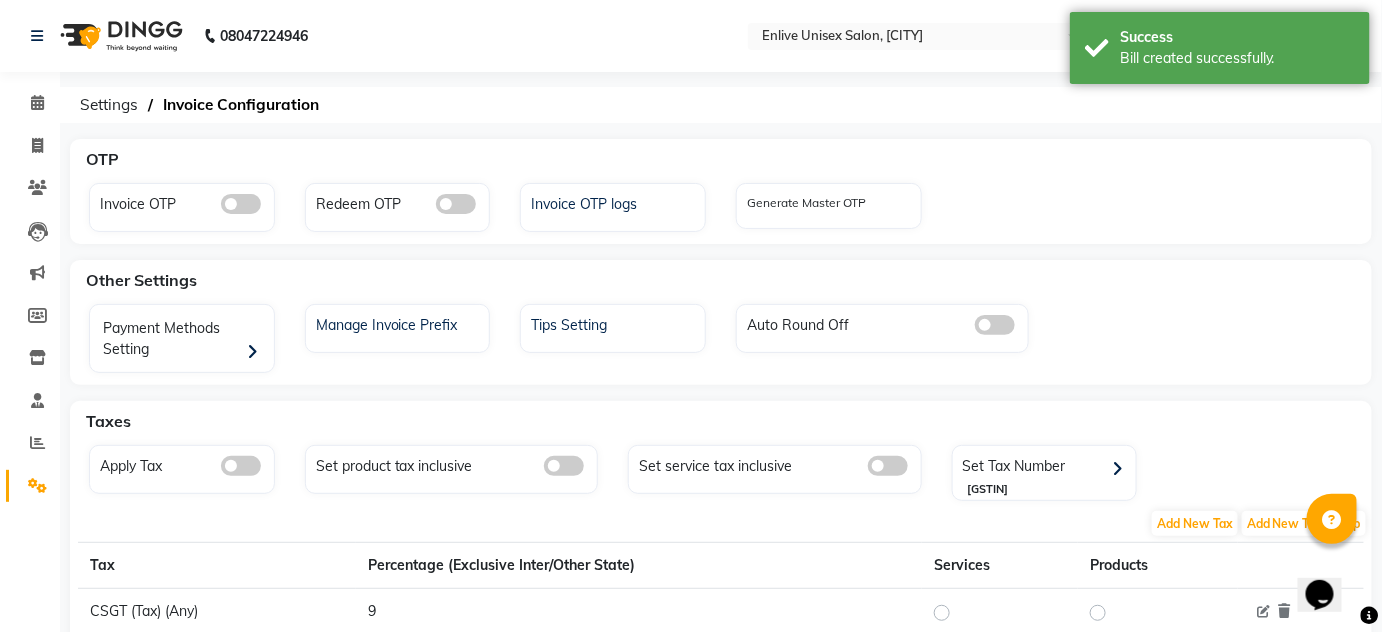 click 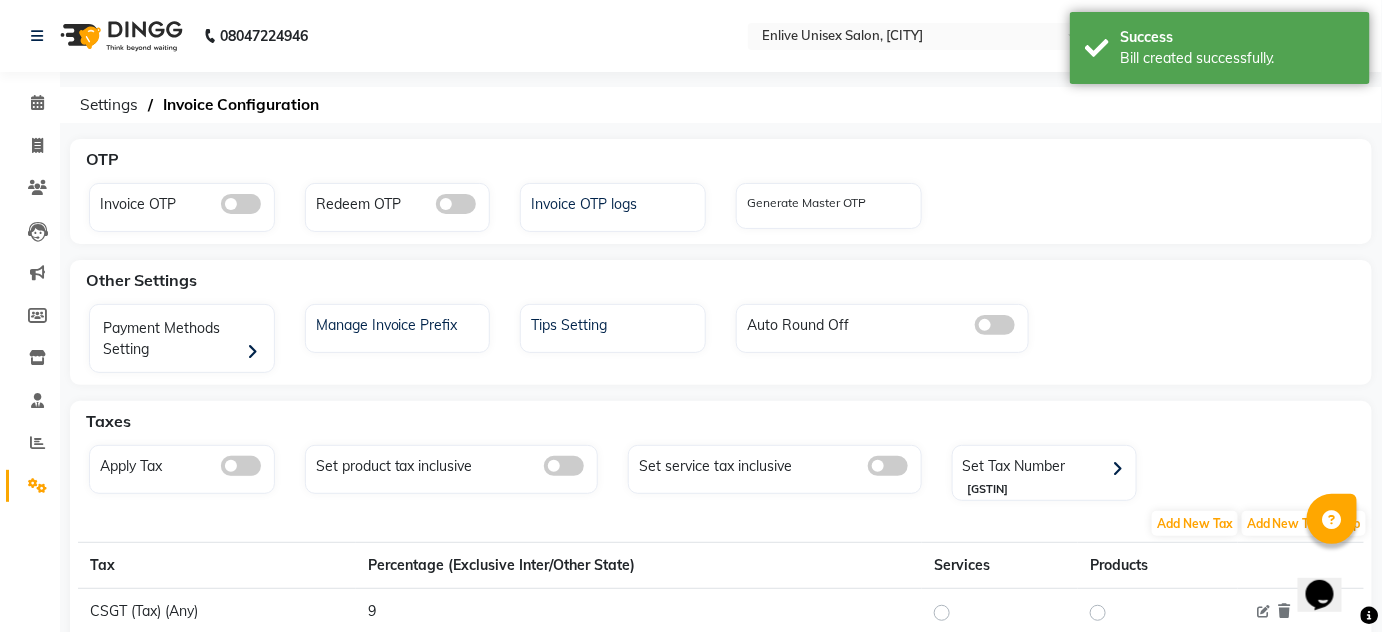 click 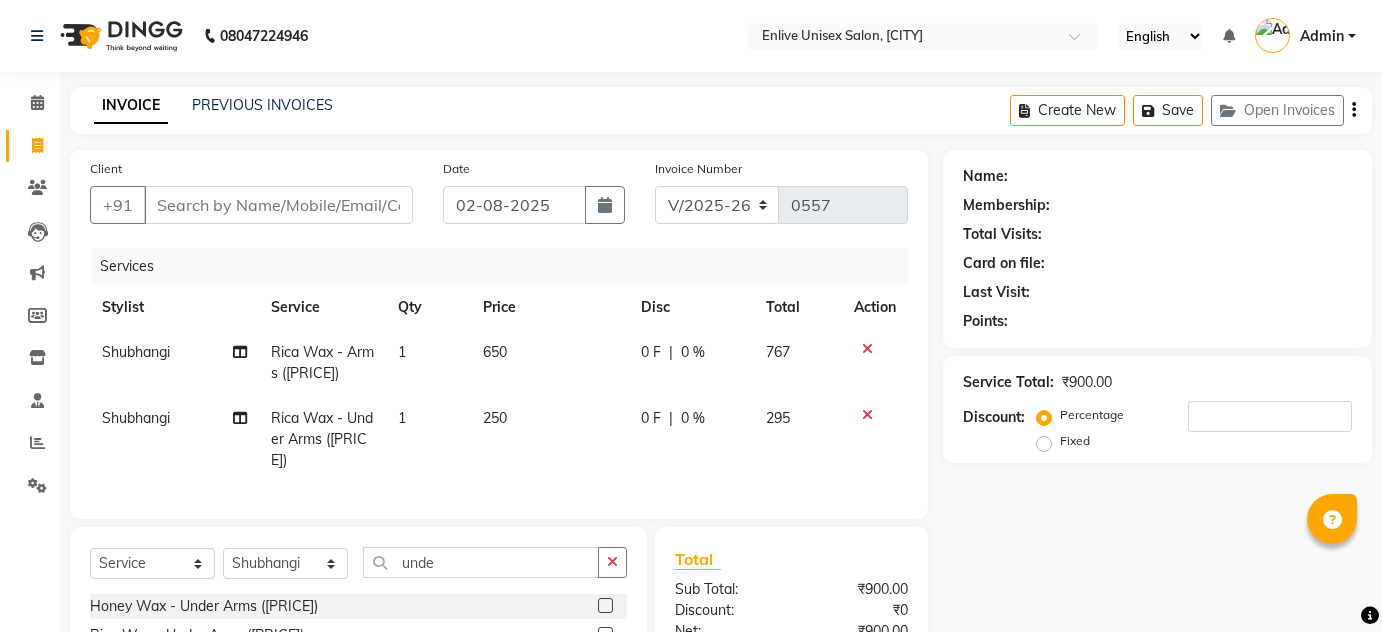 select on "145" 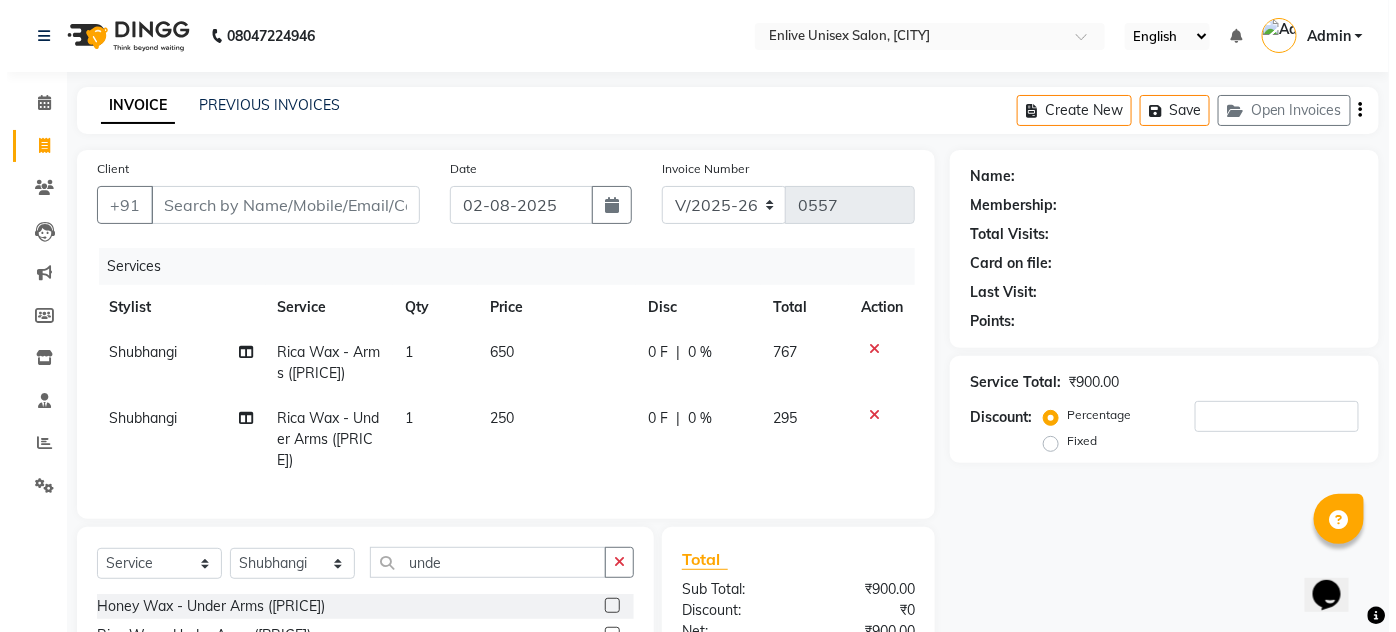 scroll, scrollTop: 0, scrollLeft: 0, axis: both 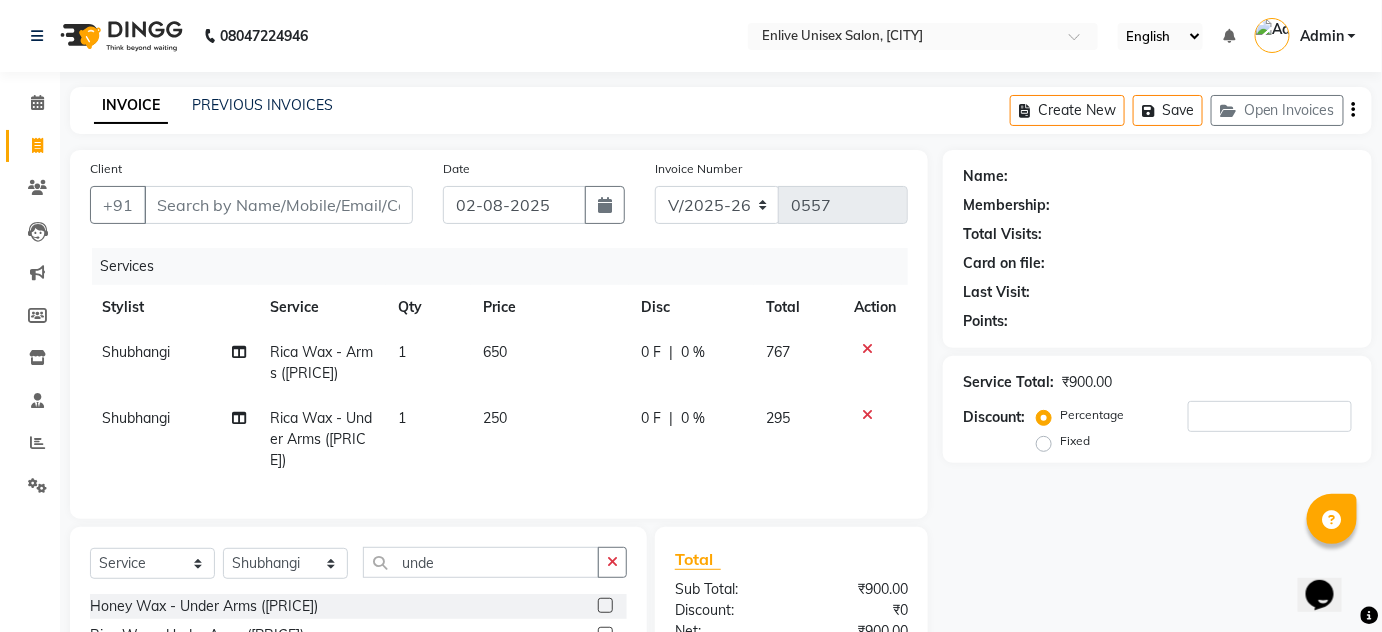 click on "Client" at bounding box center (278, 205) 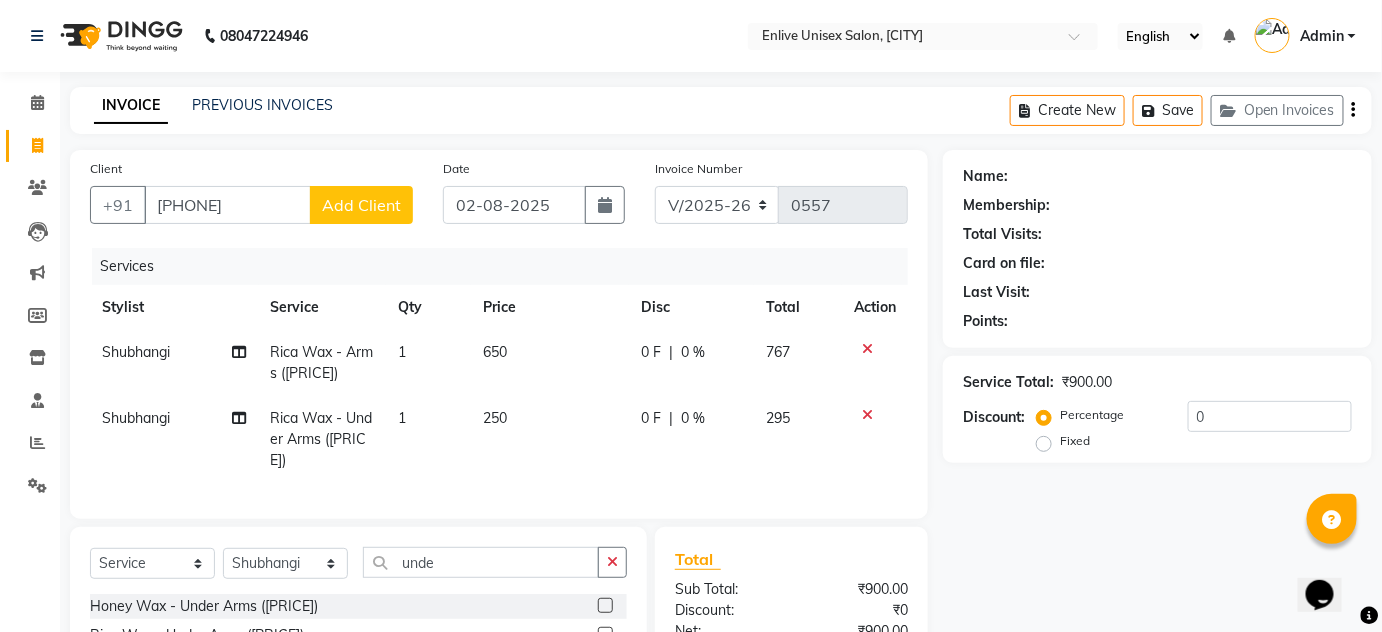 click on "Client +[COUNTRY CODE] [PHONE] Add Client" 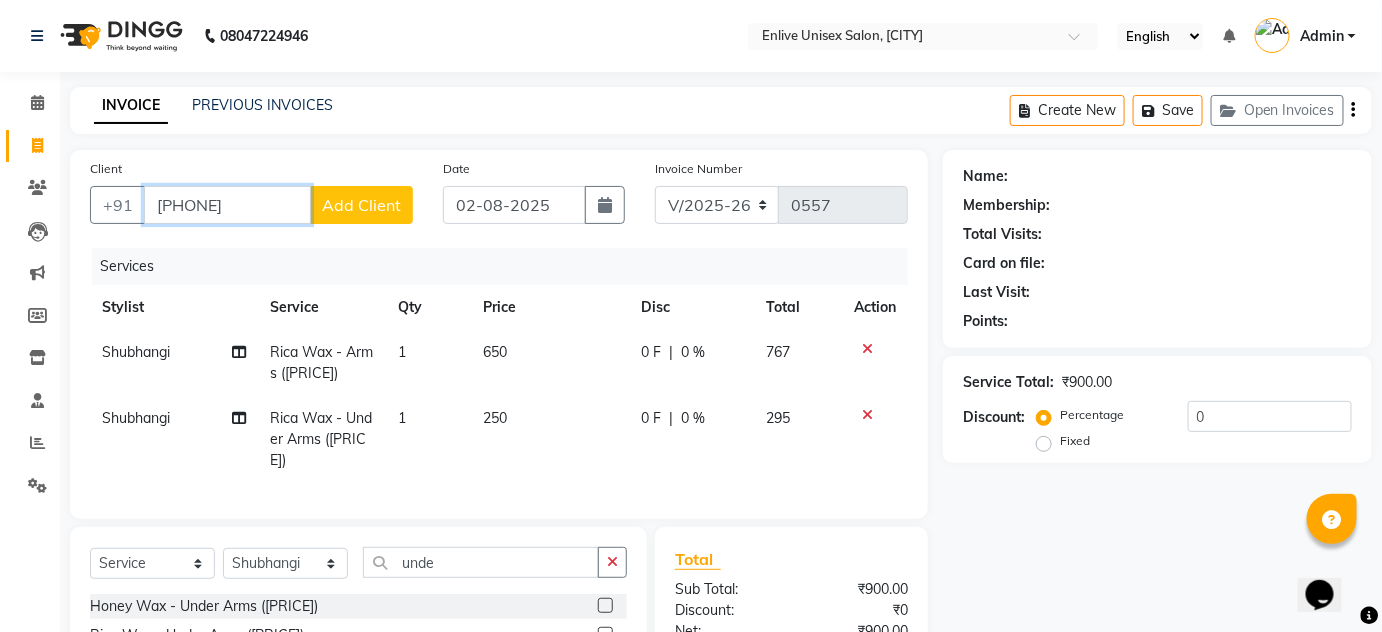 click on "[PHONE]" at bounding box center (227, 205) 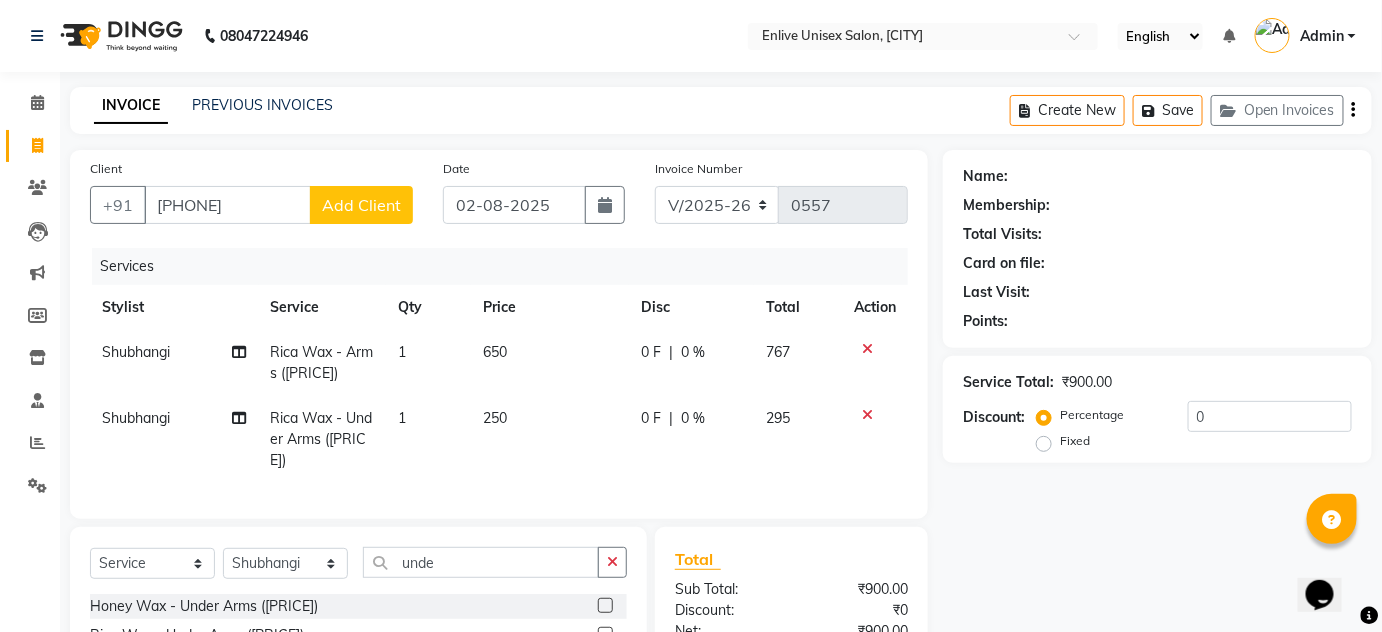 click on "Add Client" 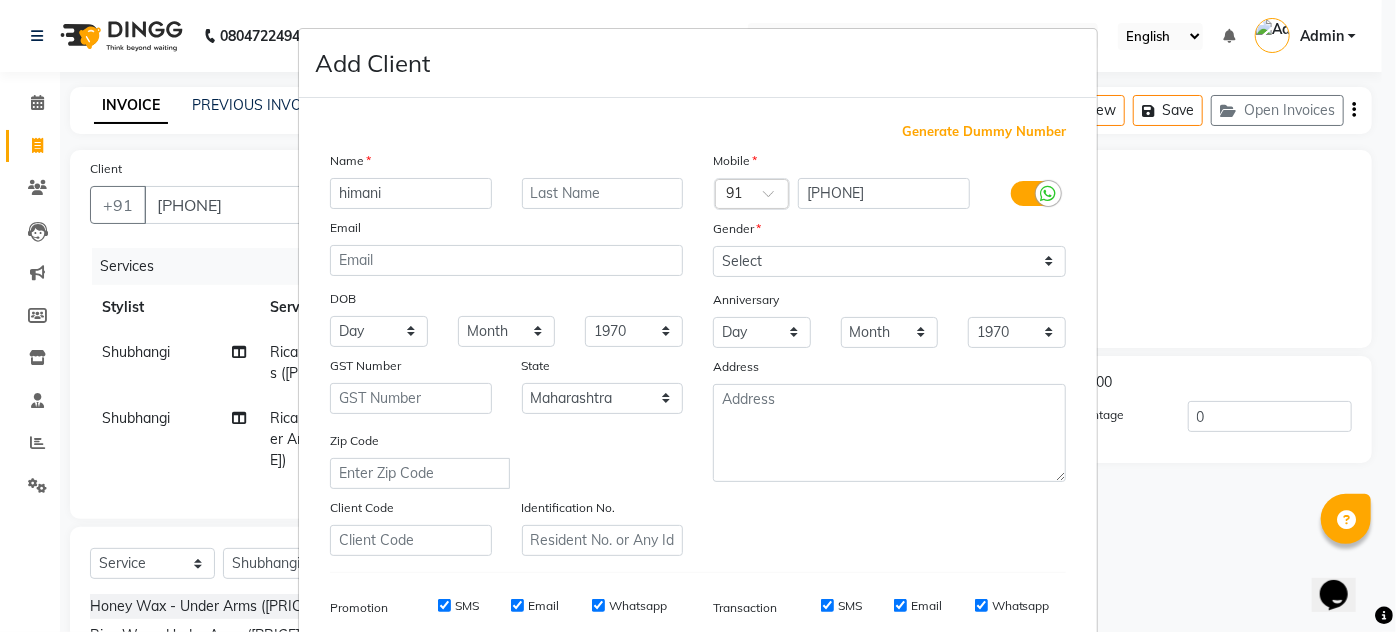 type on "himani" 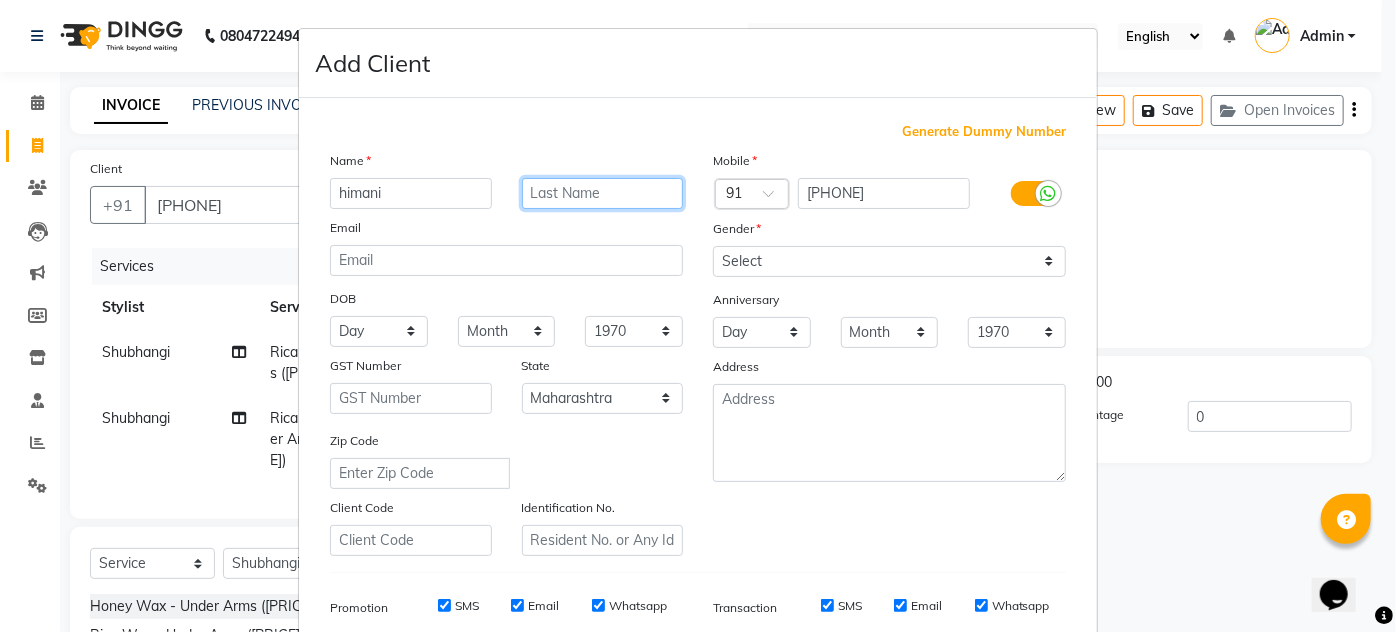 click at bounding box center [603, 193] 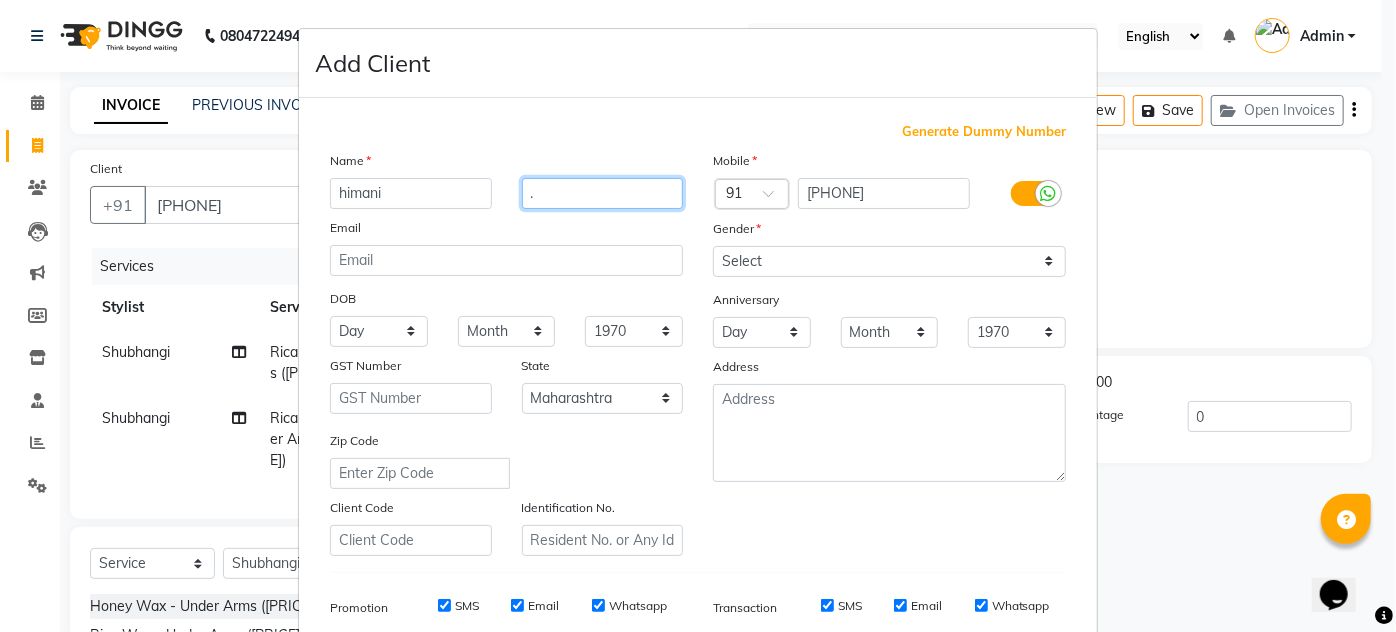 type on "." 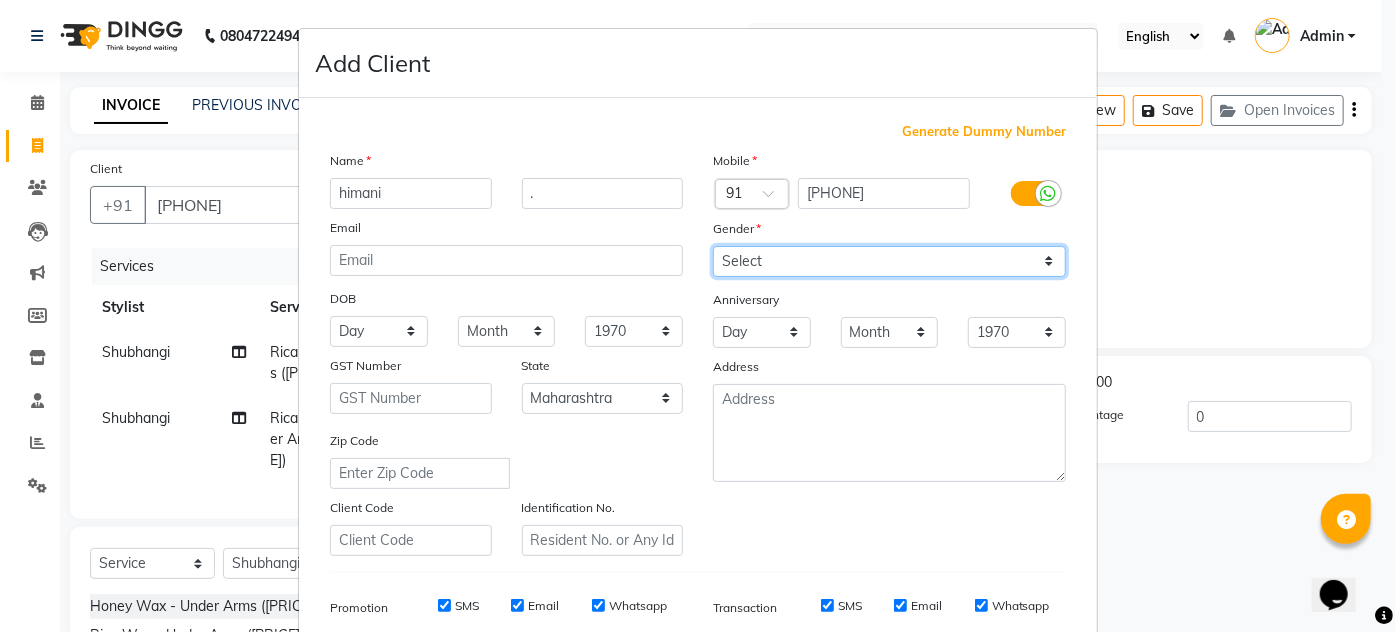 click on "Select Male Female Other Prefer Not To Say" at bounding box center (889, 261) 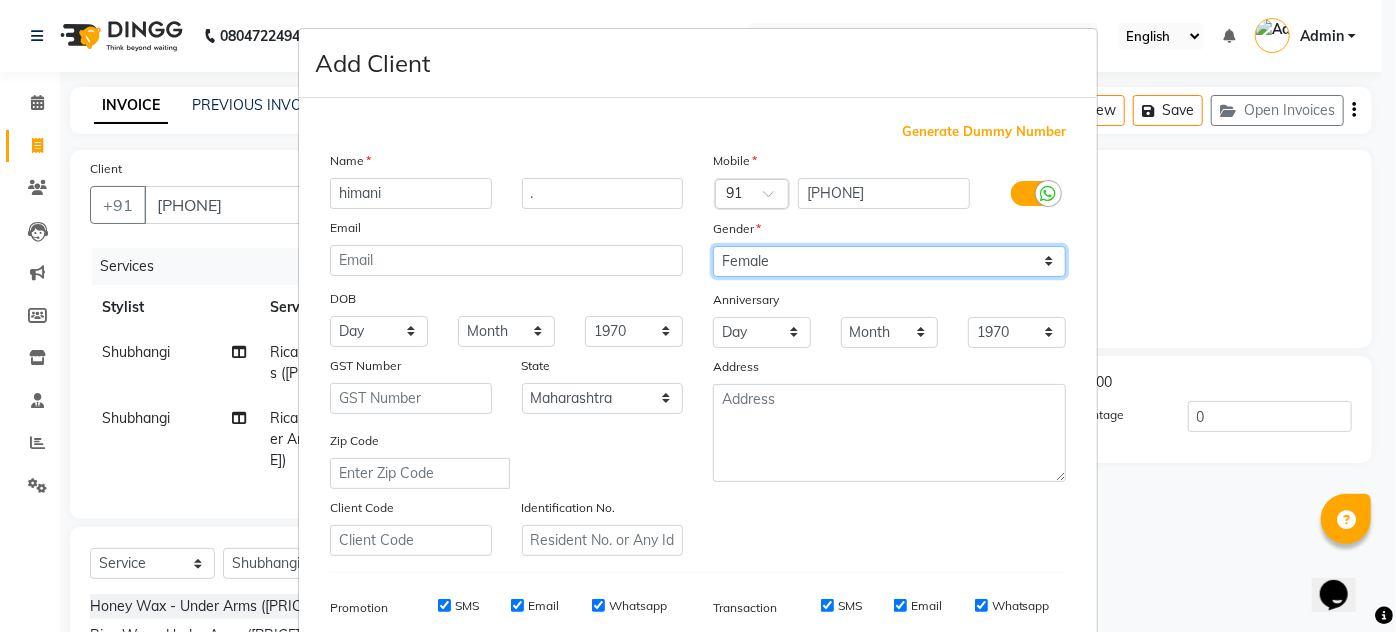 click on "Select Male Female Other Prefer Not To Say" at bounding box center [889, 261] 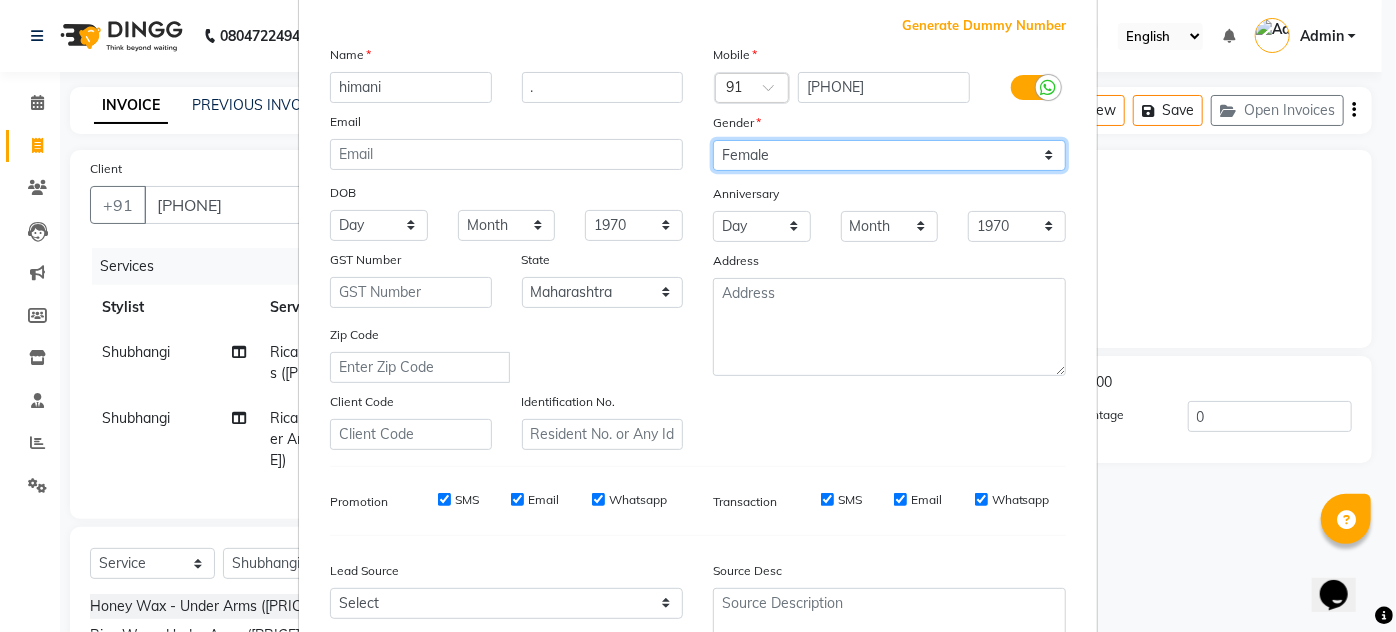 scroll, scrollTop: 272, scrollLeft: 0, axis: vertical 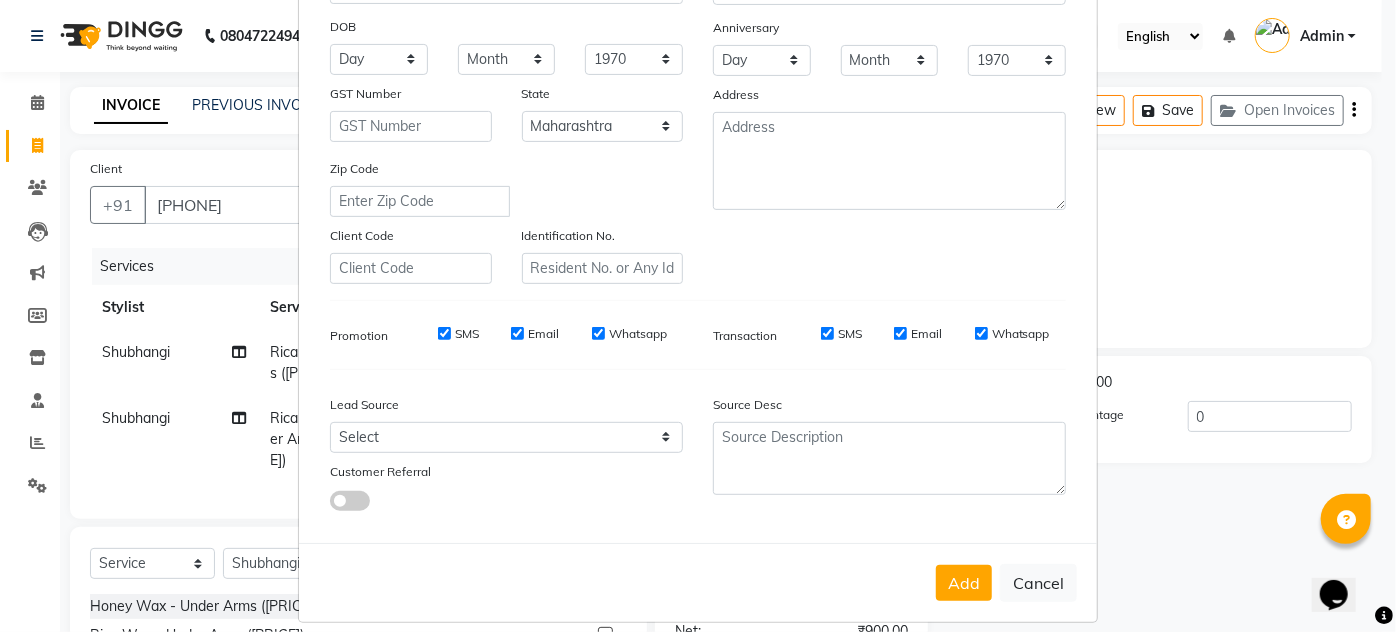 click on "Add" at bounding box center [964, 583] 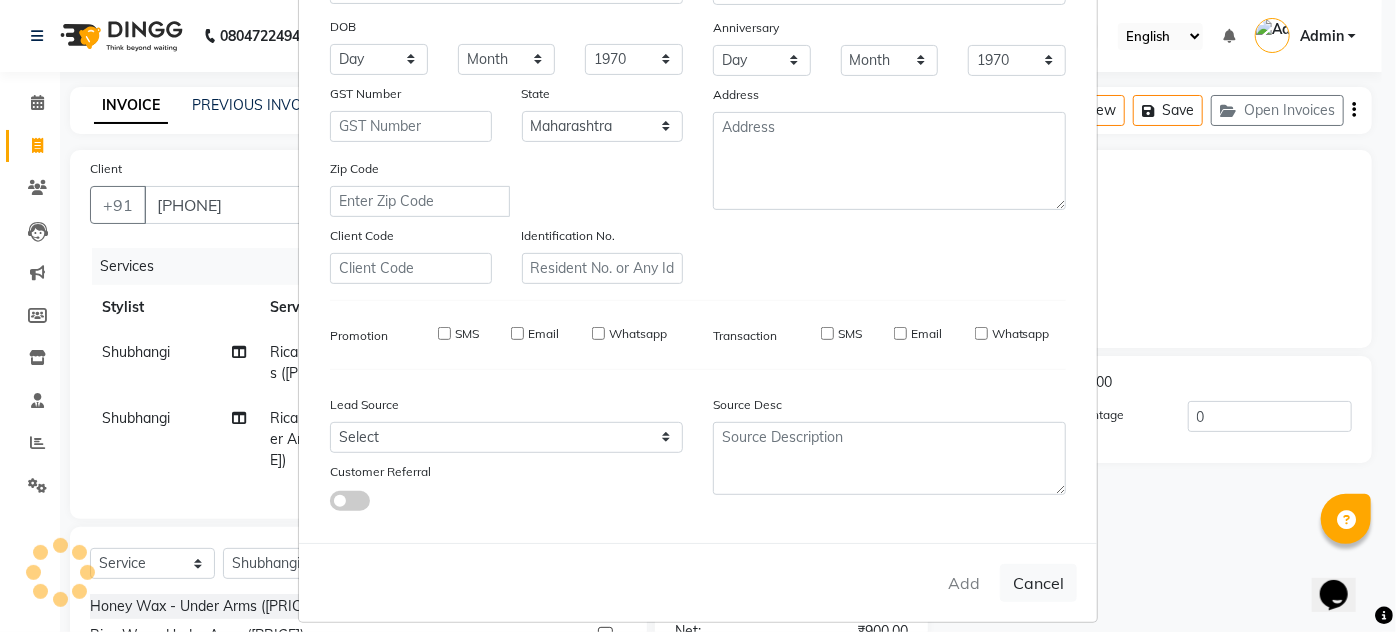type 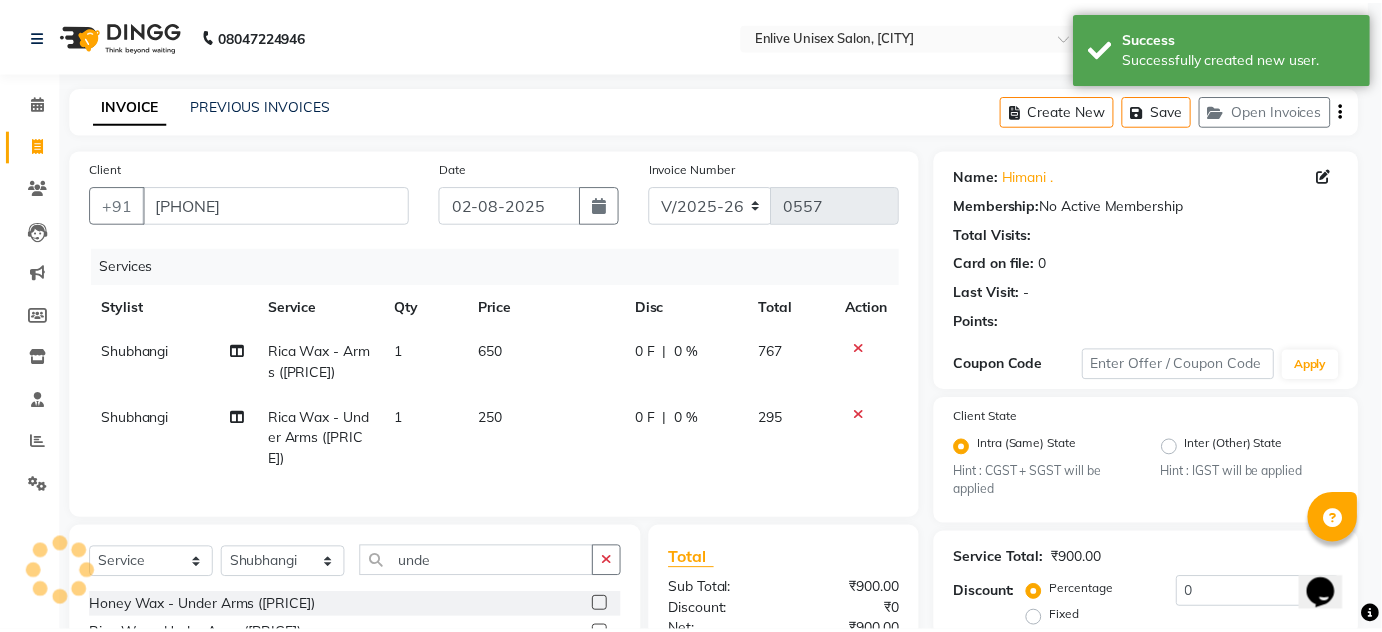 scroll, scrollTop: 289, scrollLeft: 0, axis: vertical 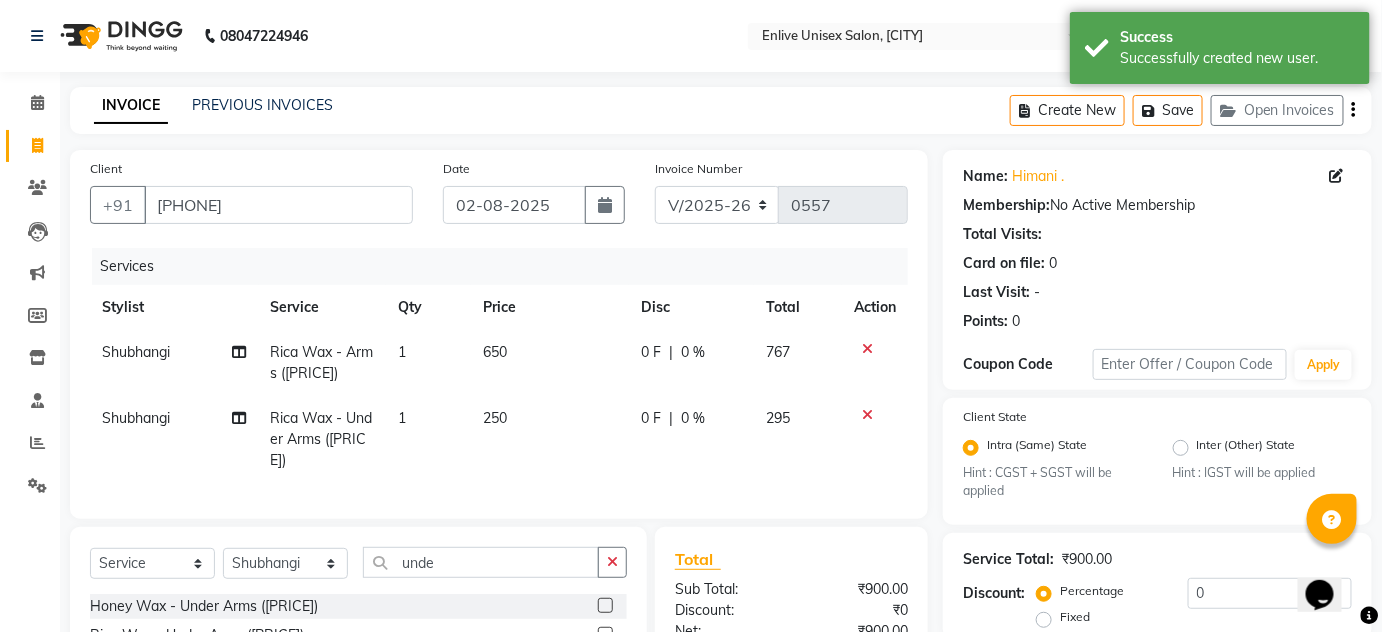 click 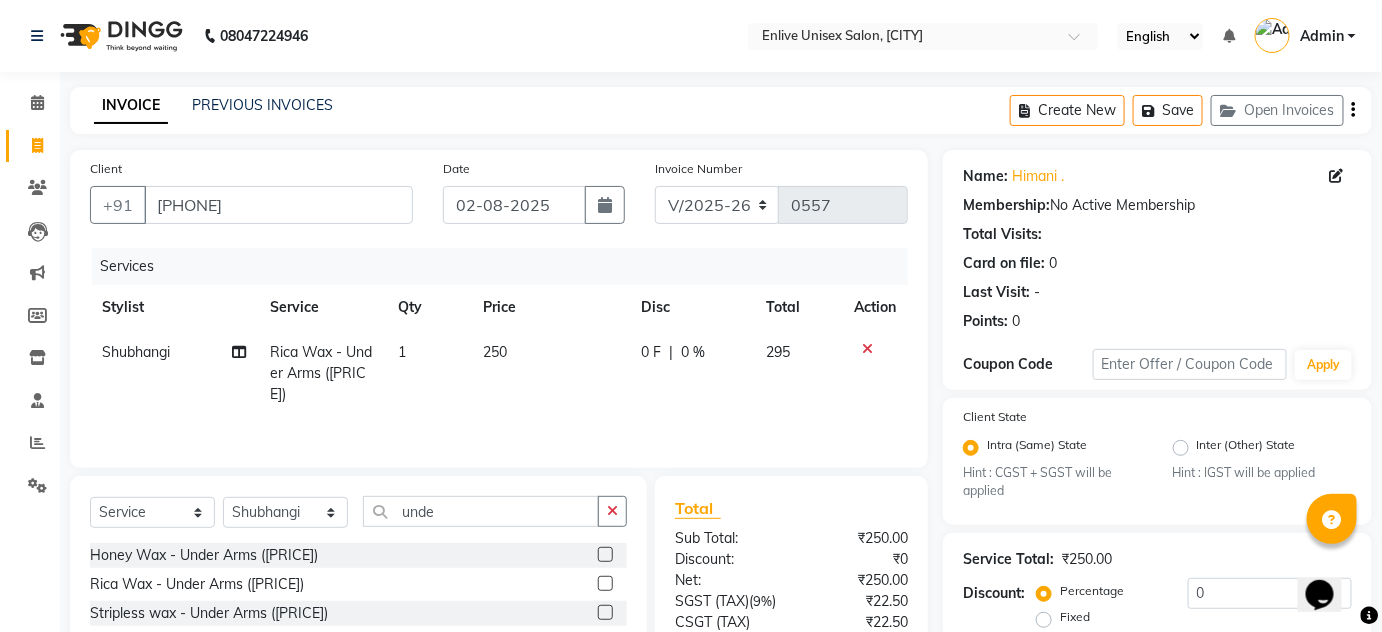 click 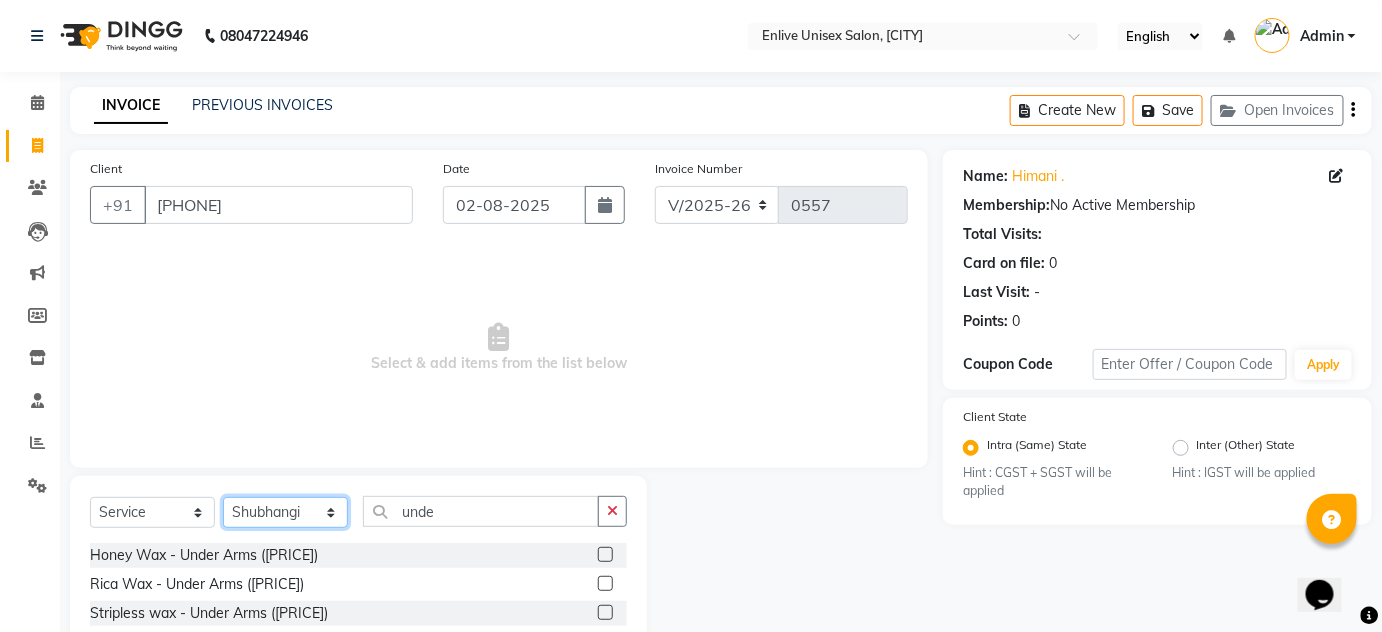 click on "Select Stylist [FIRST] [LAST] [FIRST] [LAST] [FIRST] [FIRST] [FIRST] [FIRST] [FIRST]" 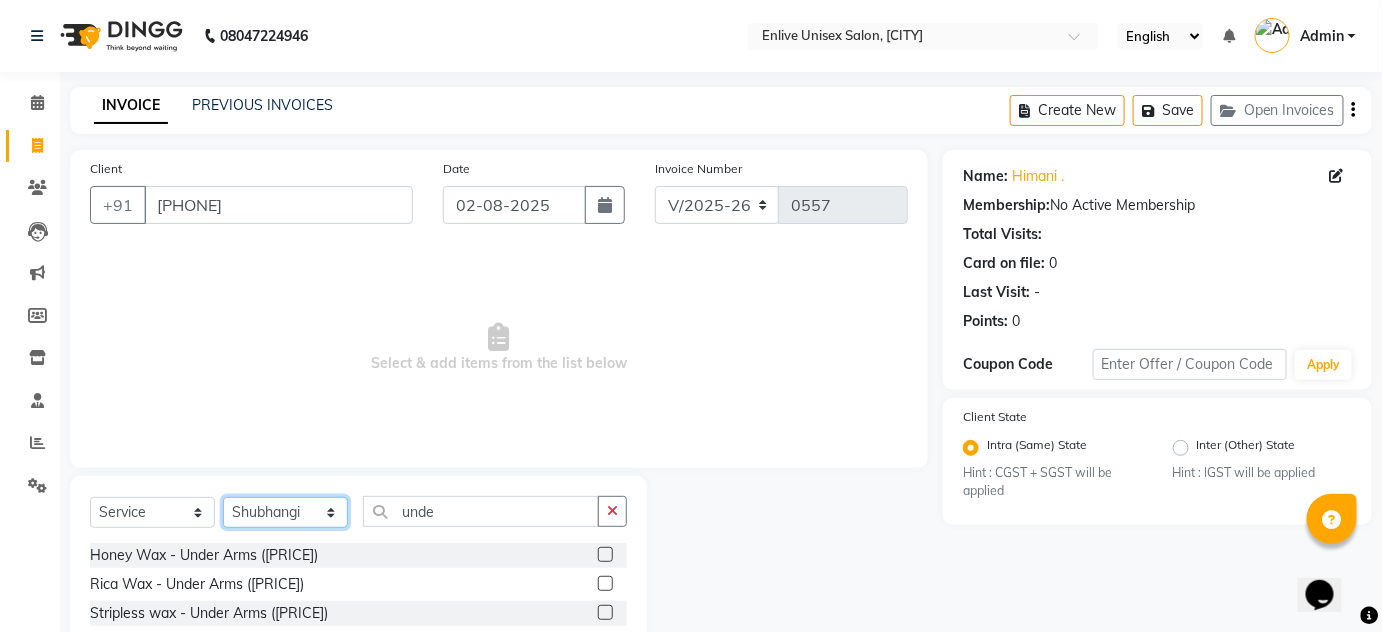 select on "84498" 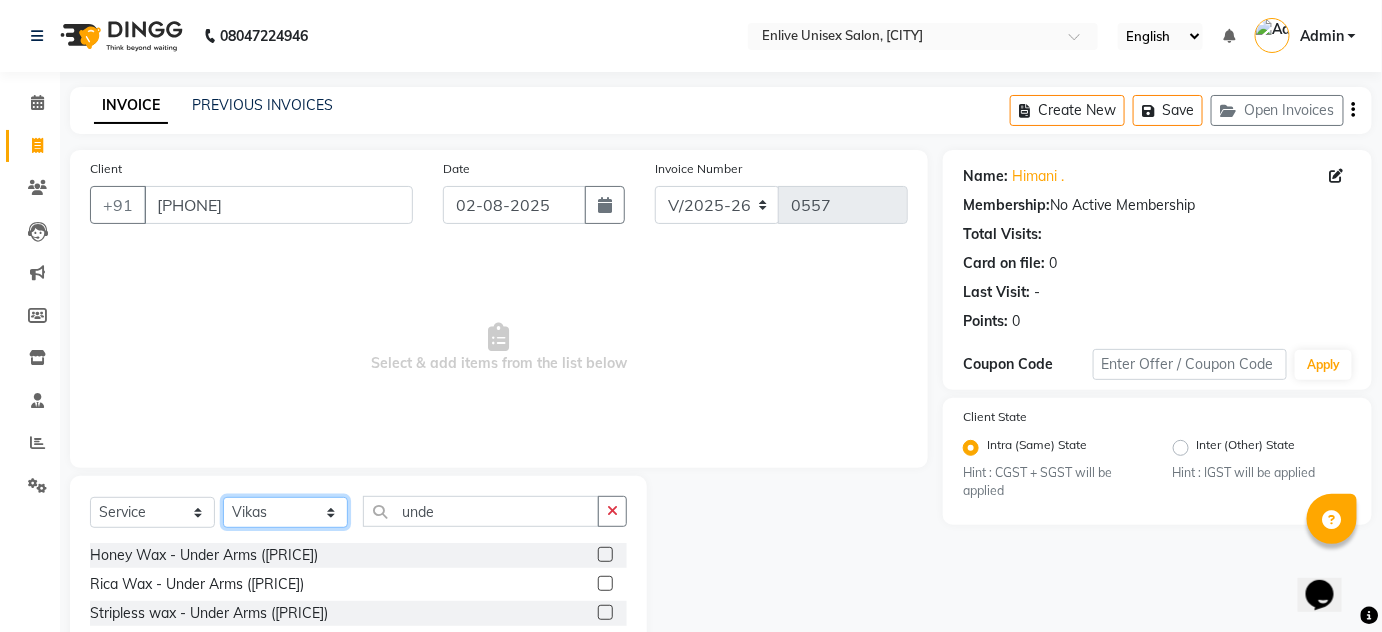 click on "Select Stylist [FIRST] [LAST] [FIRST] [LAST] [FIRST] [FIRST] [FIRST] [FIRST] [FIRST]" 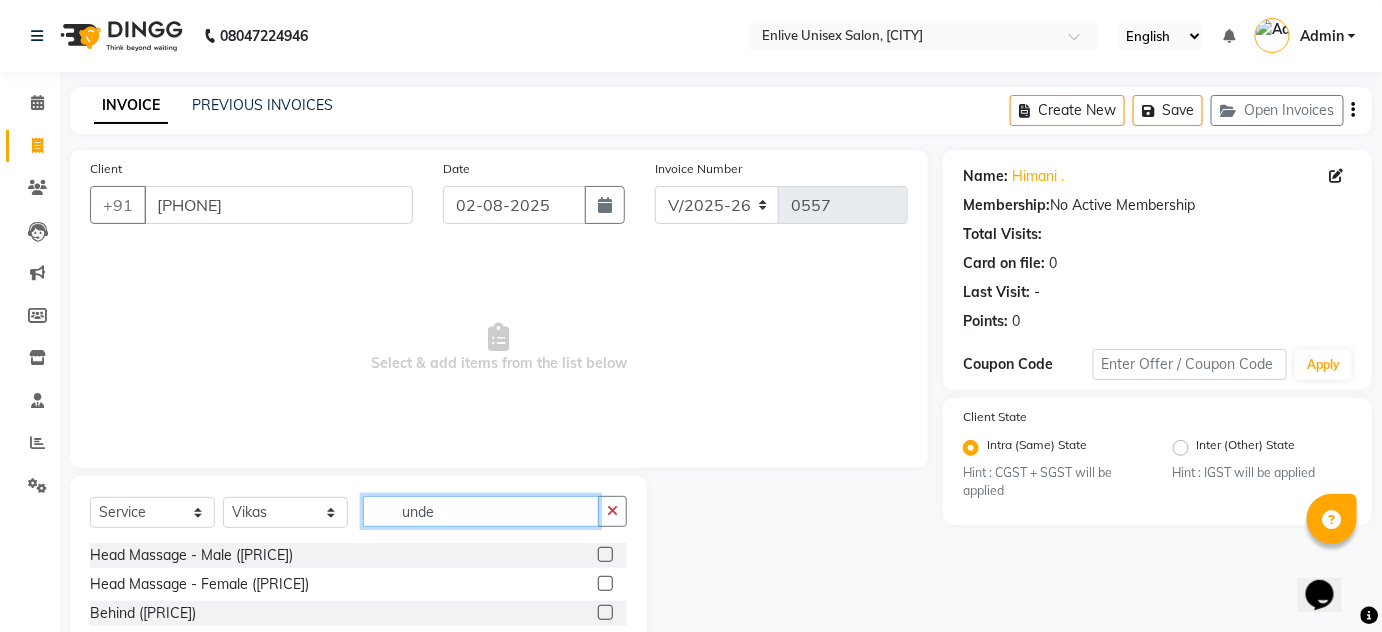 drag, startPoint x: 432, startPoint y: 514, endPoint x: 219, endPoint y: 519, distance: 213.05867 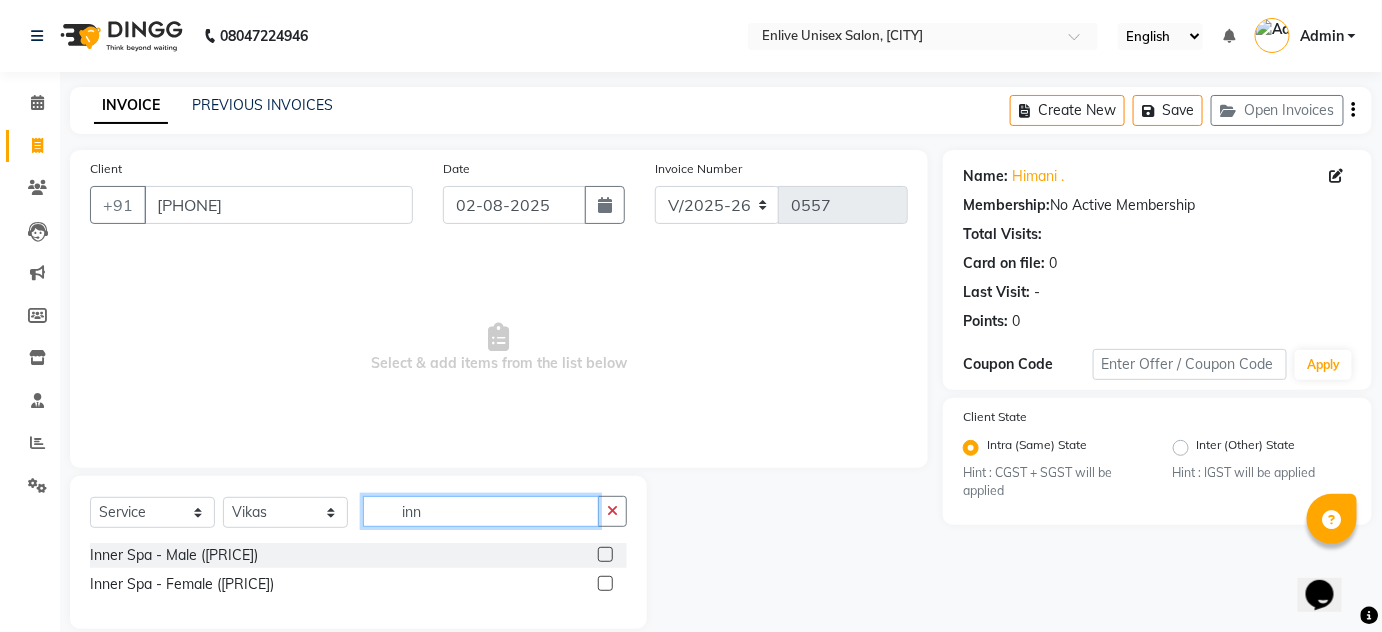 type on "inn" 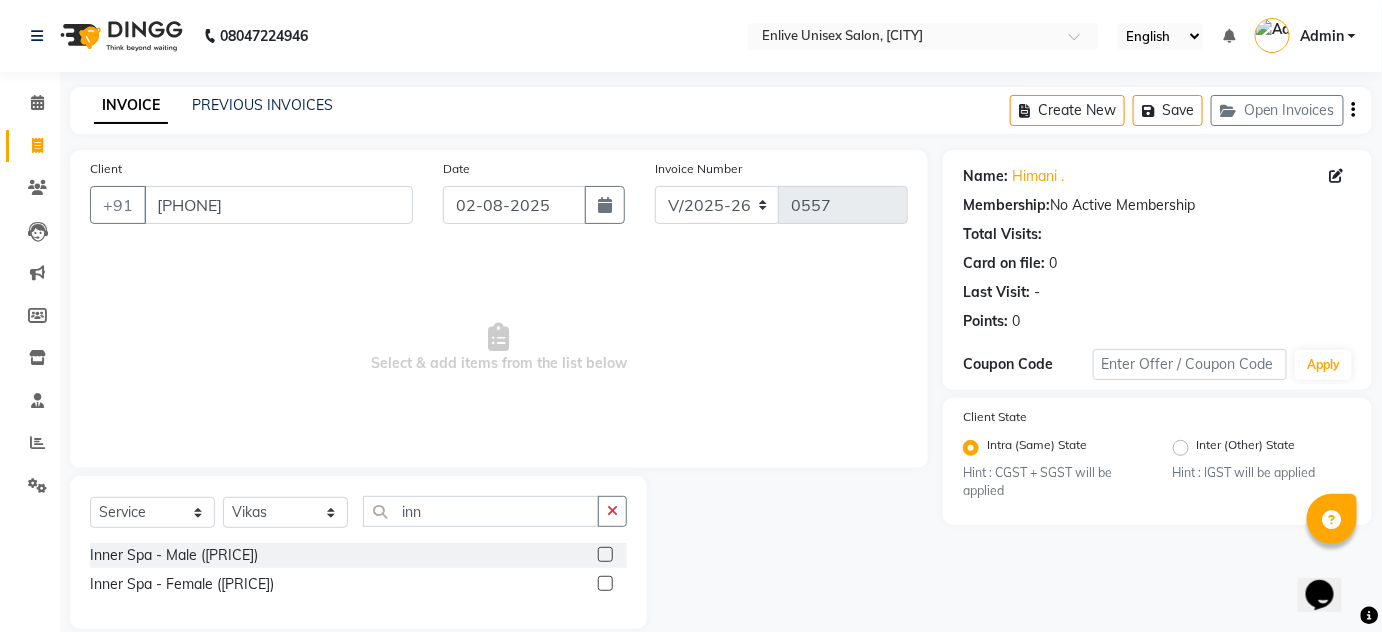click 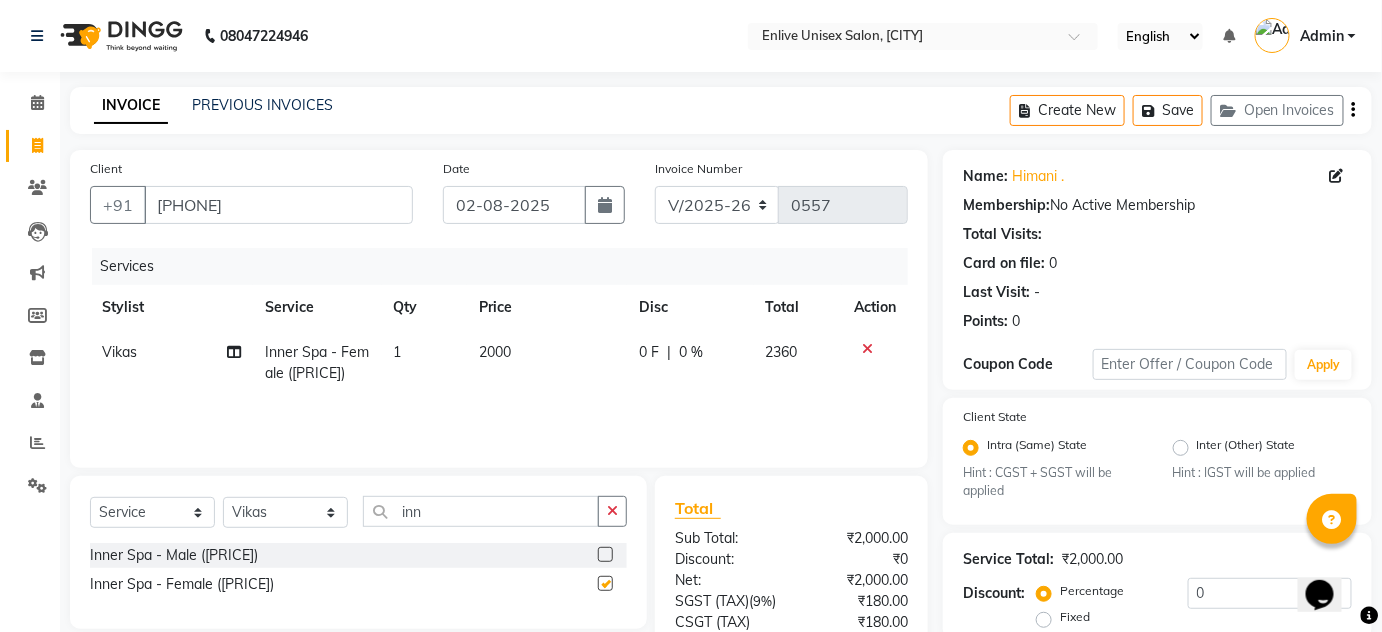 checkbox on "false" 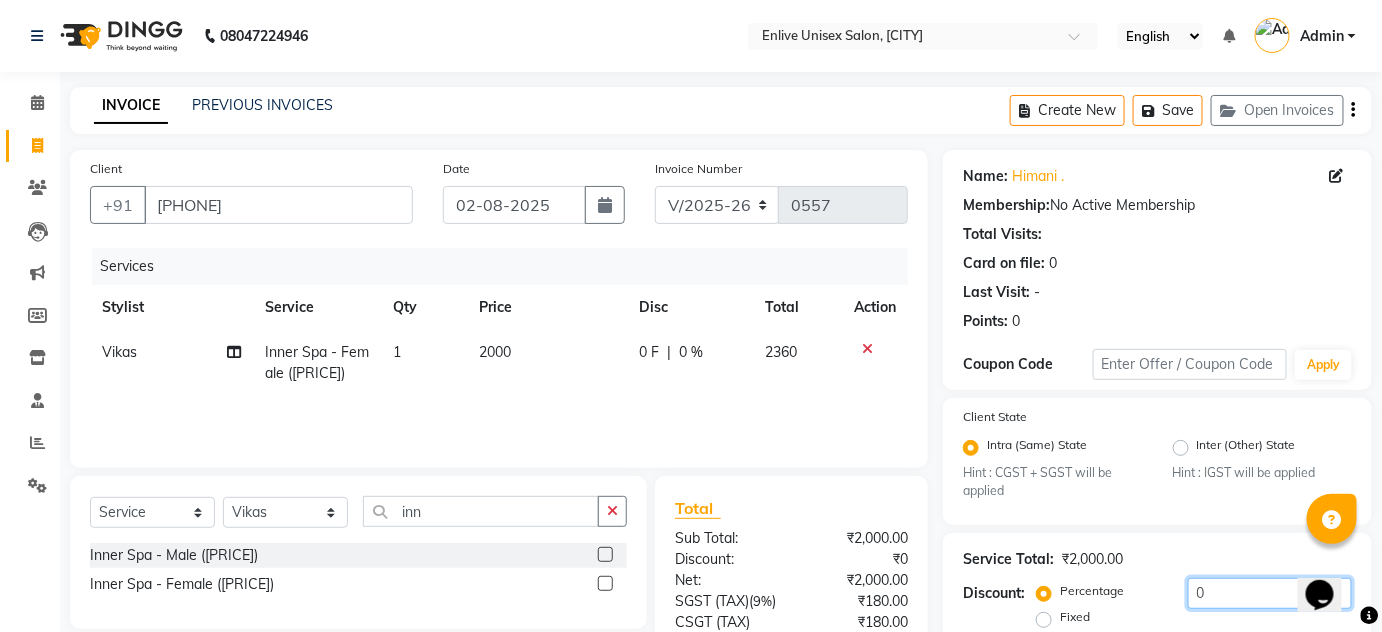 click on "Service Total: [PRICE] Discount: Percentage Fixed 0" 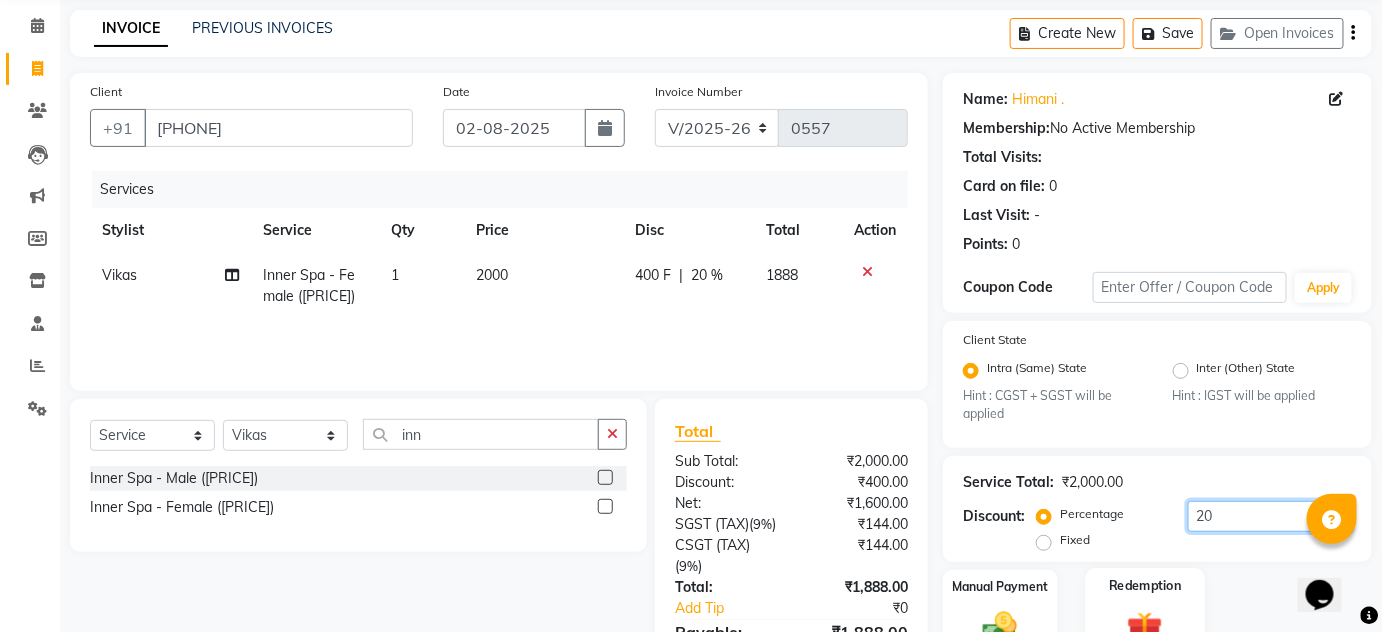 scroll, scrollTop: 181, scrollLeft: 0, axis: vertical 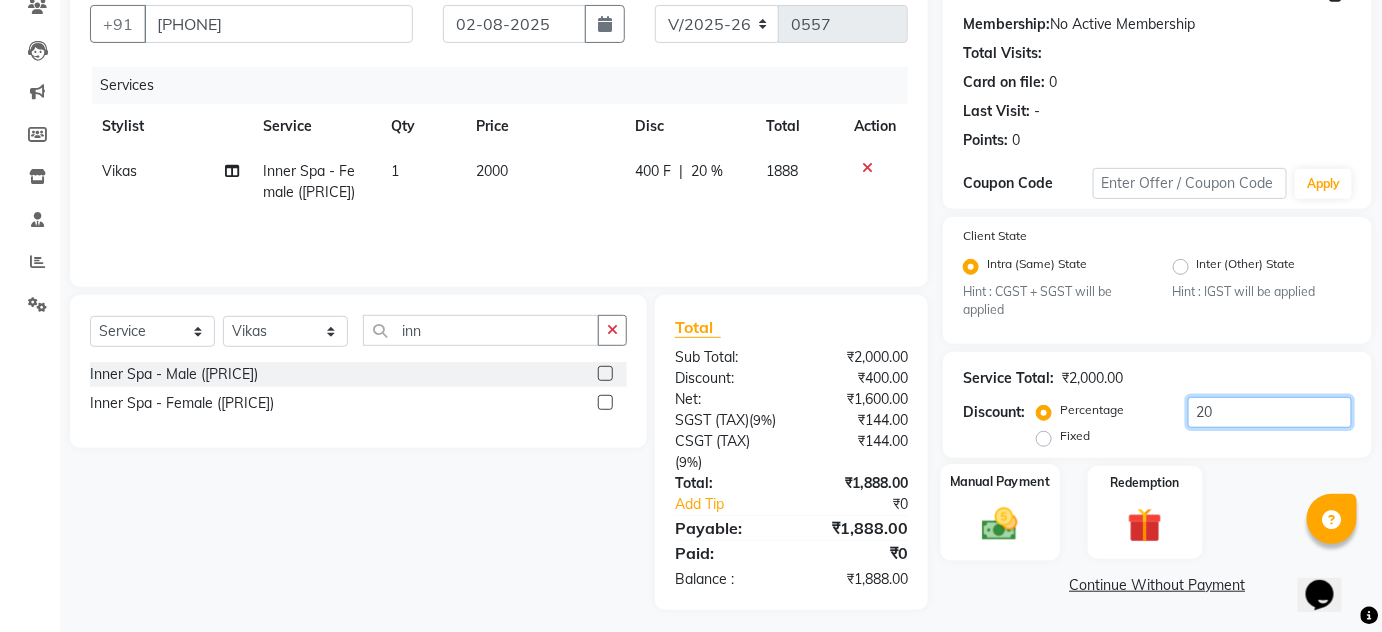 type on "20" 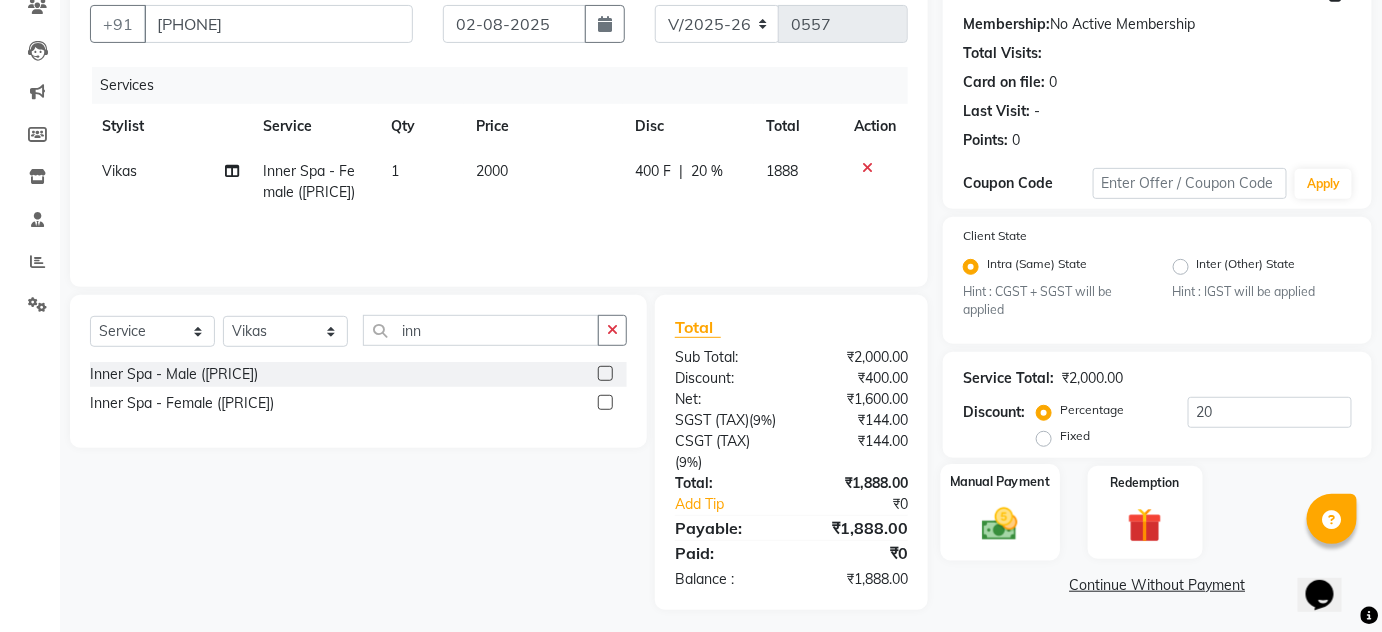 click 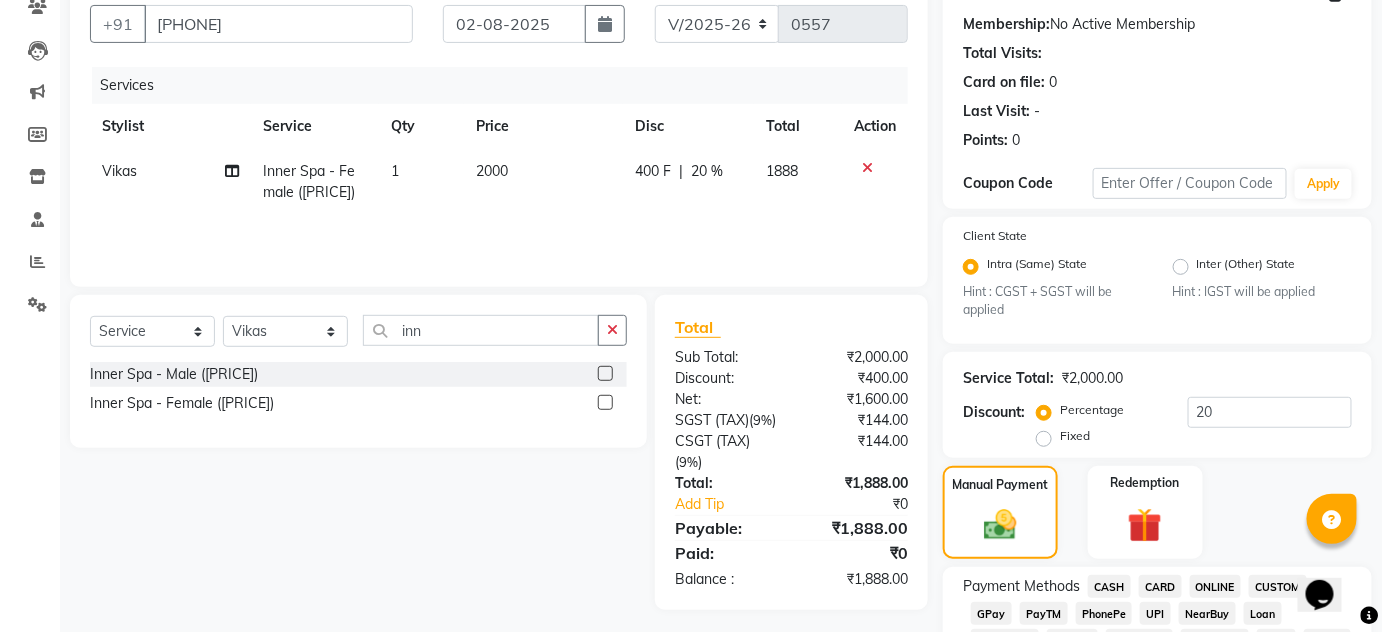 click on "ONLINE" 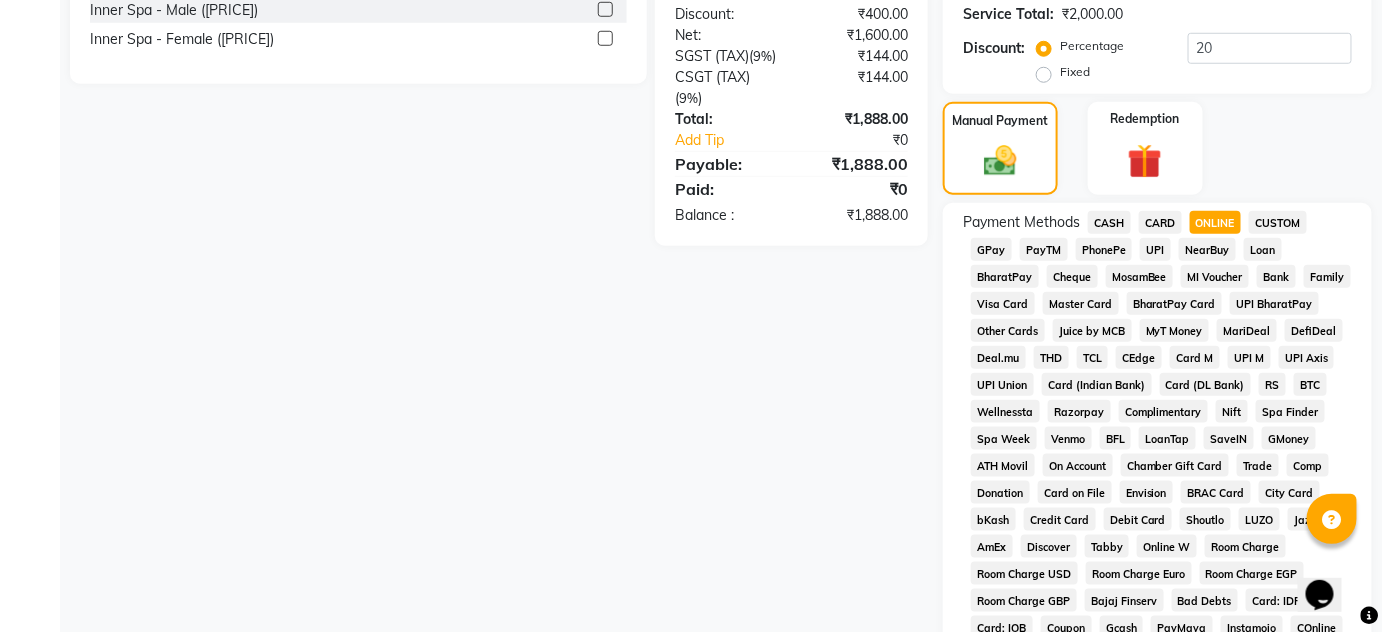 scroll, scrollTop: 818, scrollLeft: 0, axis: vertical 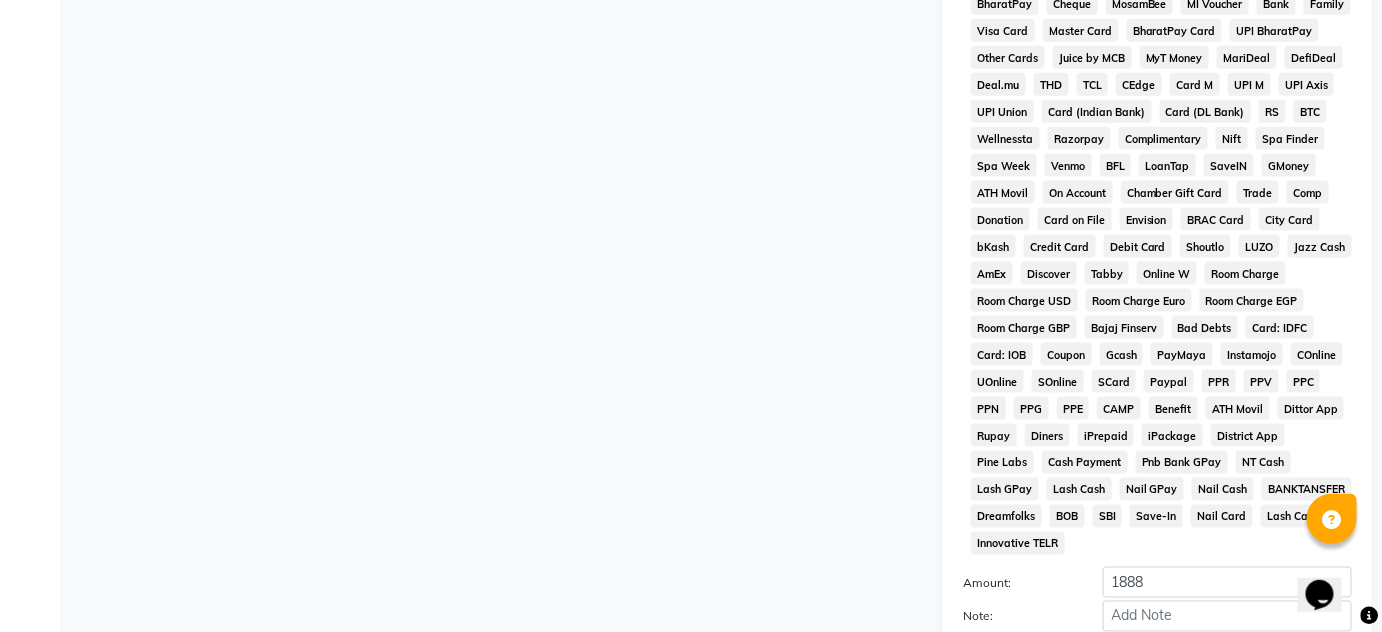 click on "Add Payment" 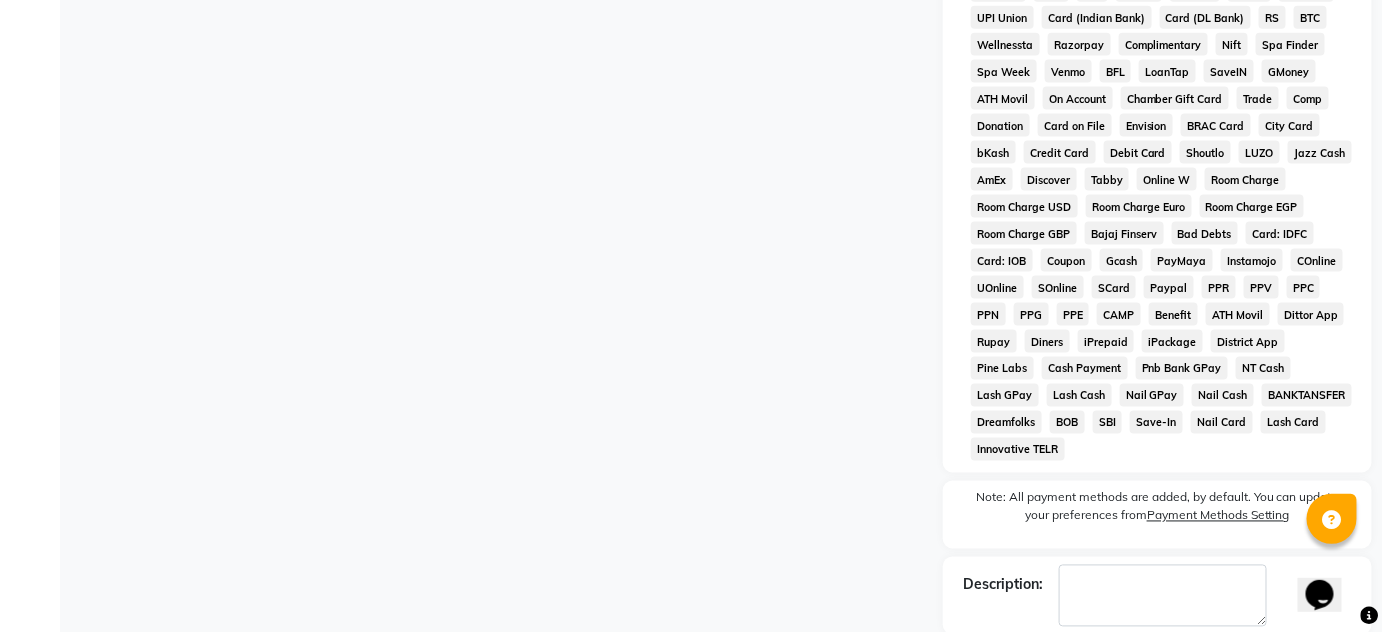 scroll, scrollTop: 988, scrollLeft: 0, axis: vertical 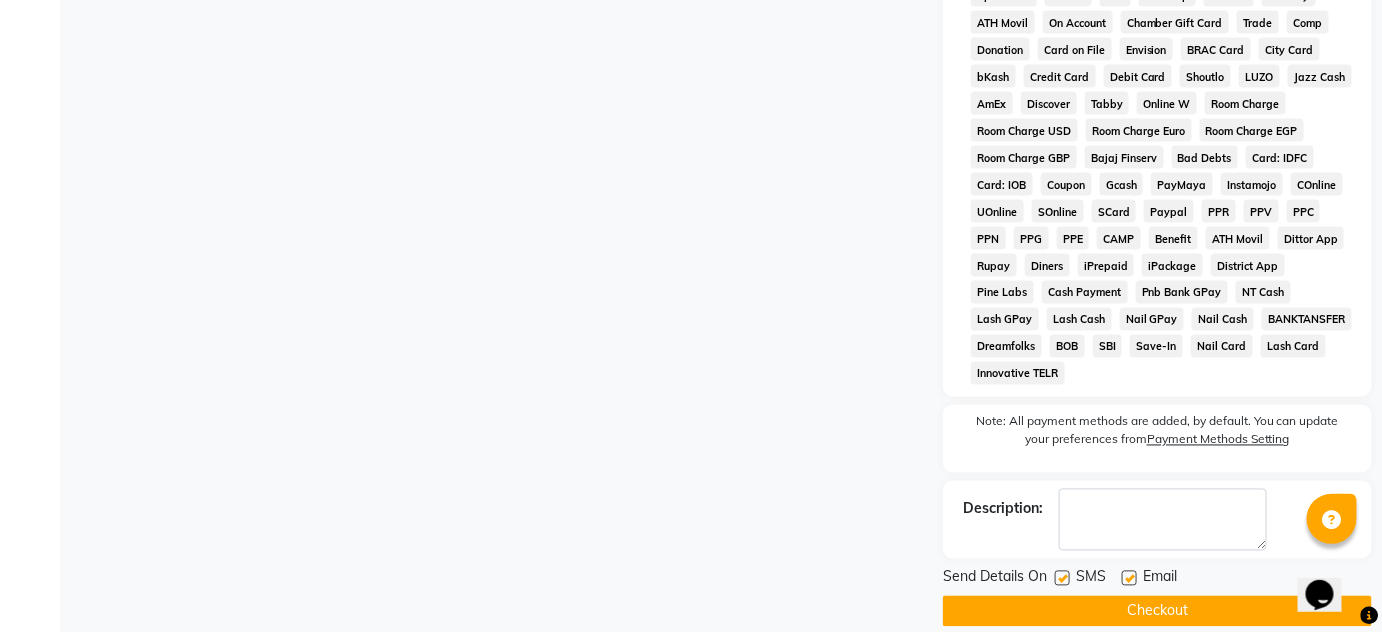 click on "Checkout" 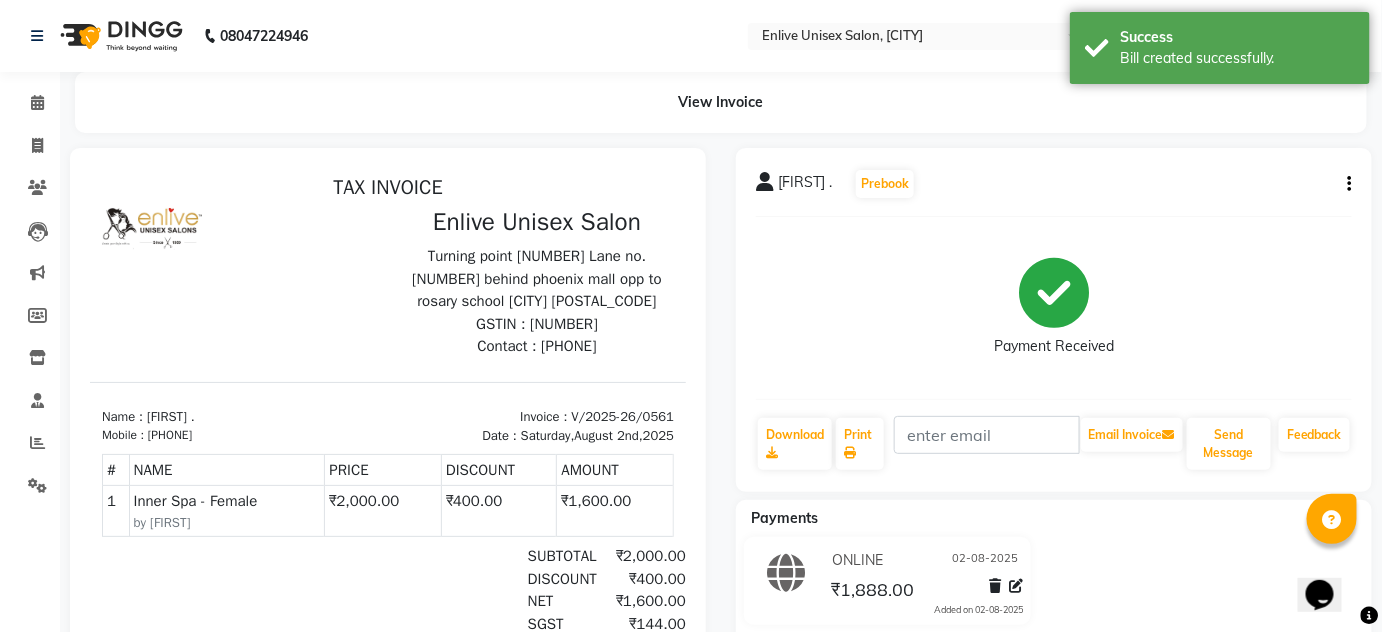 scroll, scrollTop: 0, scrollLeft: 0, axis: both 